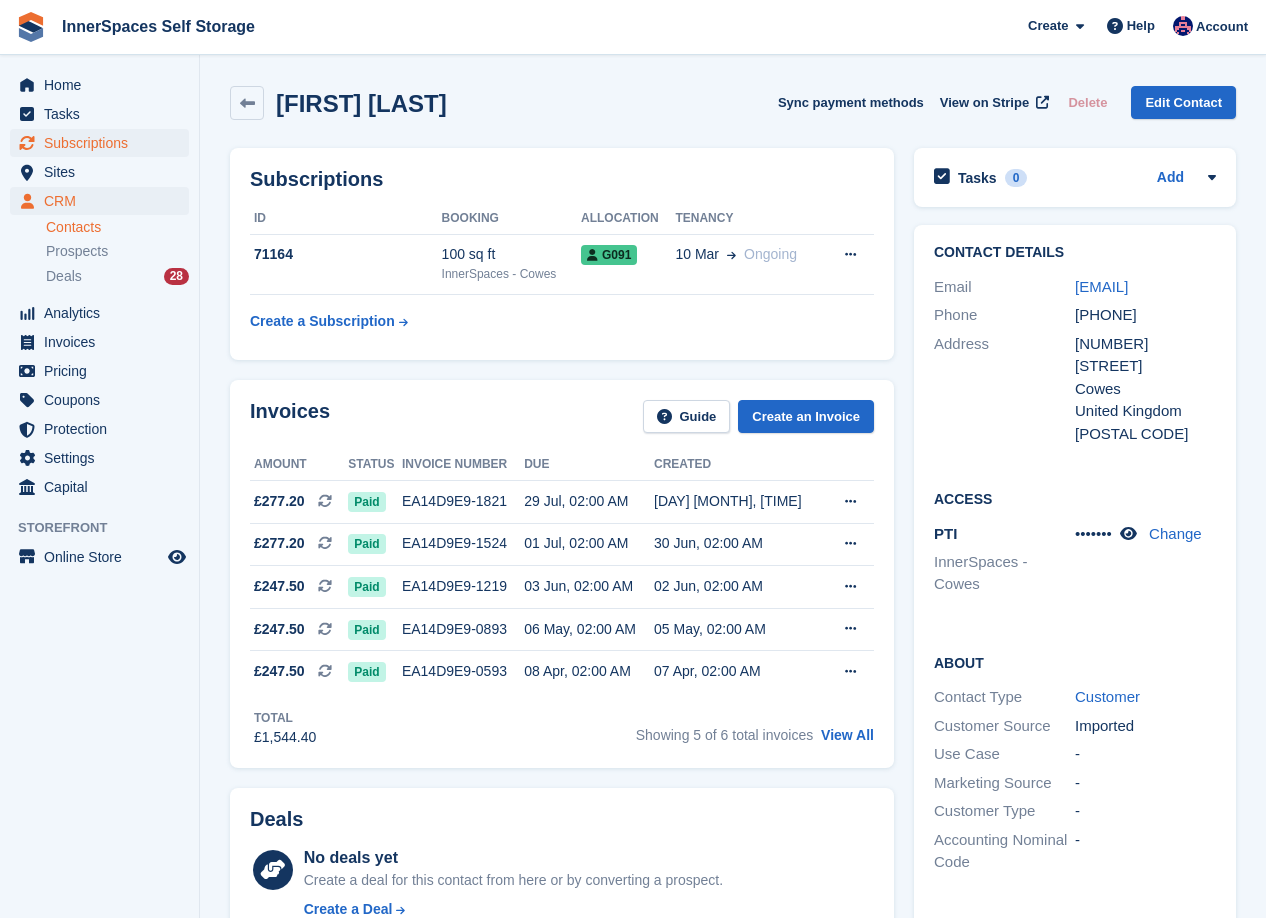 scroll, scrollTop: 623, scrollLeft: 0, axis: vertical 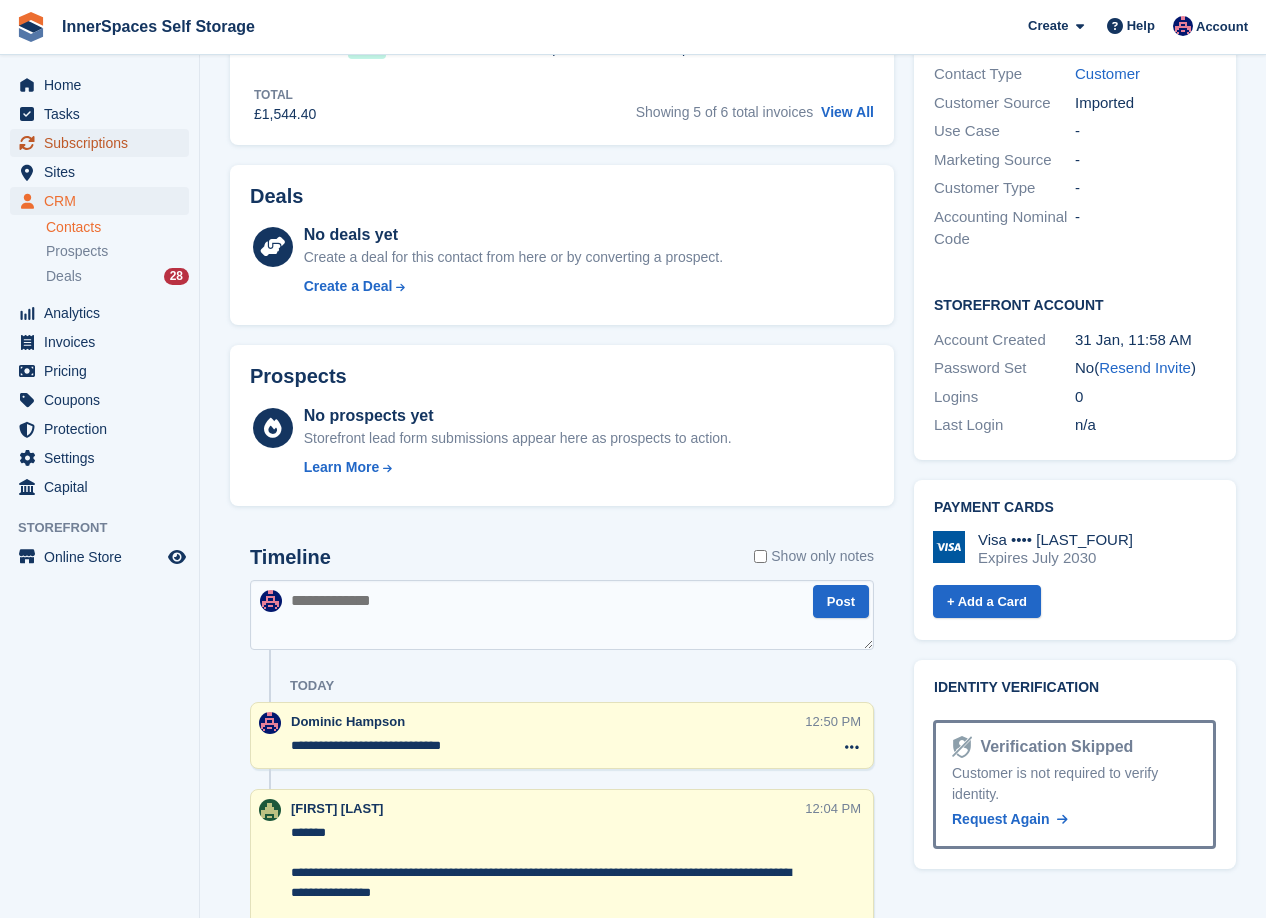 click on "Subscriptions" at bounding box center [104, 143] 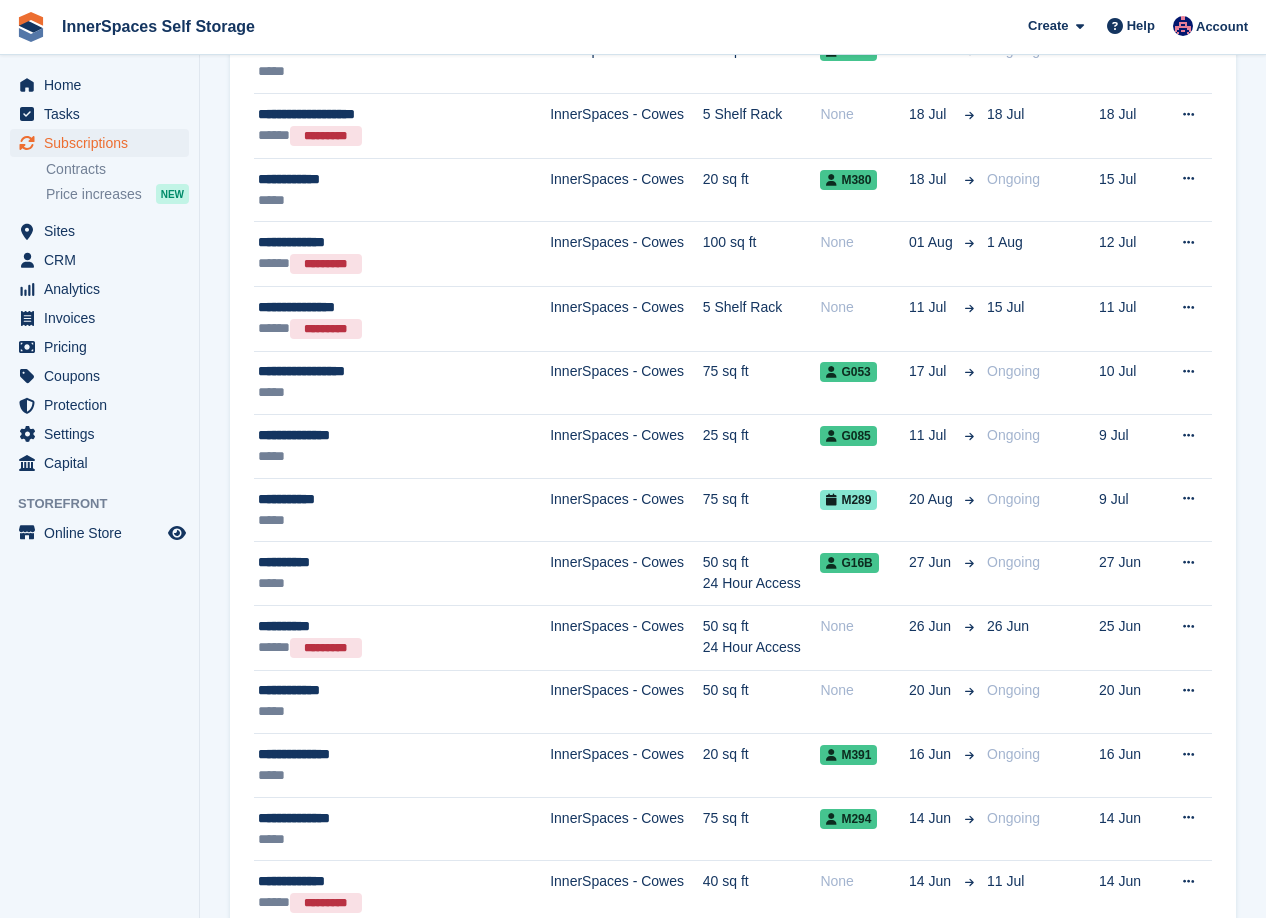 scroll, scrollTop: 0, scrollLeft: 0, axis: both 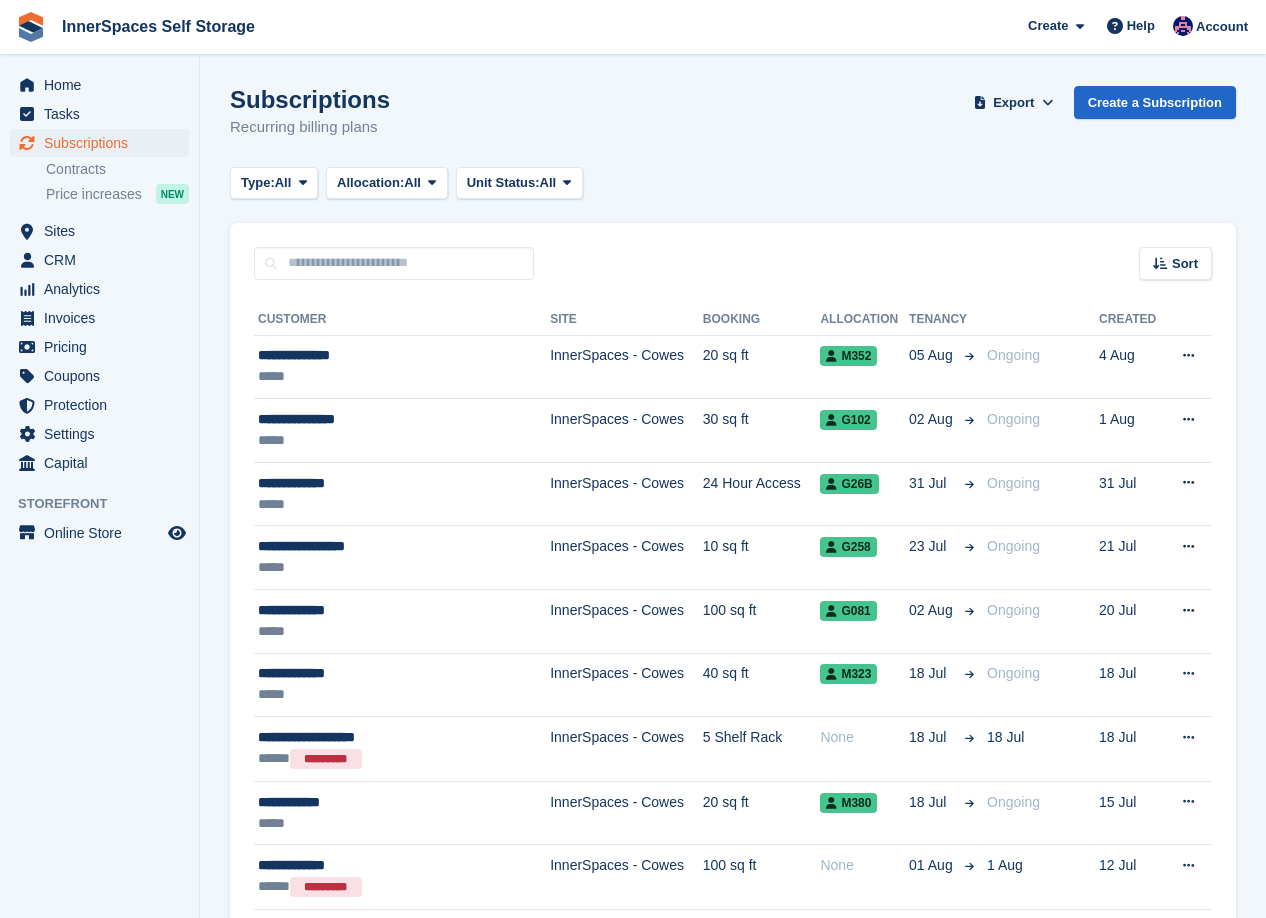 click on "**********" at bounding box center (733, 1927) 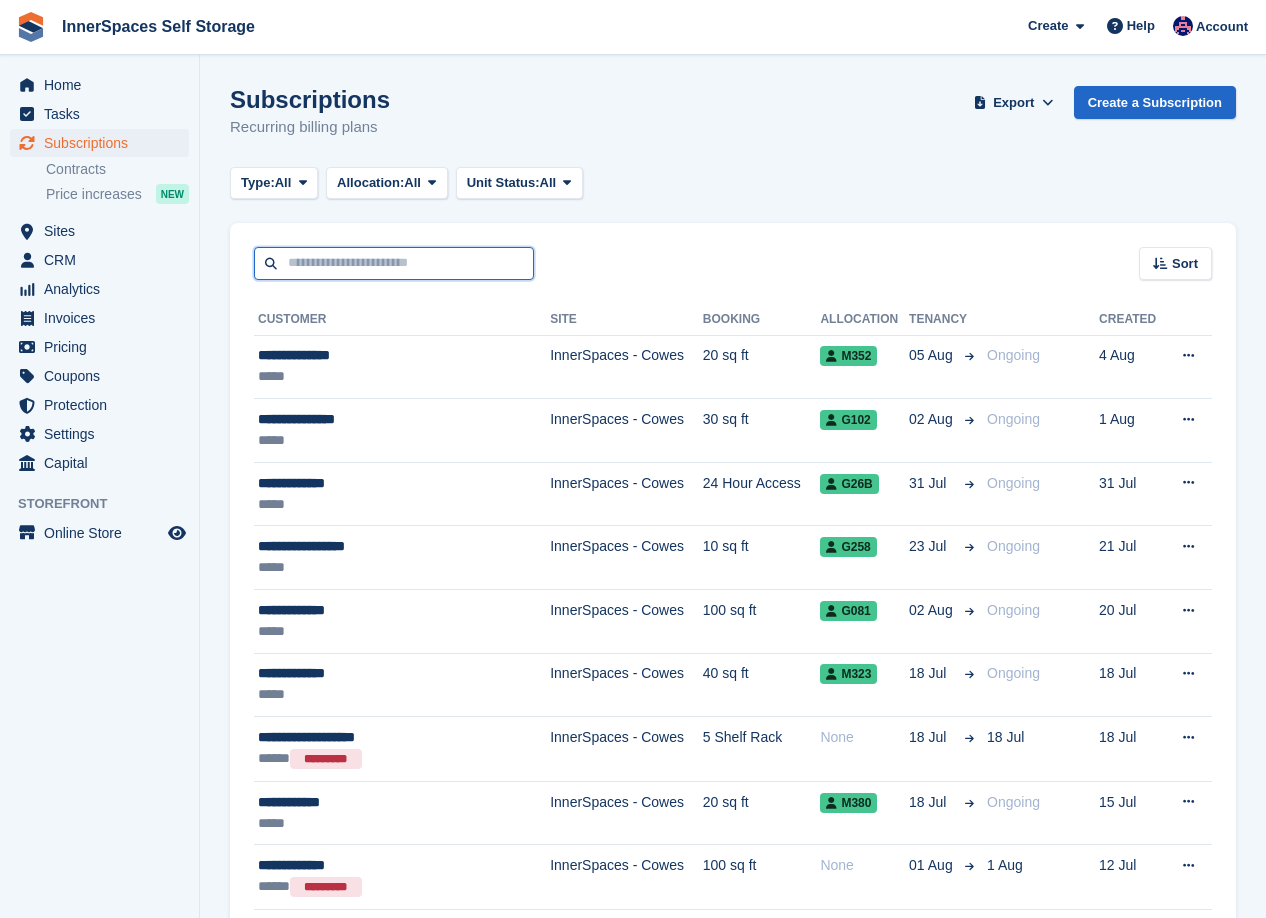 click at bounding box center (394, 263) 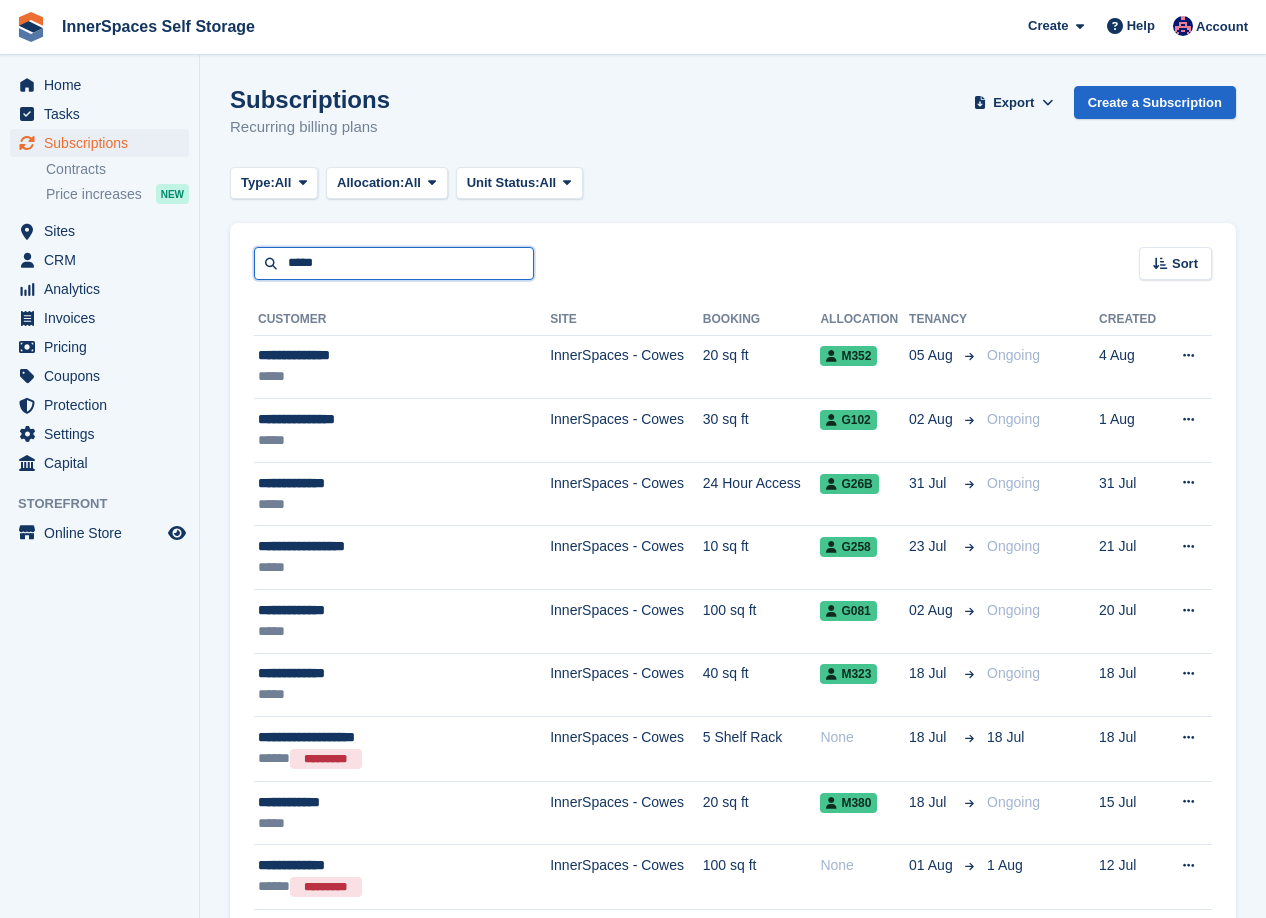 type on "*****" 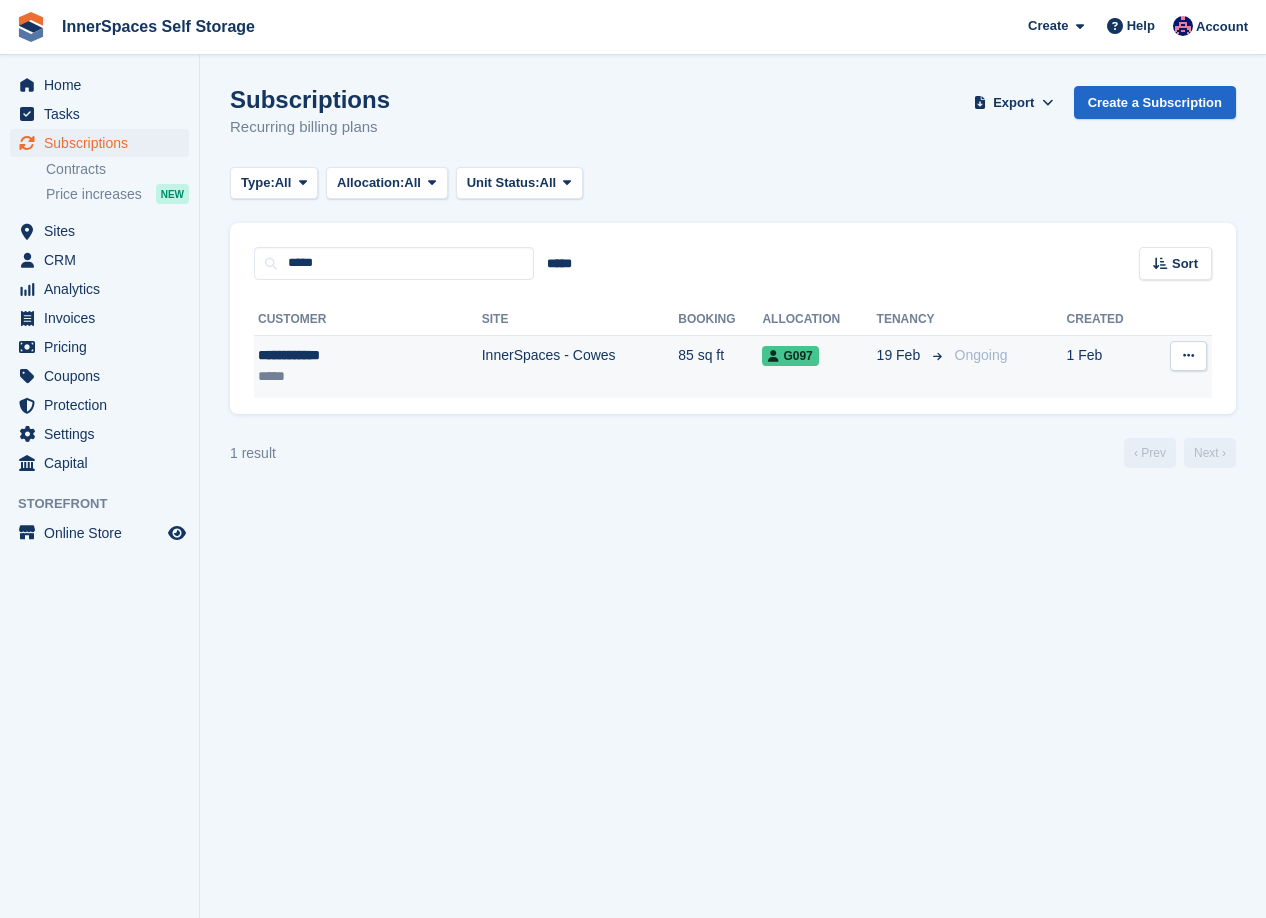 click on "**********" at bounding box center [333, 355] 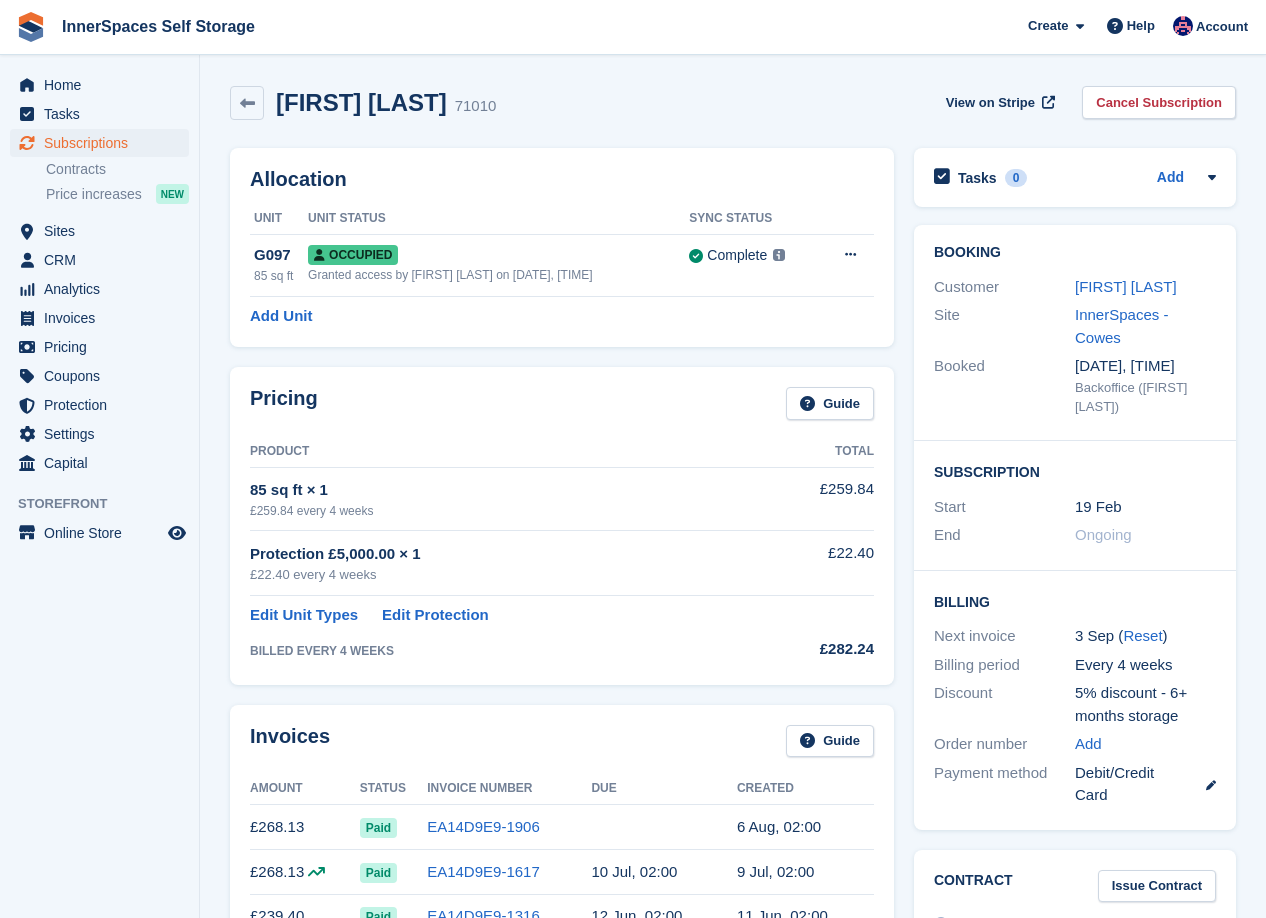 scroll, scrollTop: 0, scrollLeft: 0, axis: both 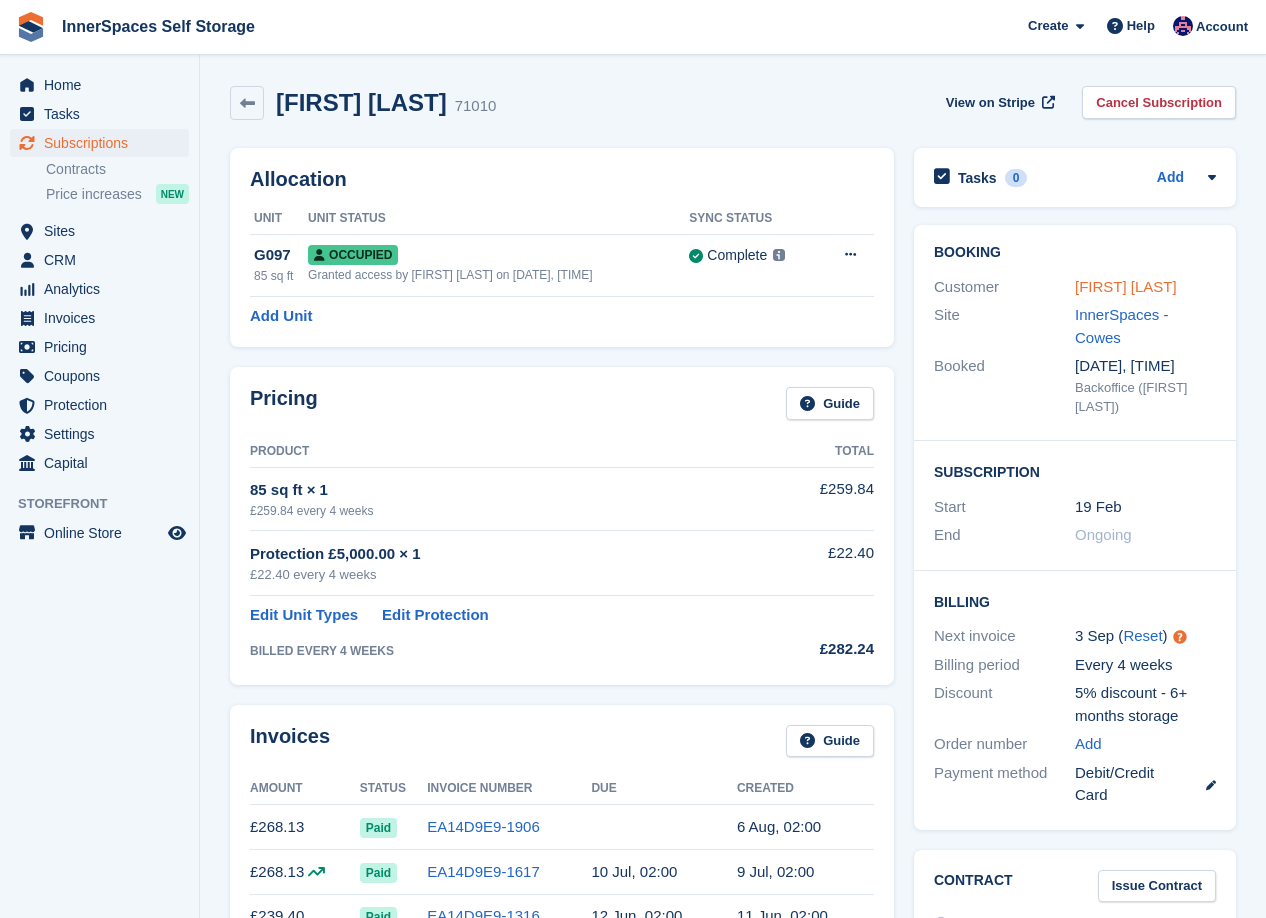 click on "[FIRST] [LAST]" at bounding box center [1126, 286] 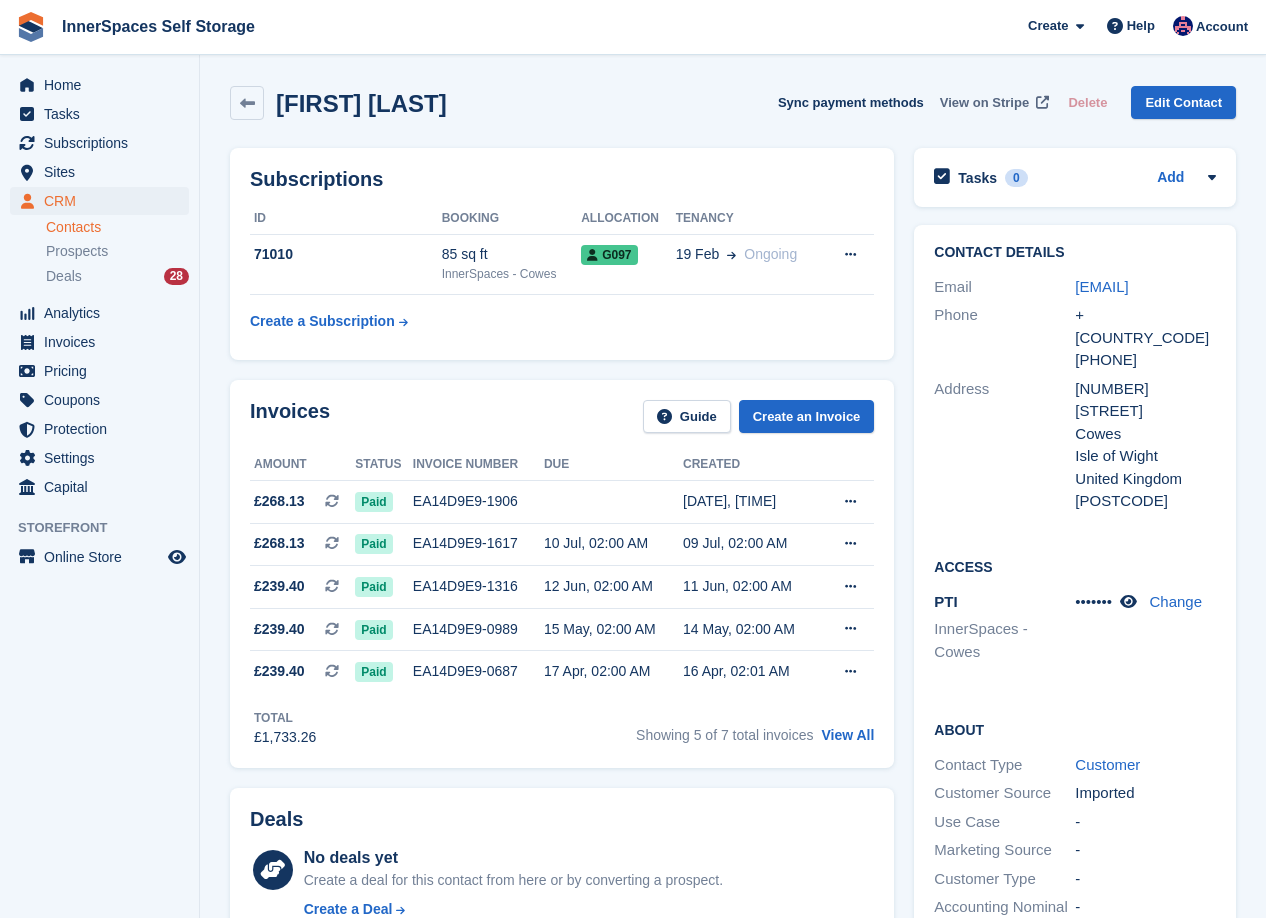 click on "View on Stripe" at bounding box center [984, 103] 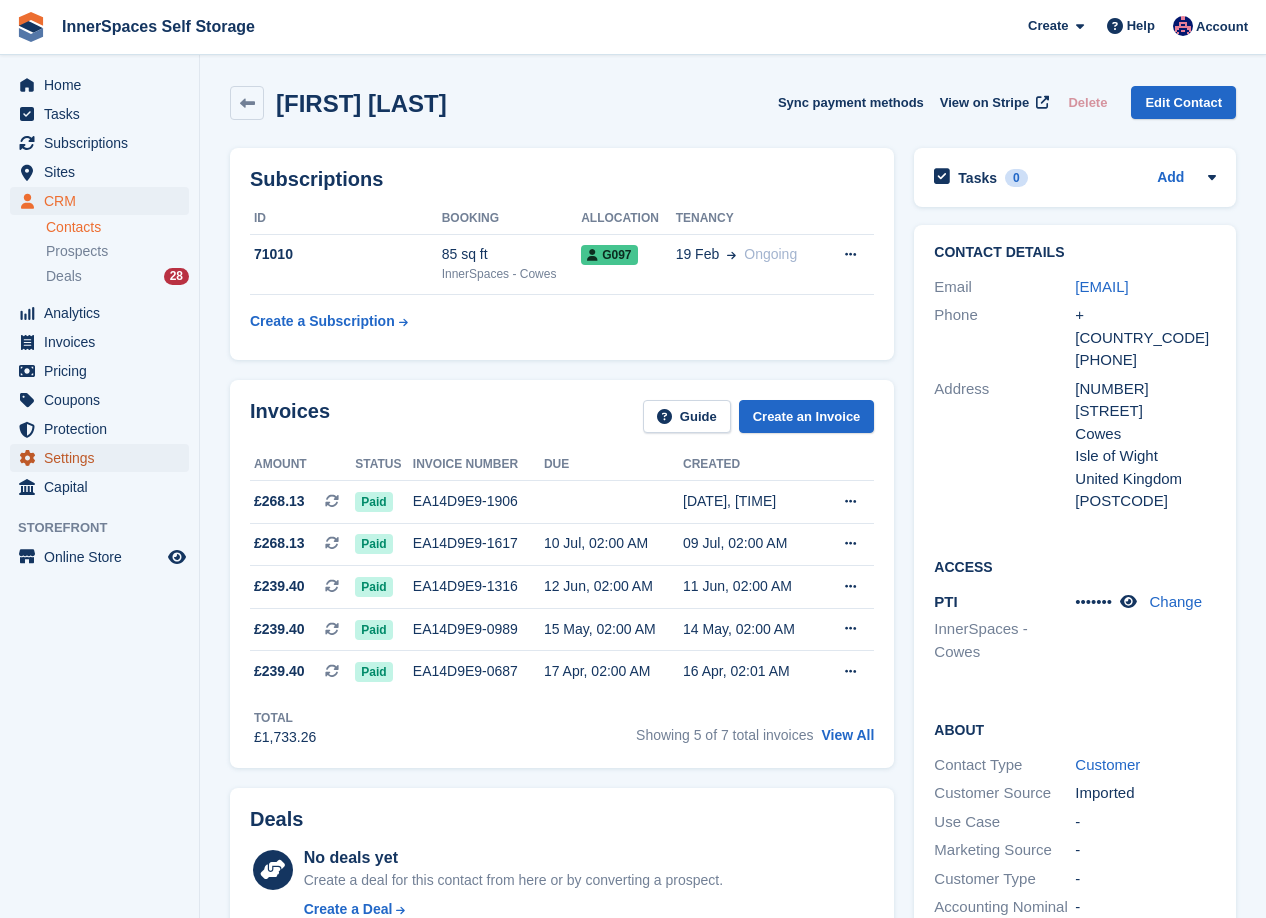click on "Settings" at bounding box center [104, 458] 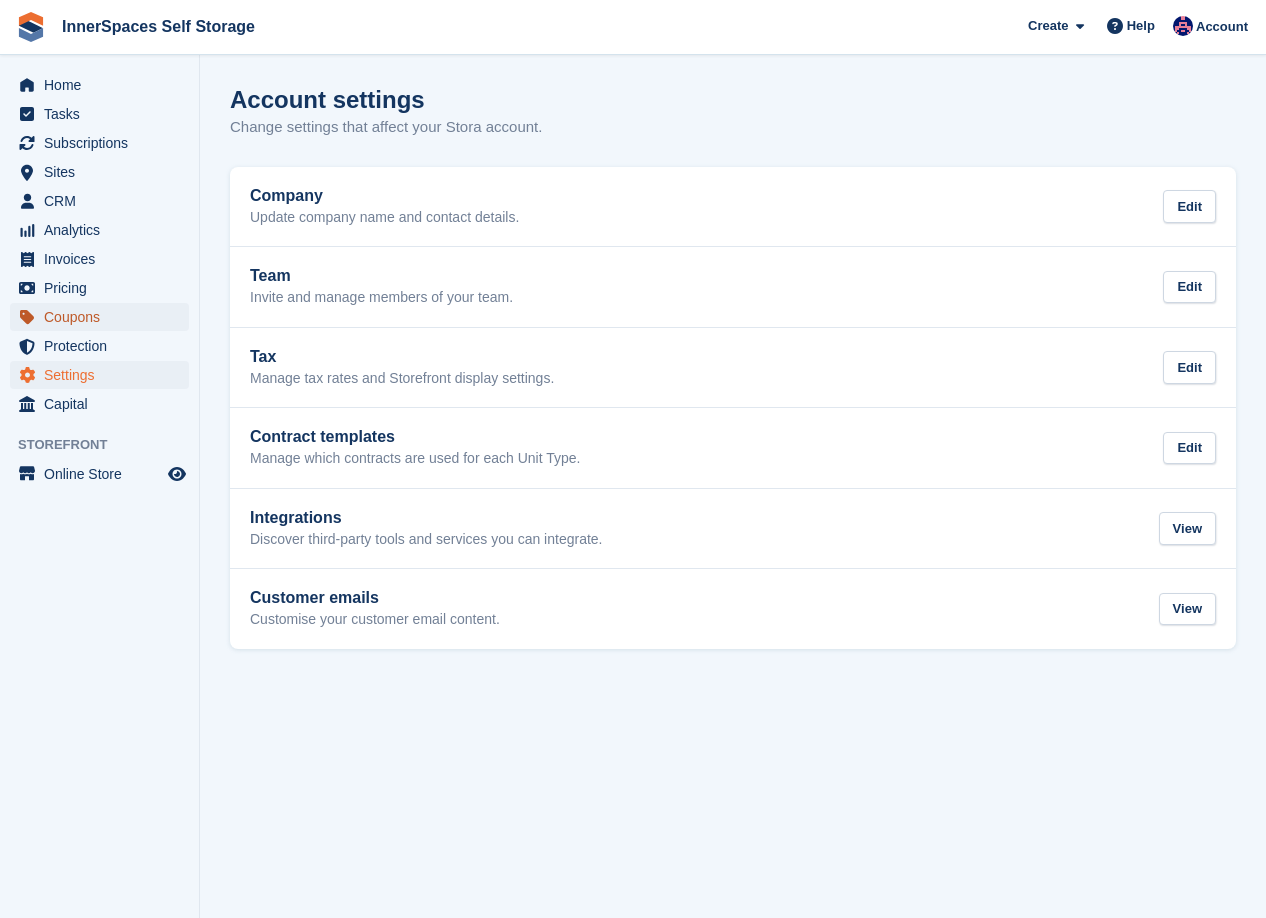 click on "Coupons" at bounding box center (104, 317) 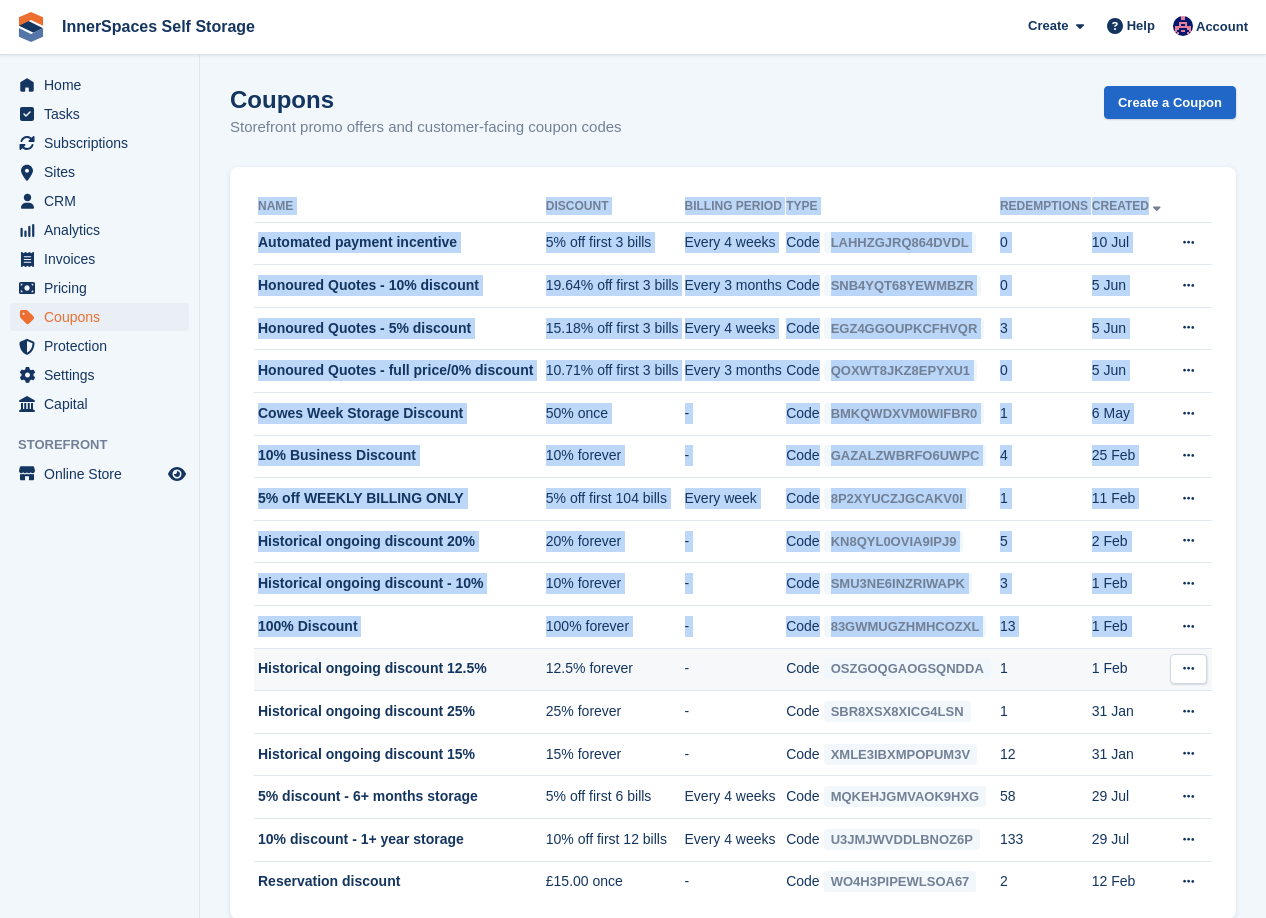 drag, startPoint x: 251, startPoint y: 677, endPoint x: 483, endPoint y: 657, distance: 232.86047 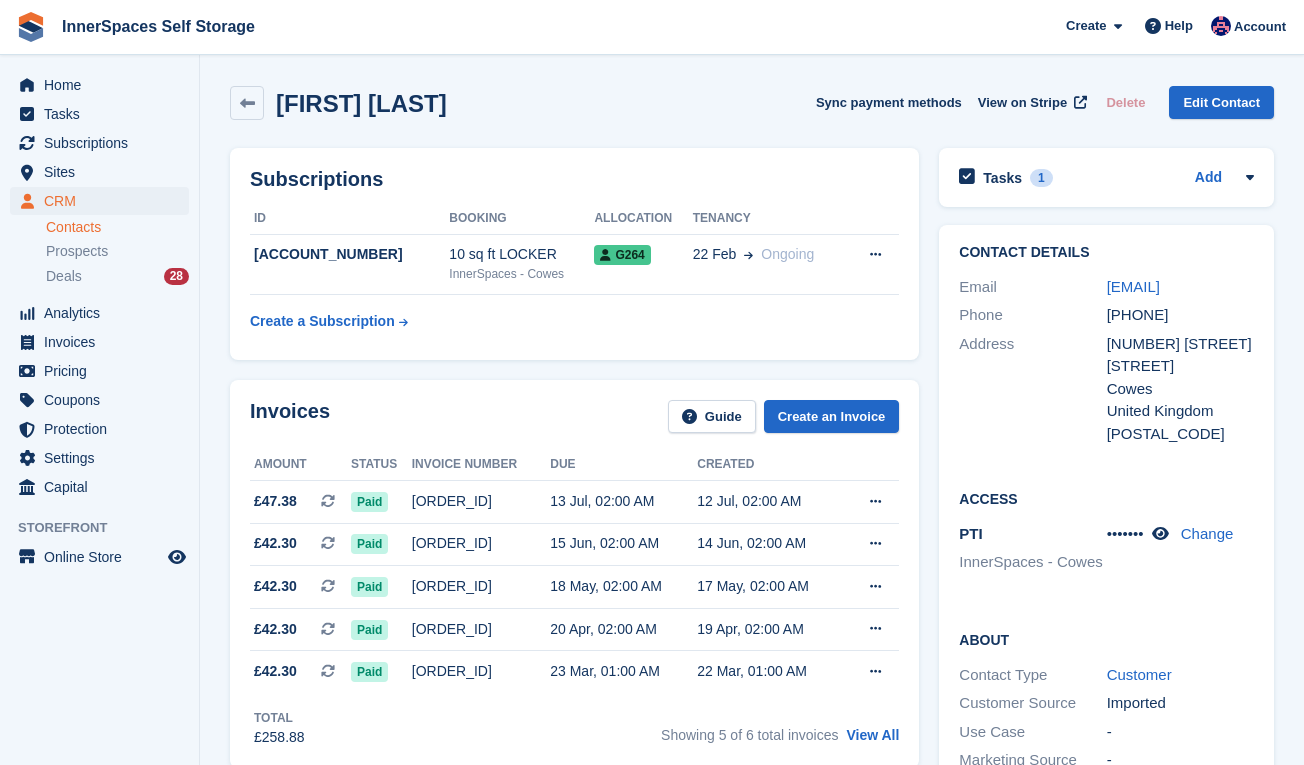 scroll, scrollTop: 688, scrollLeft: 0, axis: vertical 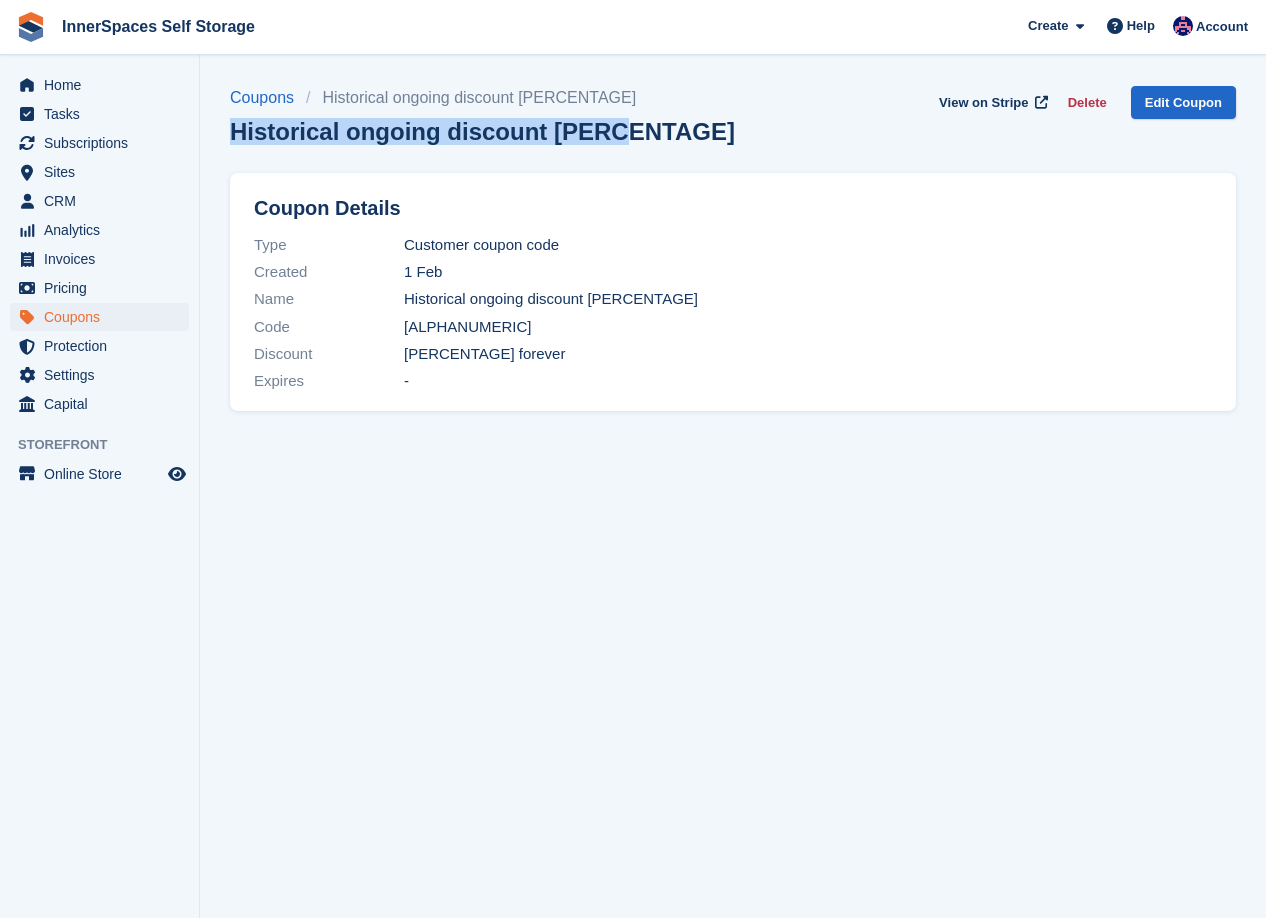 drag, startPoint x: 633, startPoint y: 103, endPoint x: 462, endPoint y: 152, distance: 177.88199 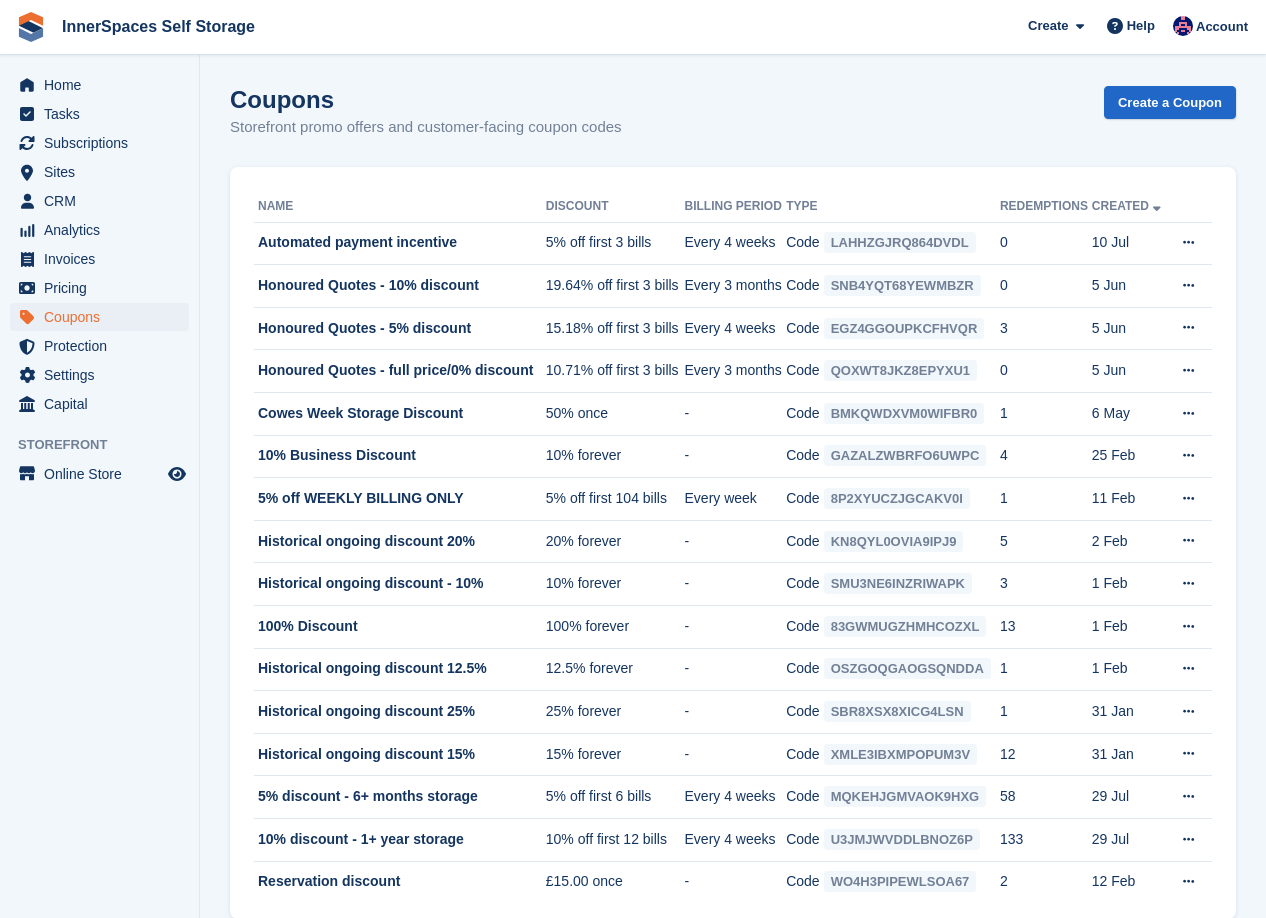 scroll, scrollTop: 0, scrollLeft: 0, axis: both 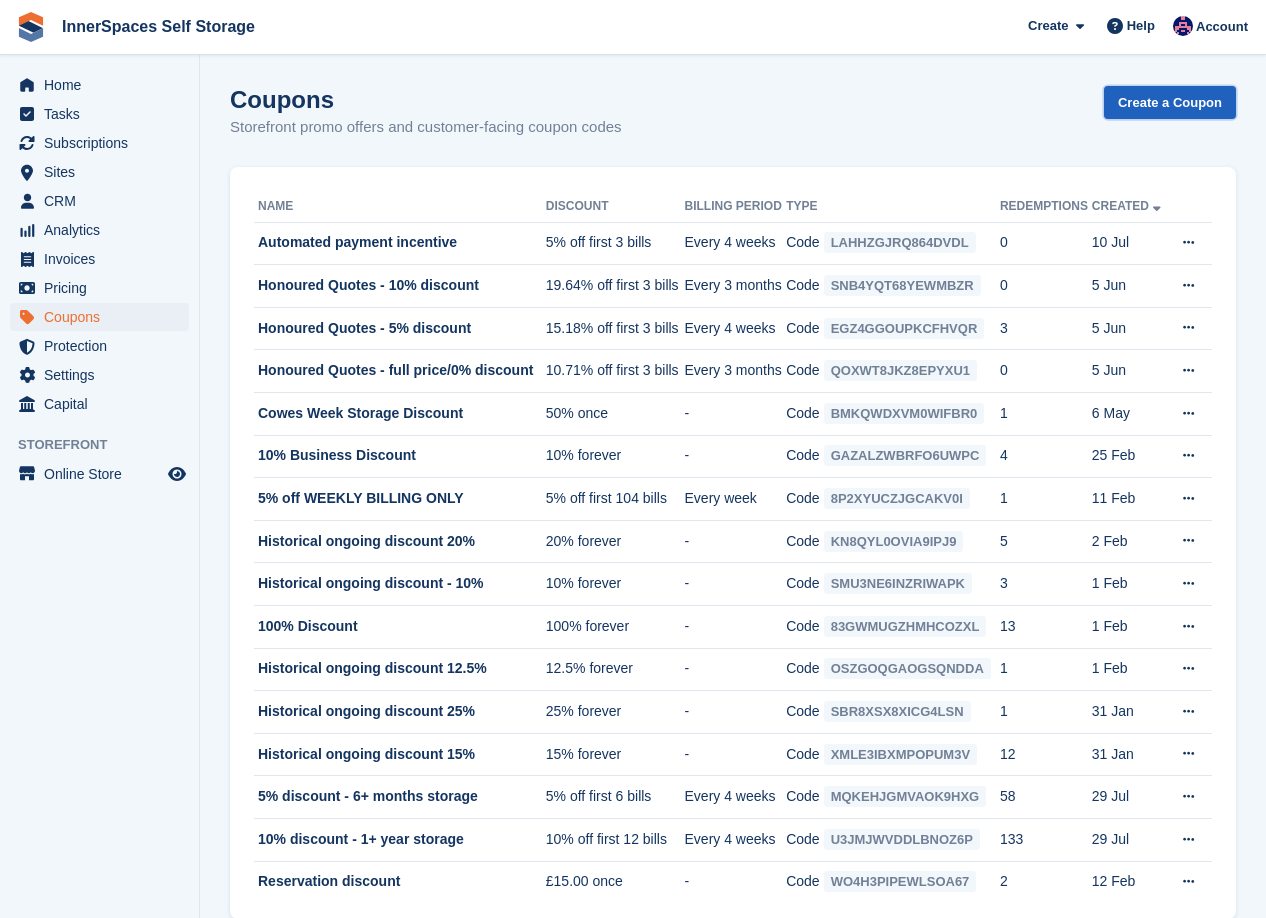 click on "Create a Coupon" at bounding box center (1170, 102) 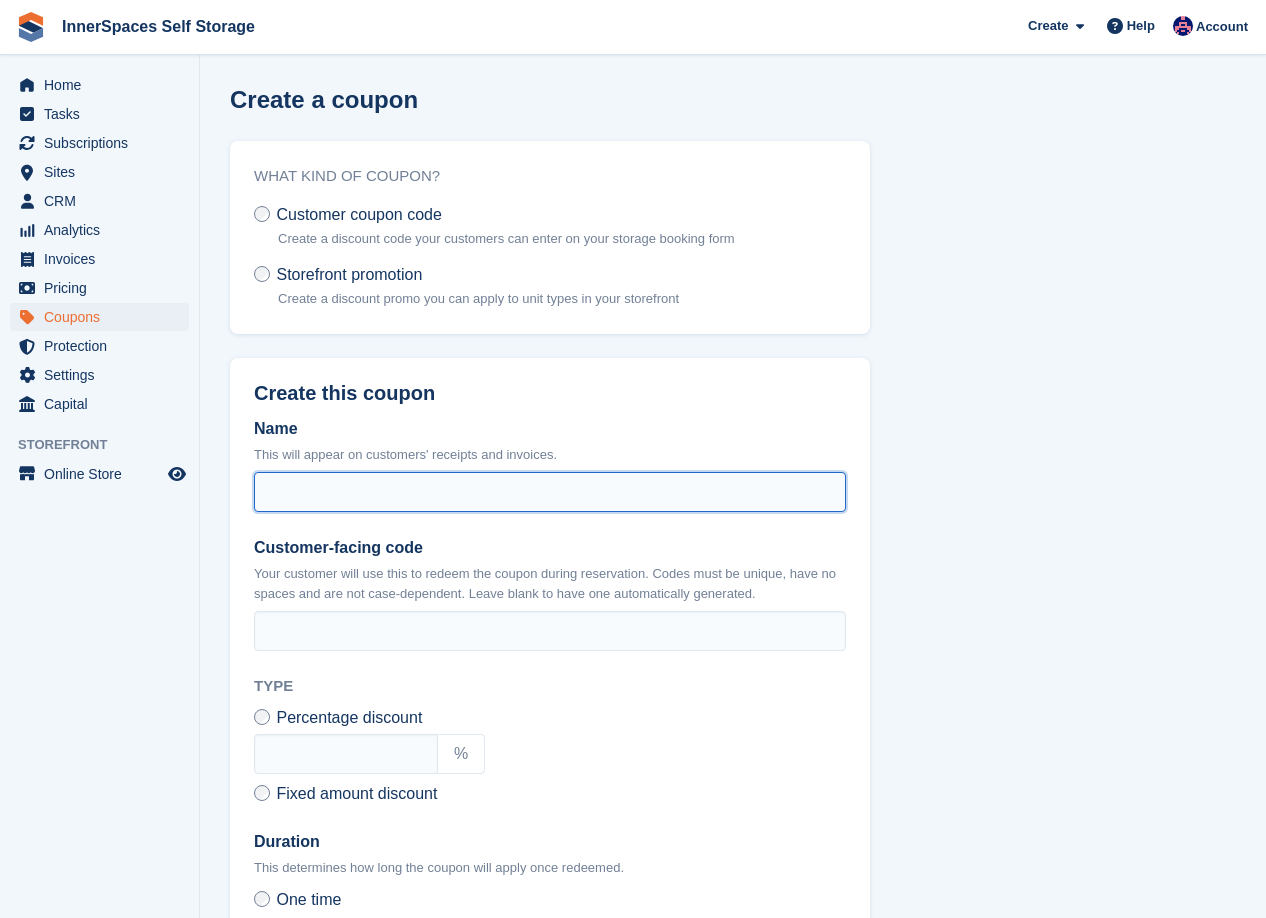 click on "Name" at bounding box center (550, 492) 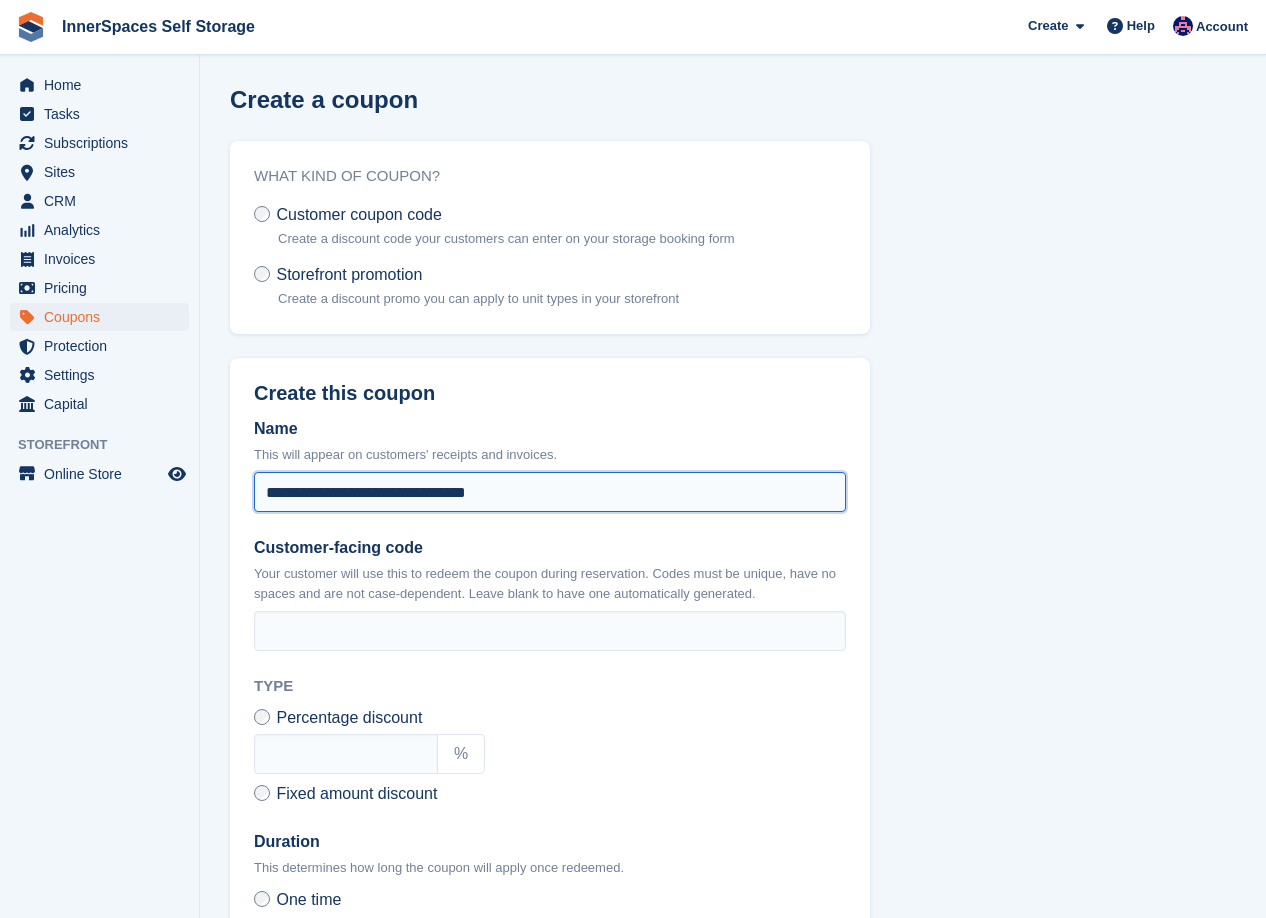 drag, startPoint x: 497, startPoint y: 490, endPoint x: 473, endPoint y: 492, distance: 24.083189 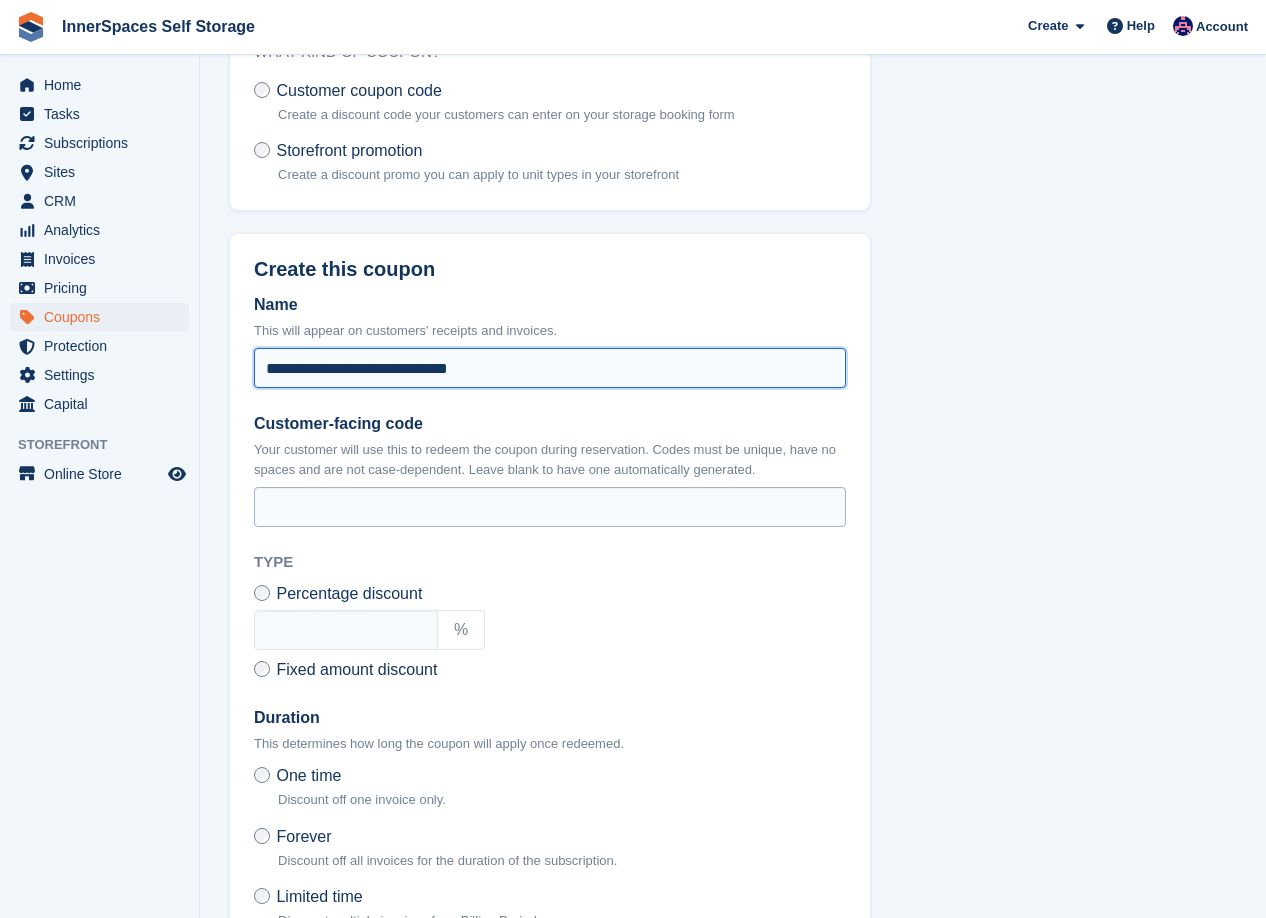 scroll, scrollTop: 174, scrollLeft: 0, axis: vertical 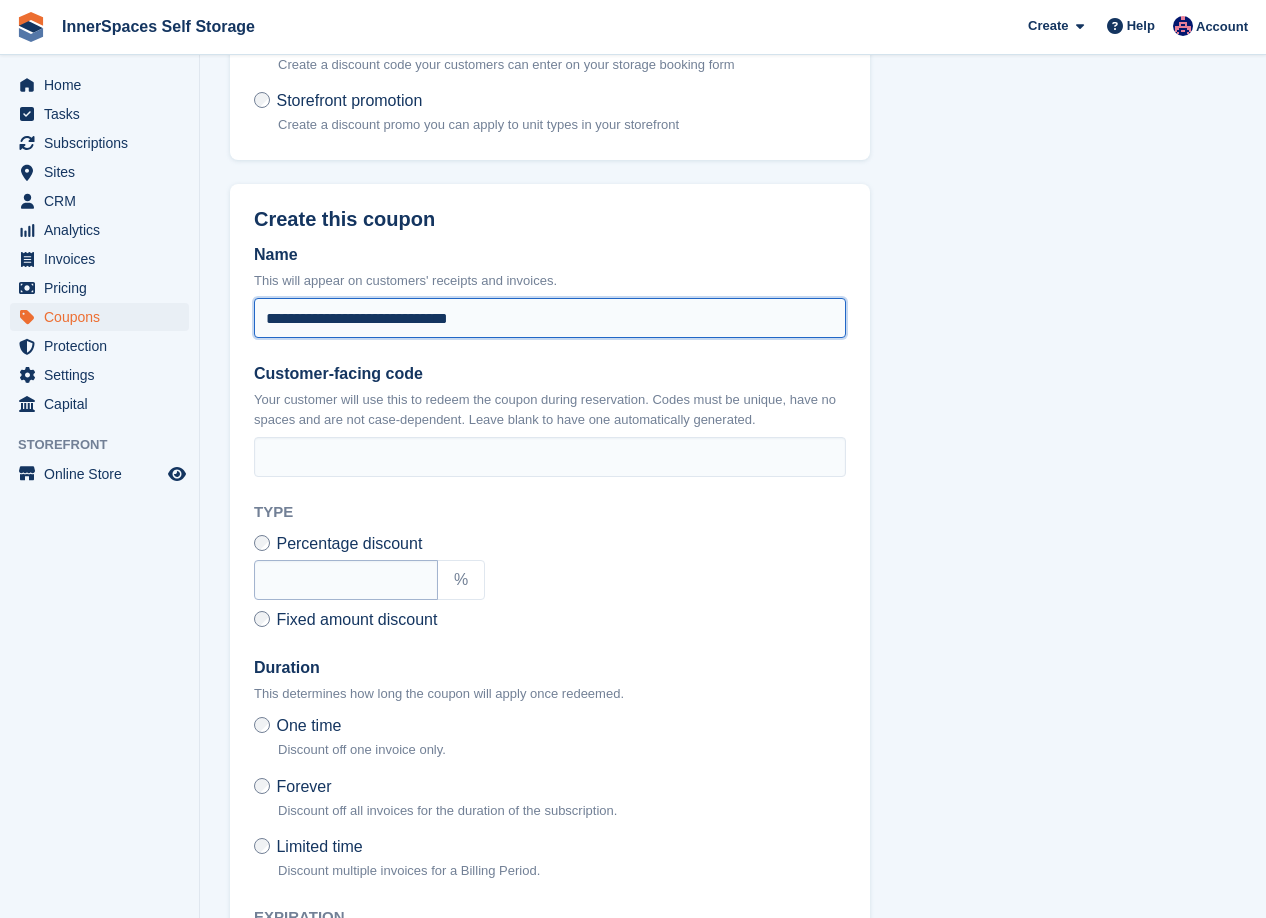 type on "**********" 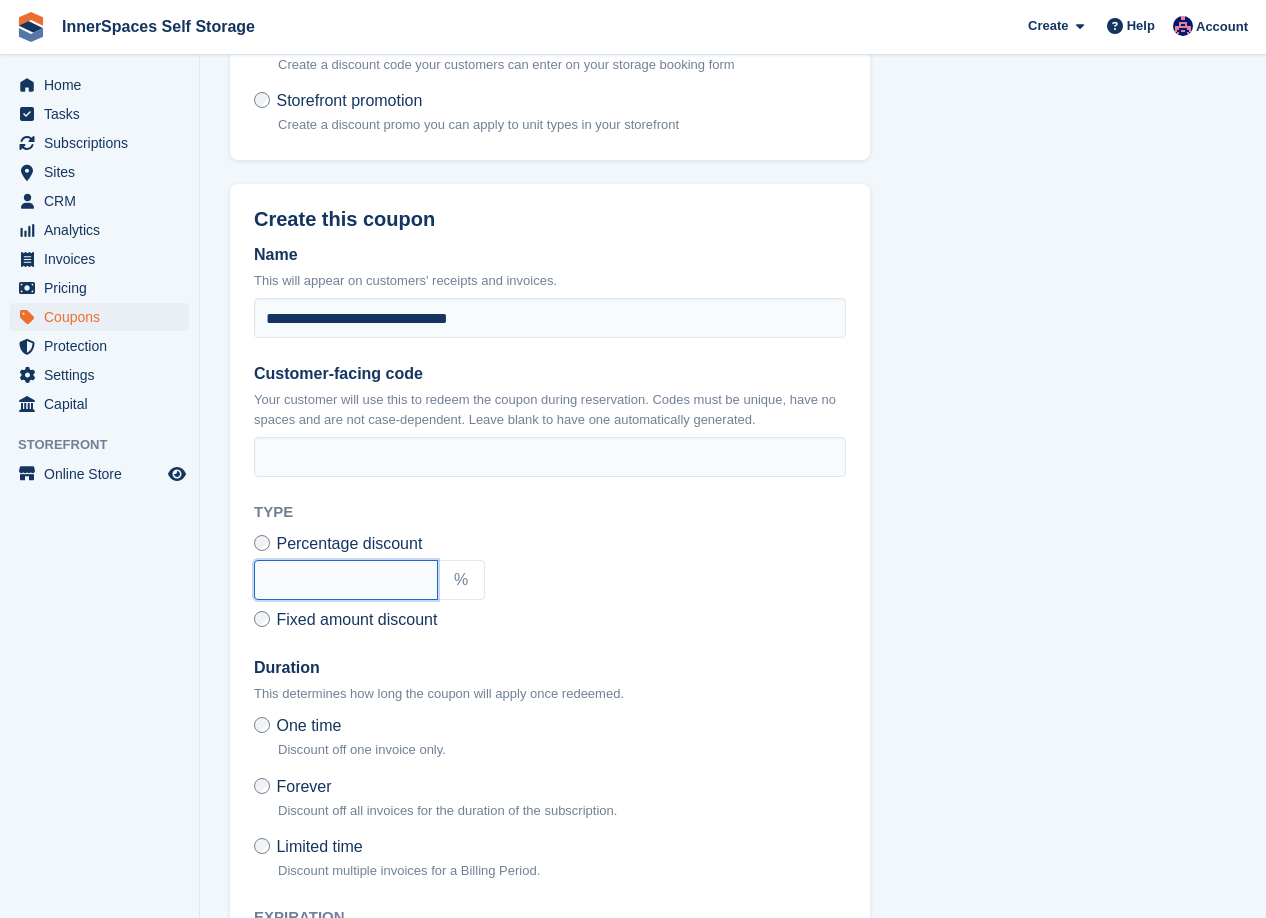 click at bounding box center (346, 580) 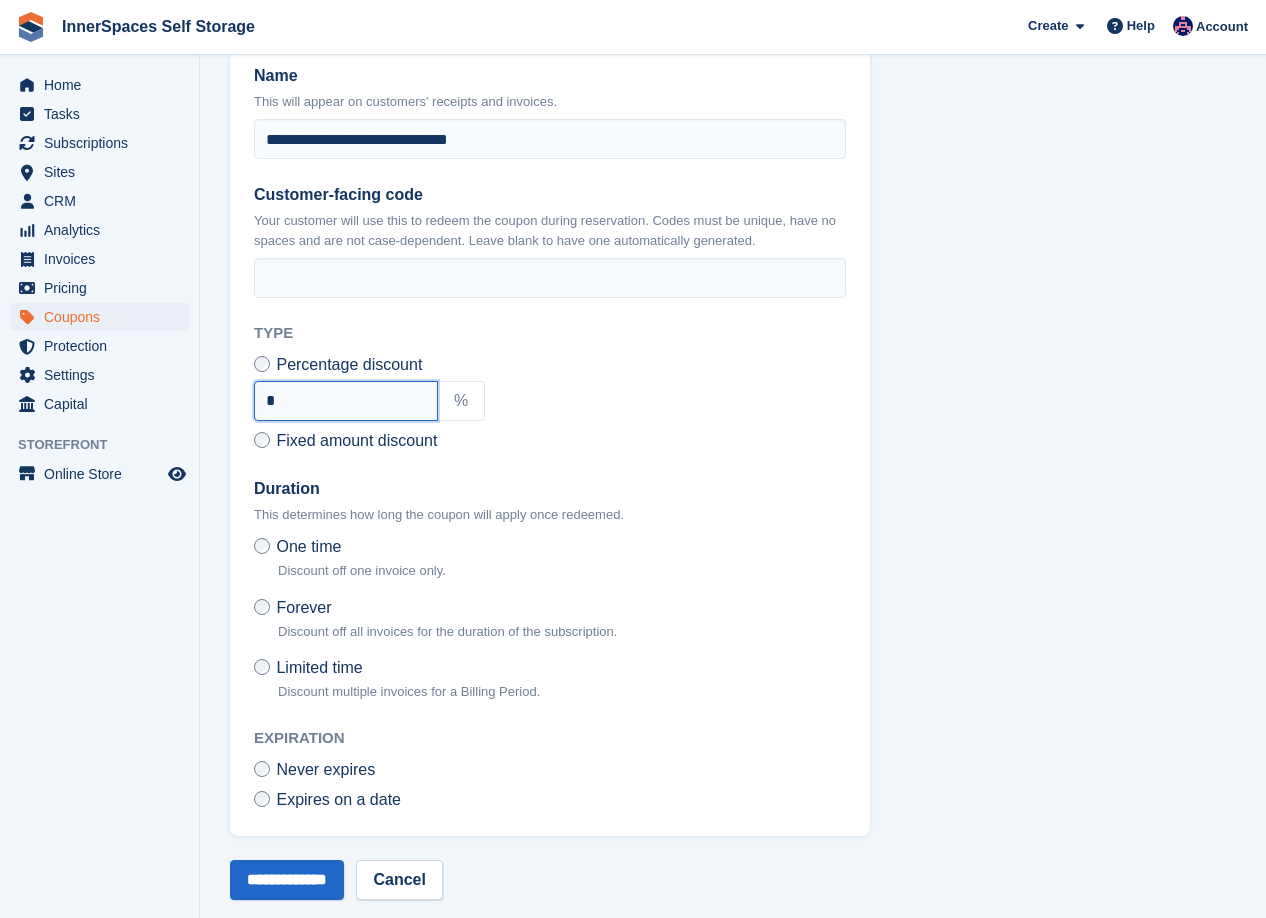 scroll, scrollTop: 374, scrollLeft: 0, axis: vertical 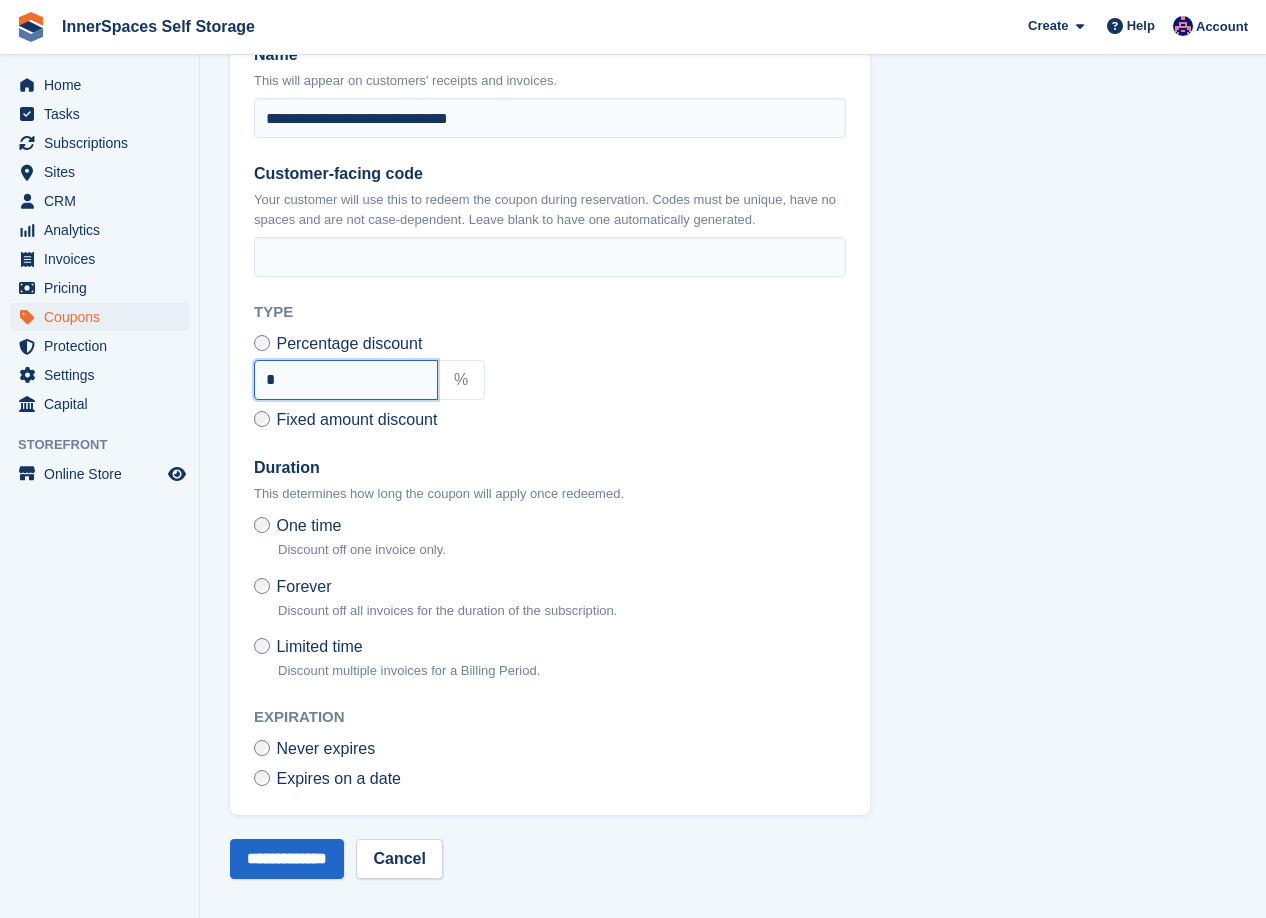 type on "*" 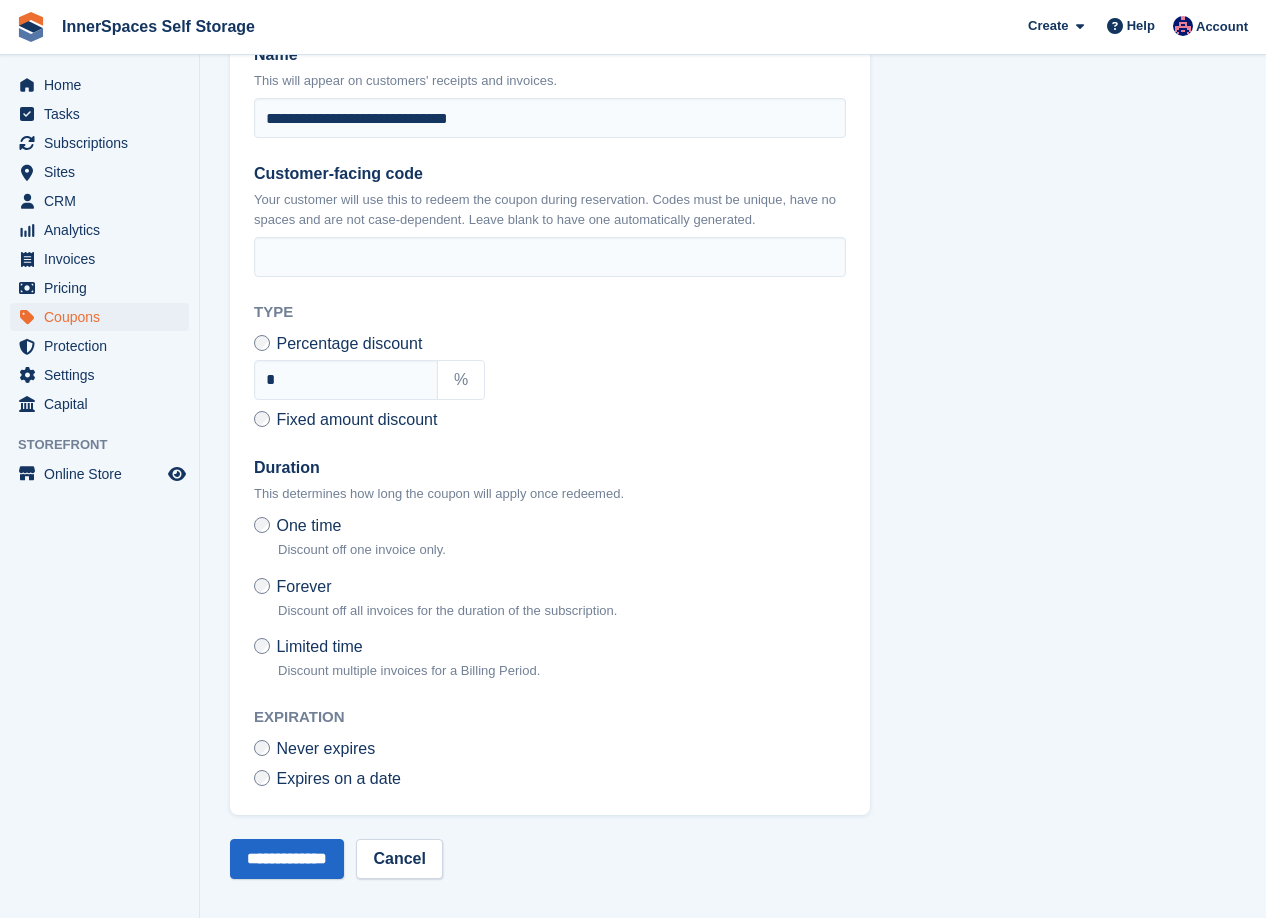 click on "Forever" at bounding box center (303, 586) 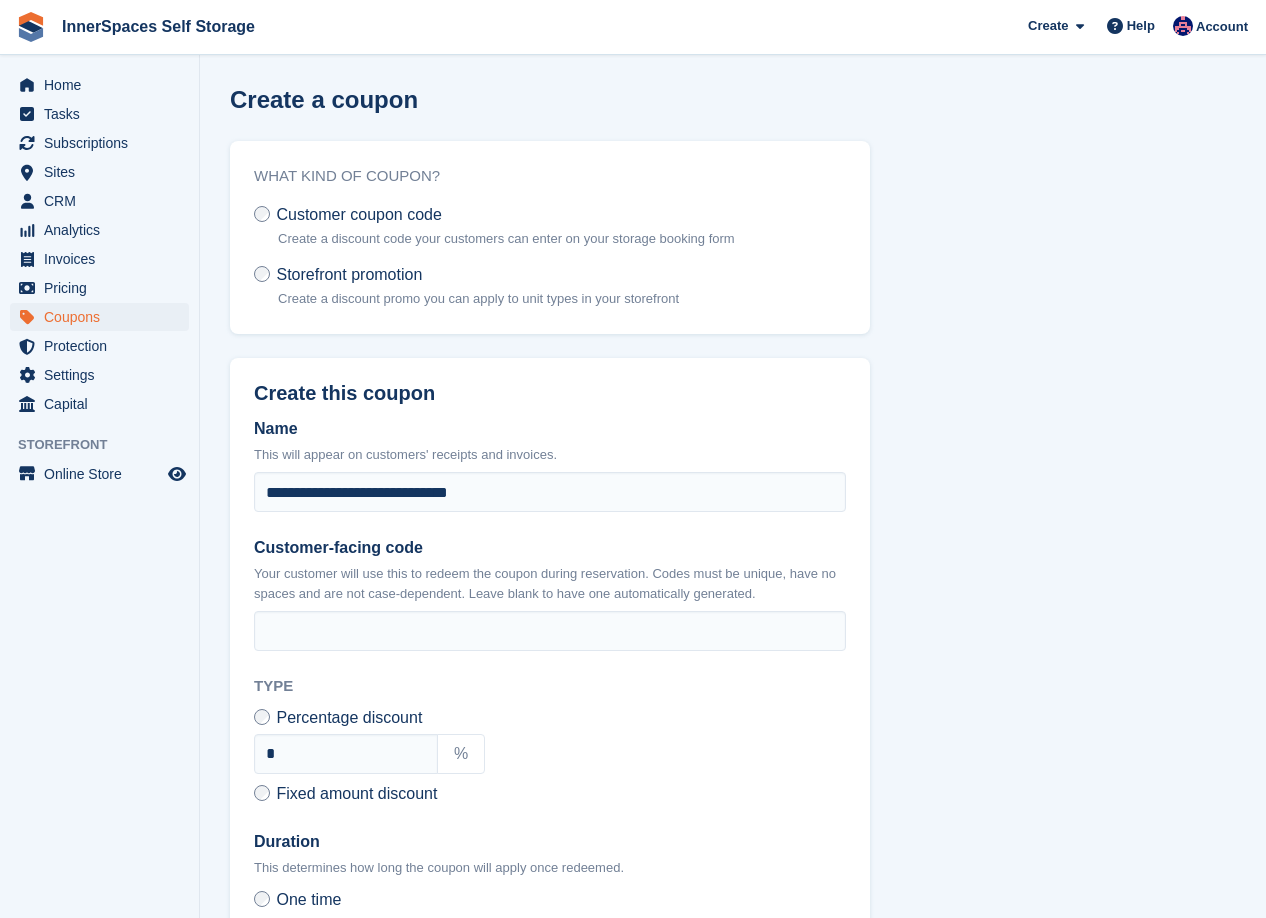 scroll, scrollTop: 374, scrollLeft: 0, axis: vertical 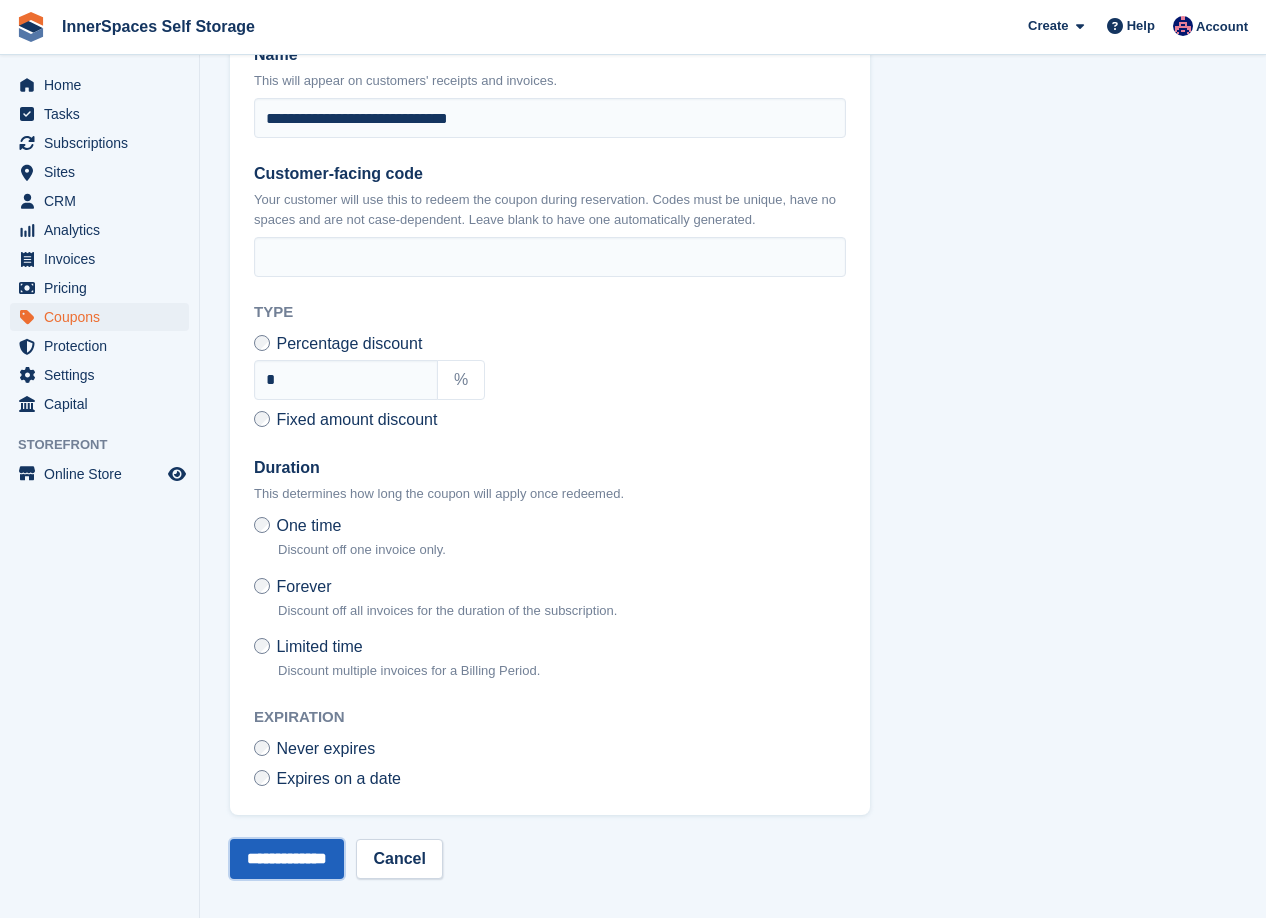 click on "**********" at bounding box center [287, 859] 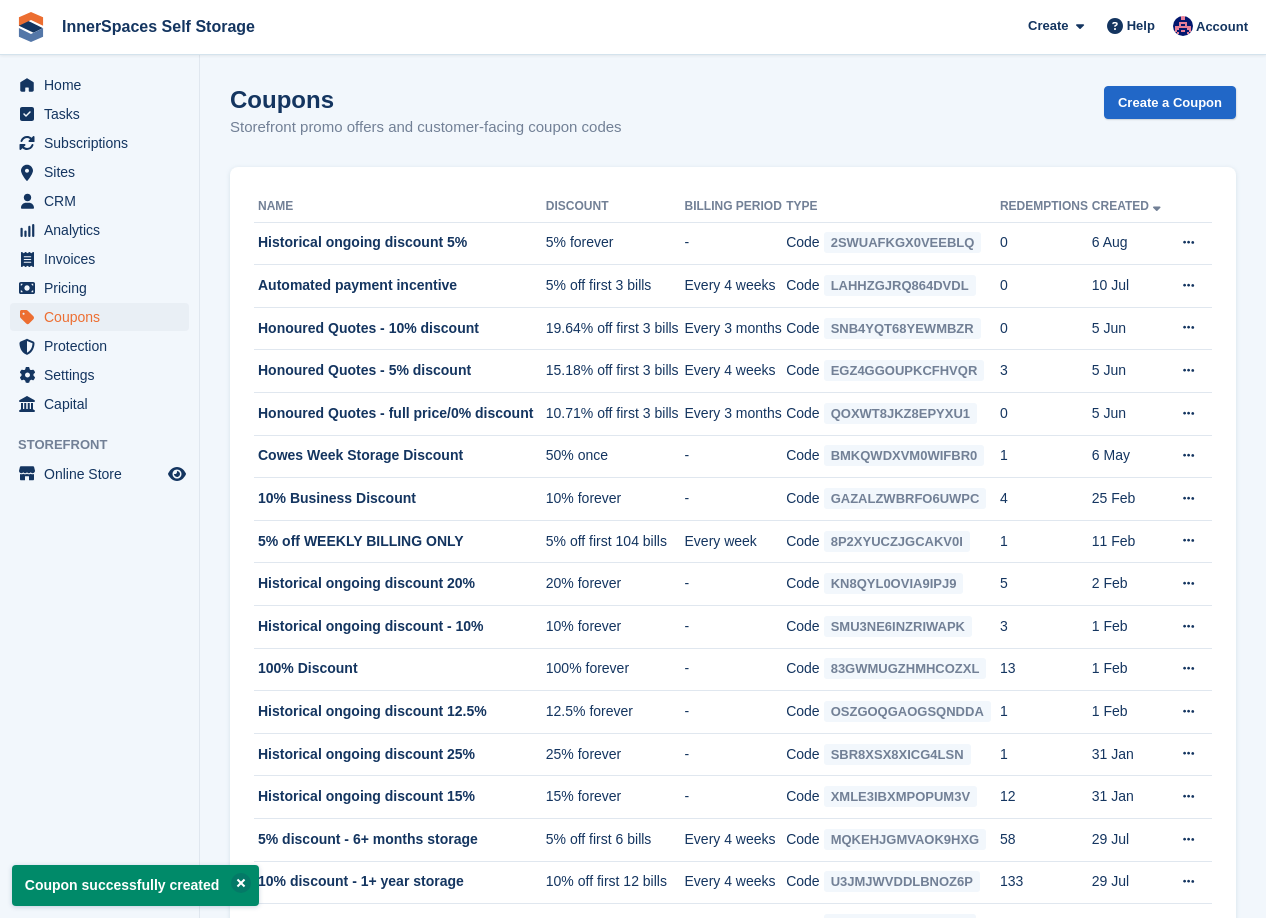 scroll, scrollTop: 0, scrollLeft: 0, axis: both 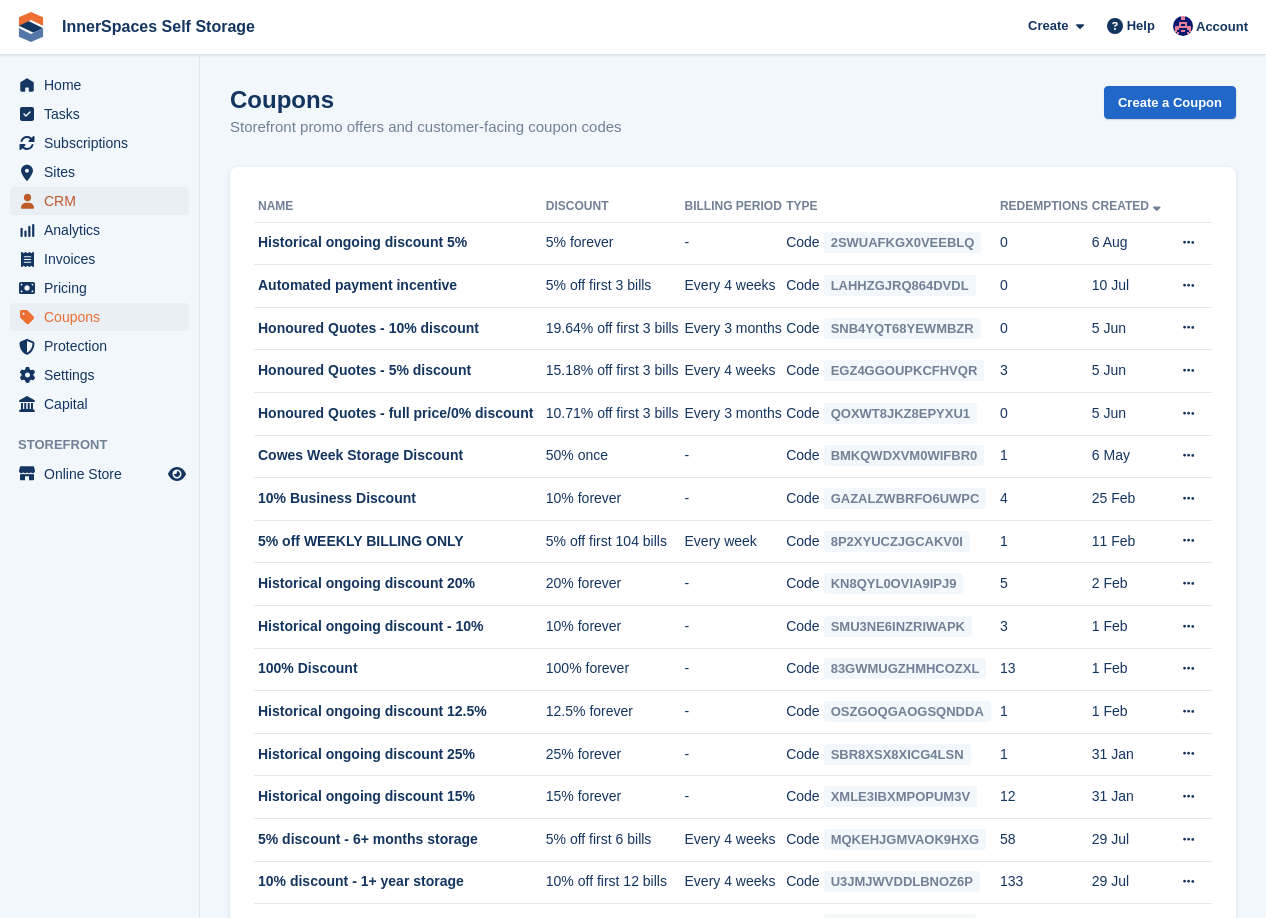click on "CRM" at bounding box center (104, 201) 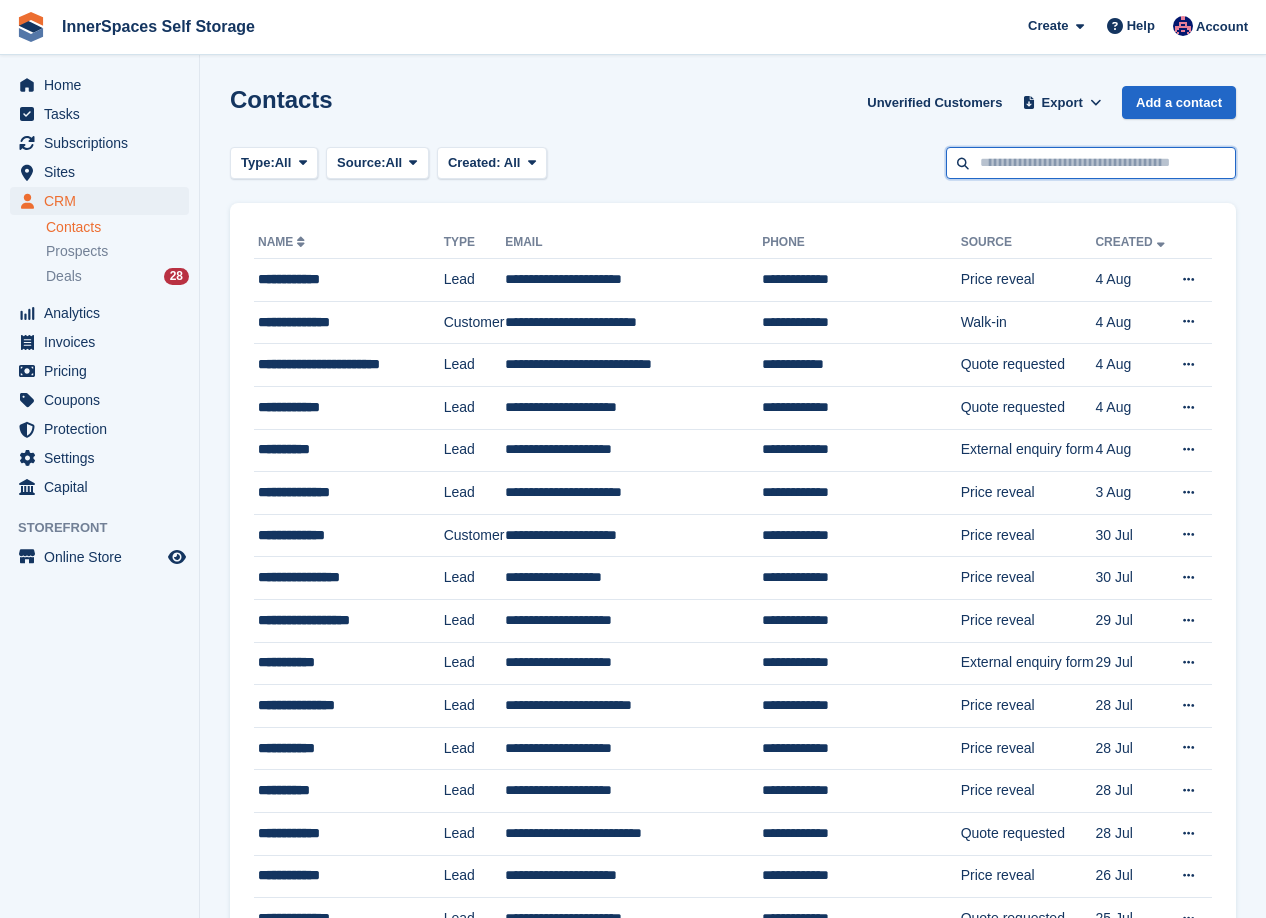 click at bounding box center [1091, 163] 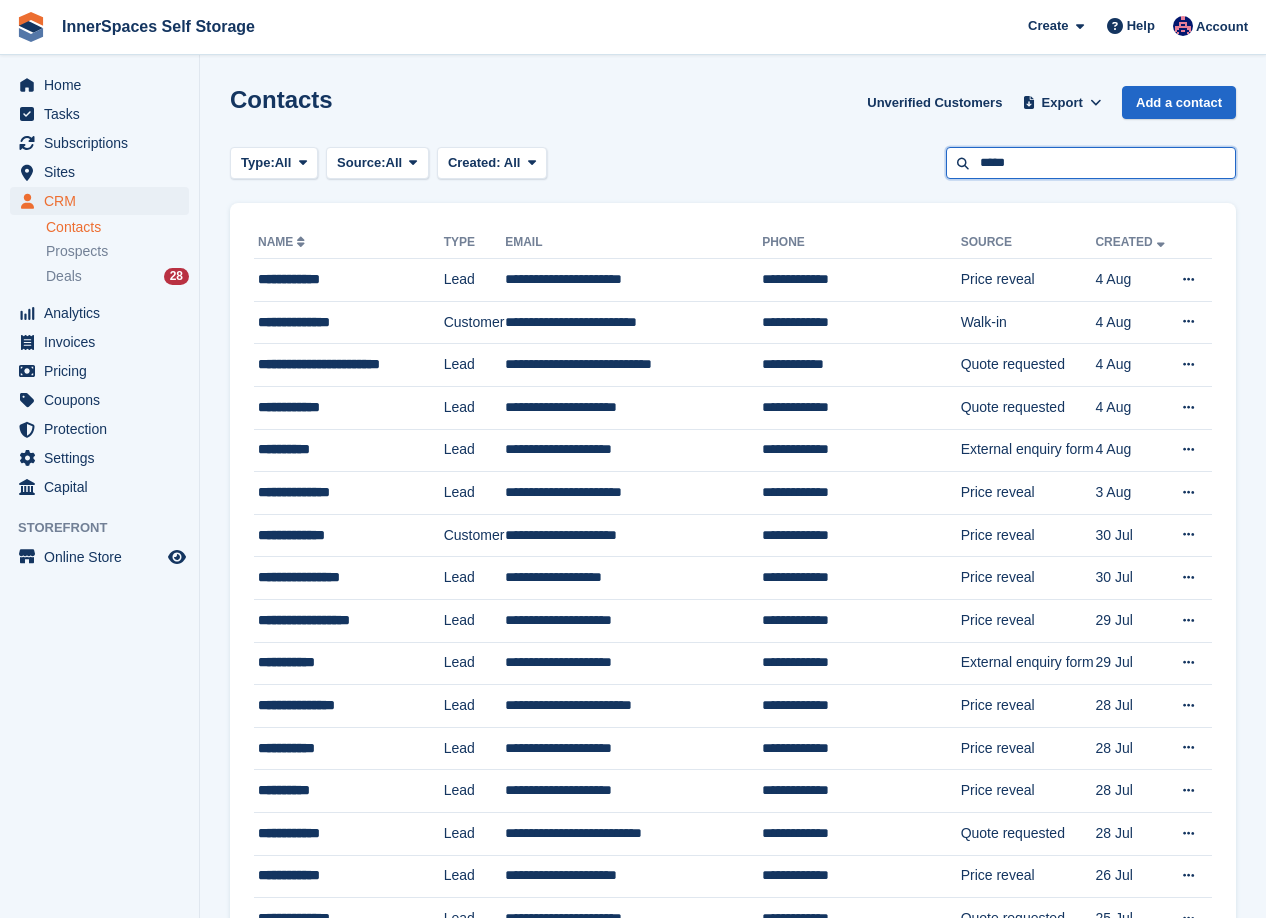 type on "*****" 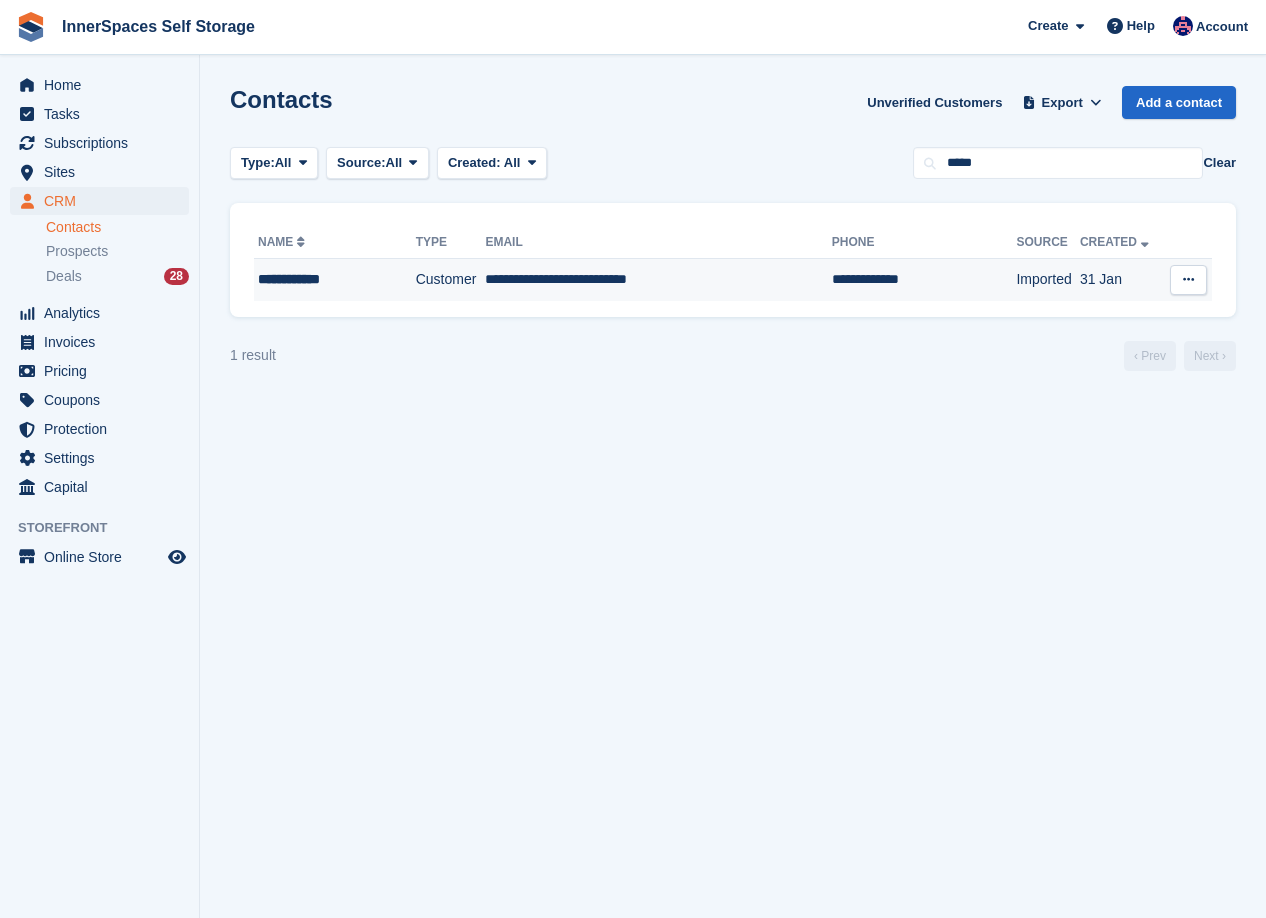 click on "Customer" at bounding box center [451, 280] 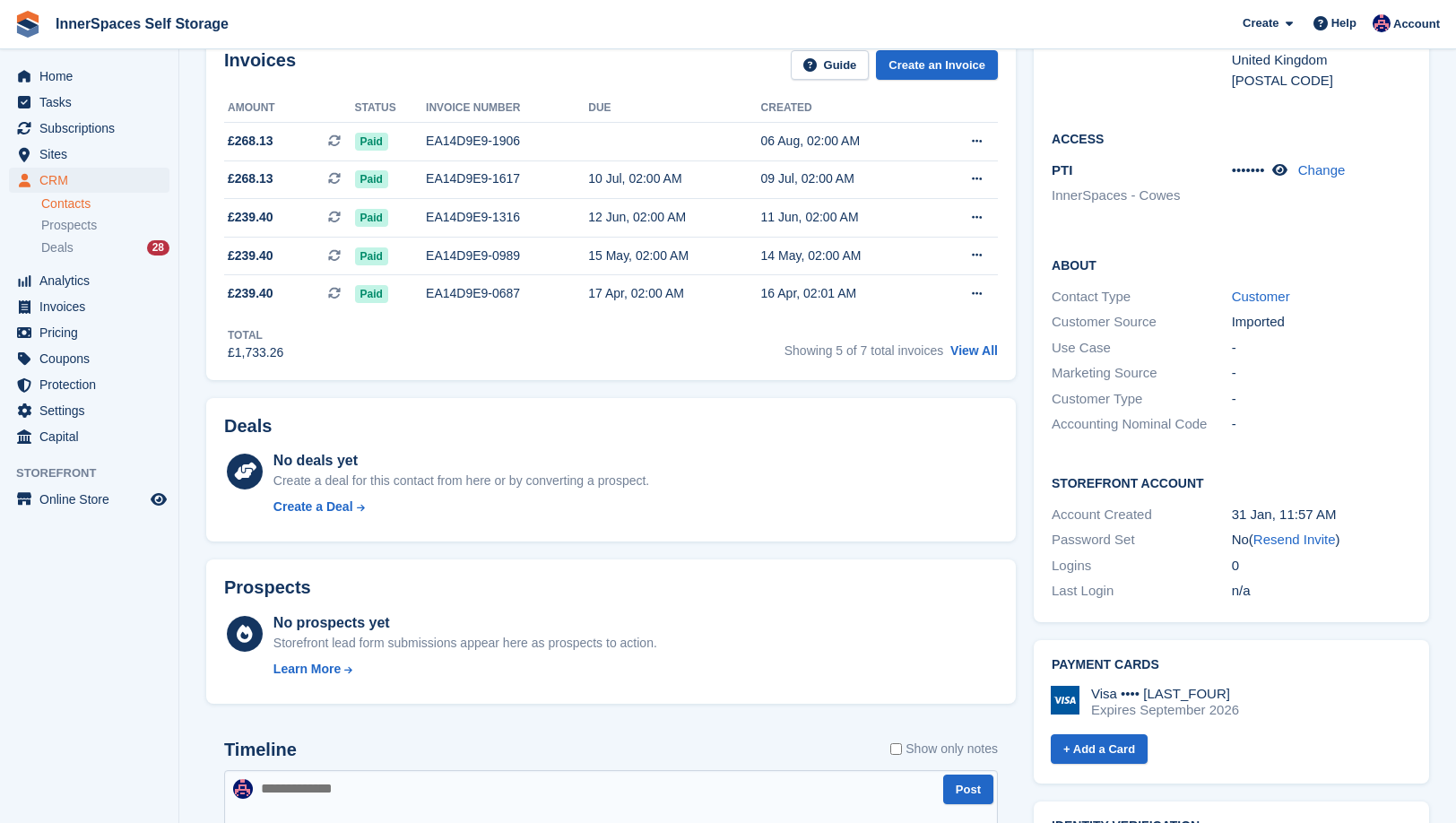 scroll, scrollTop: 4, scrollLeft: 0, axis: vertical 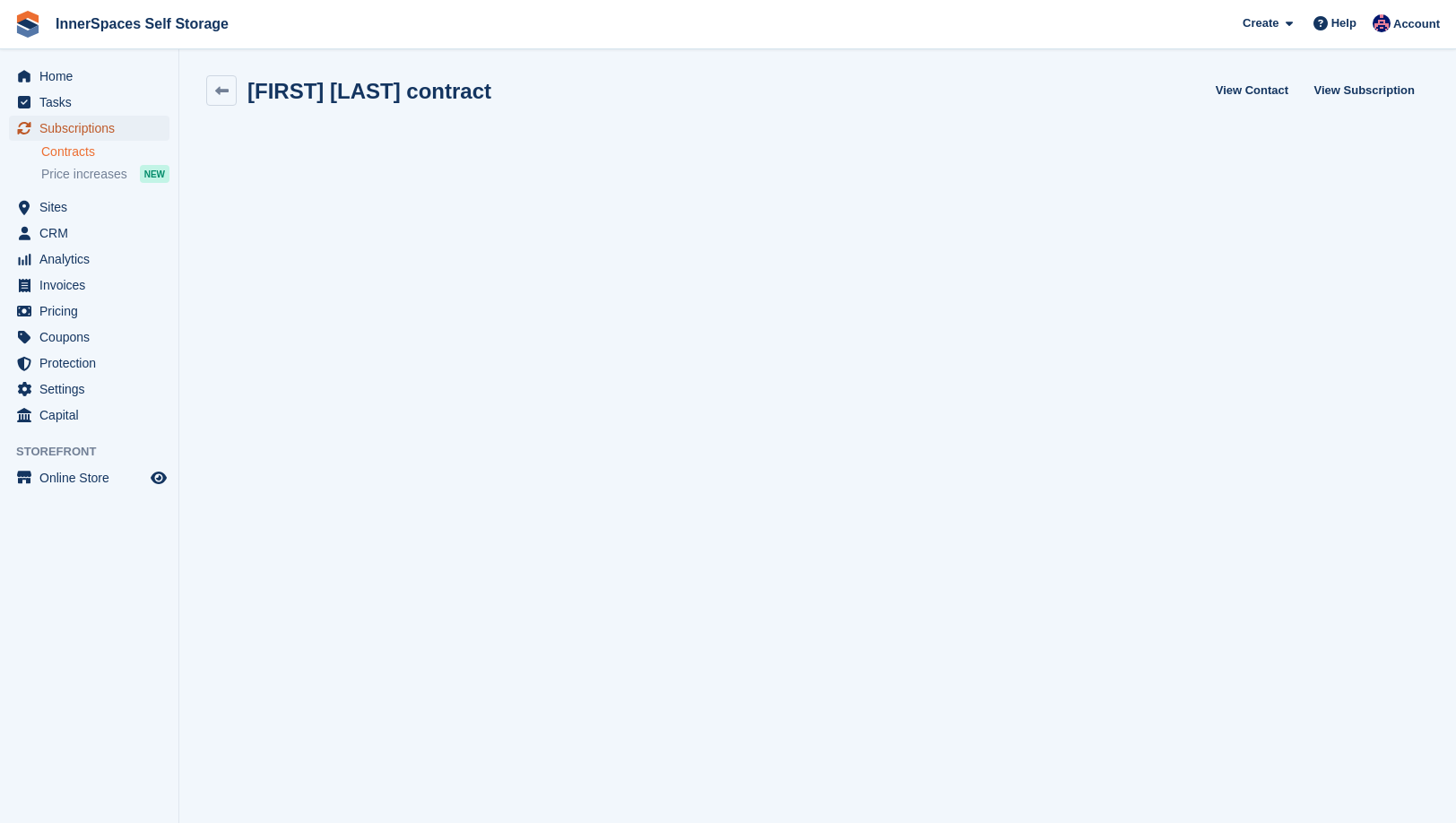 click on "Subscriptions" at bounding box center [93, 128] 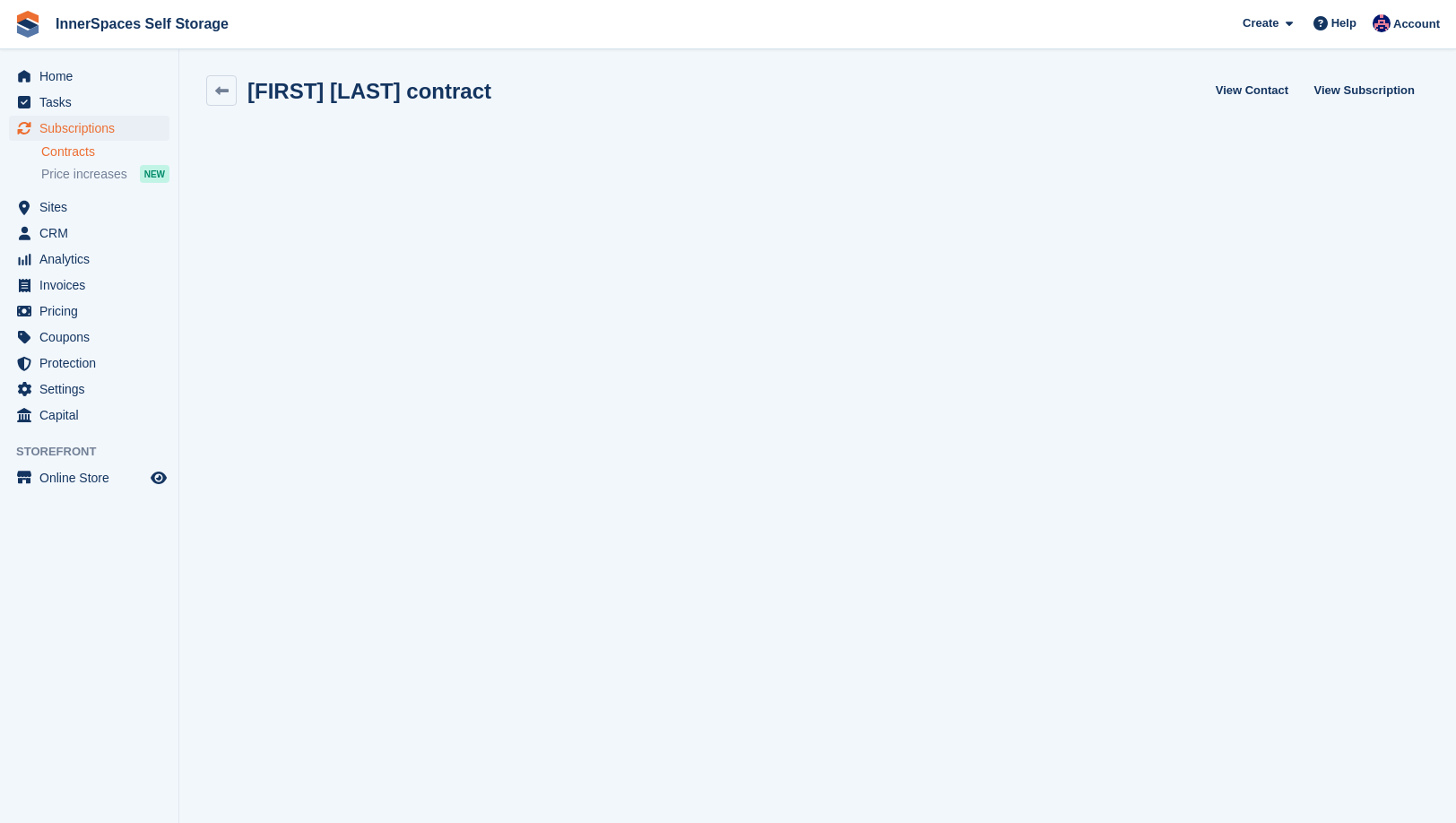 scroll, scrollTop: 0, scrollLeft: 0, axis: both 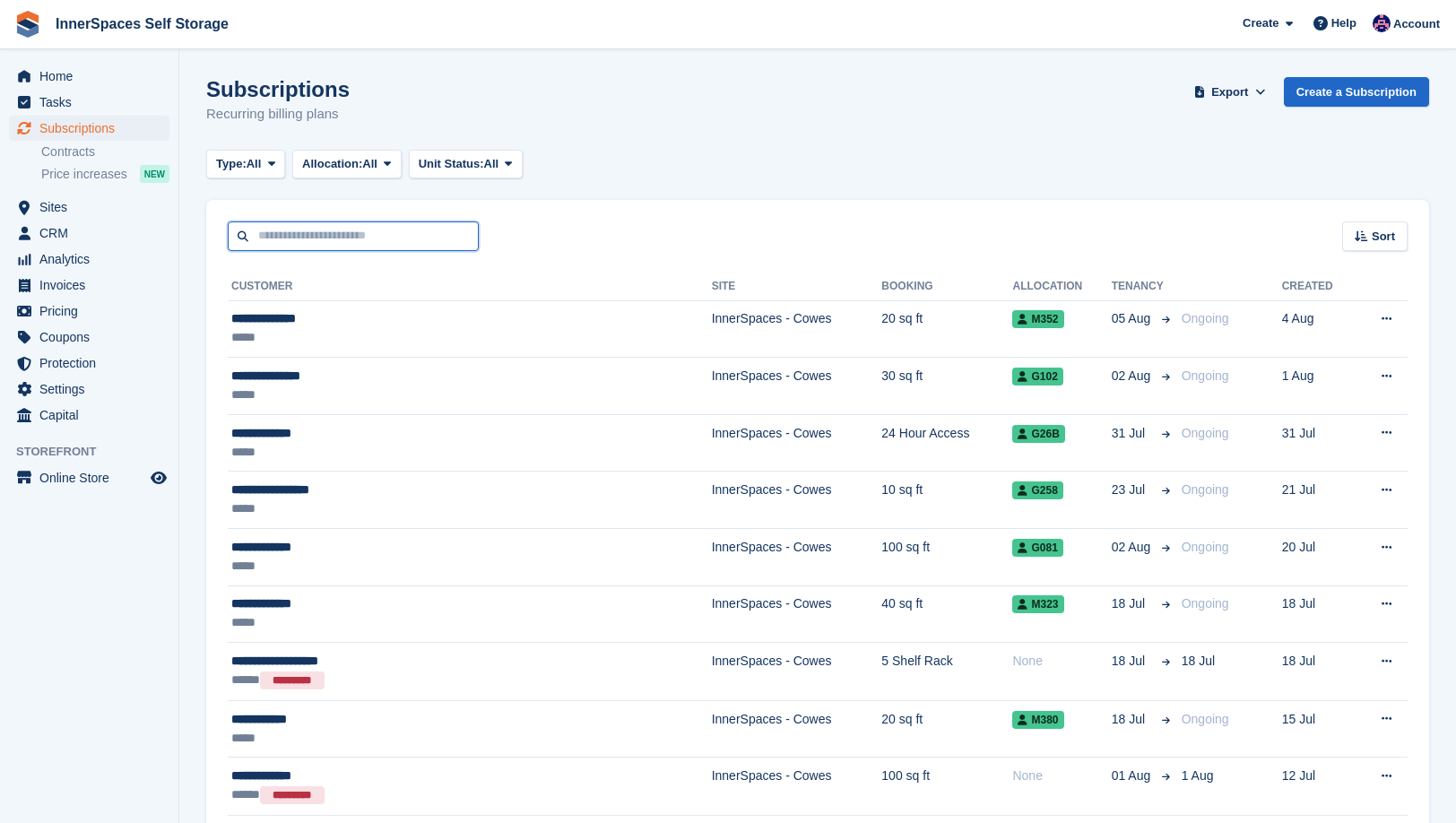 click at bounding box center (353, 236) 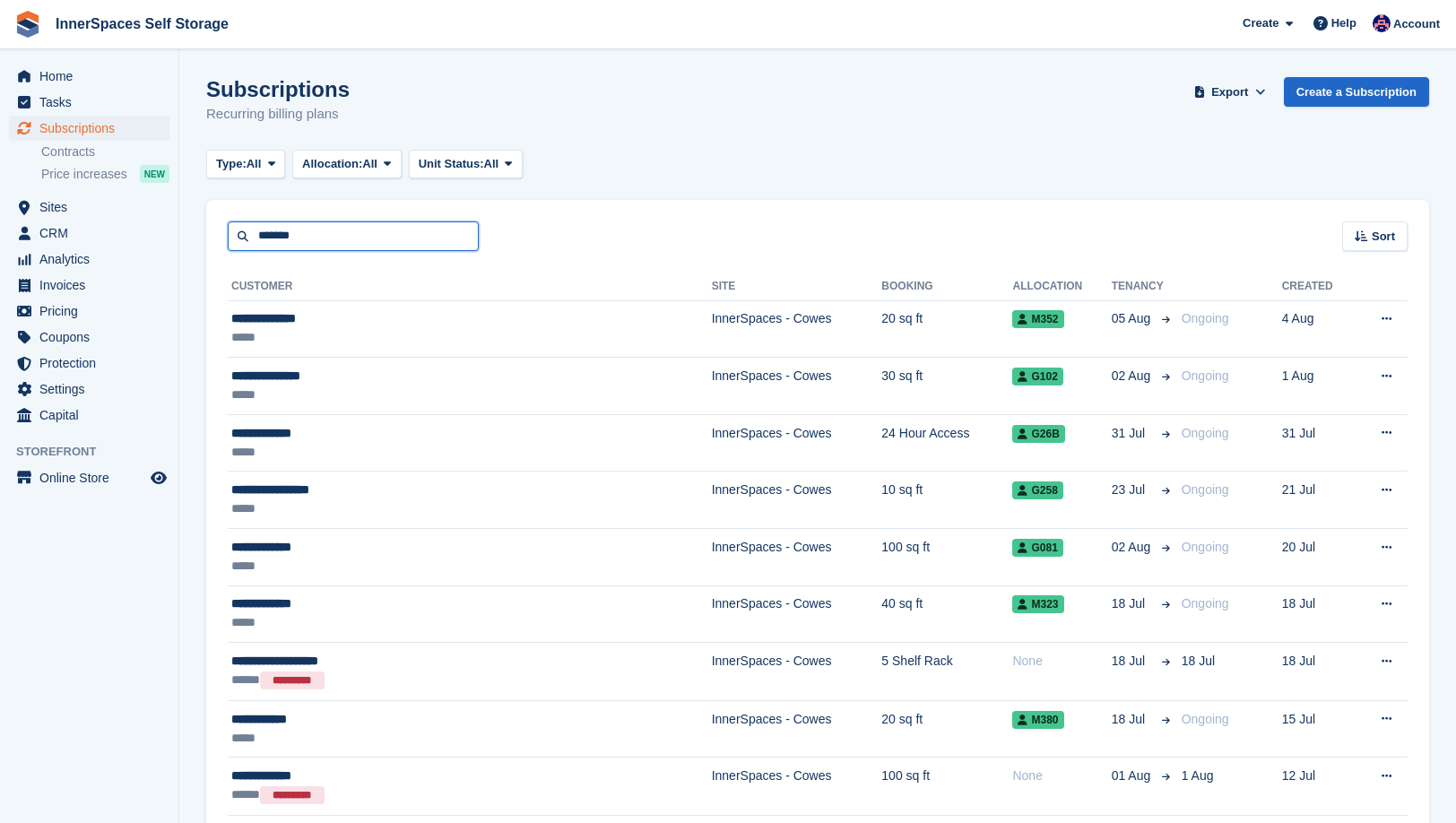 type on "*******" 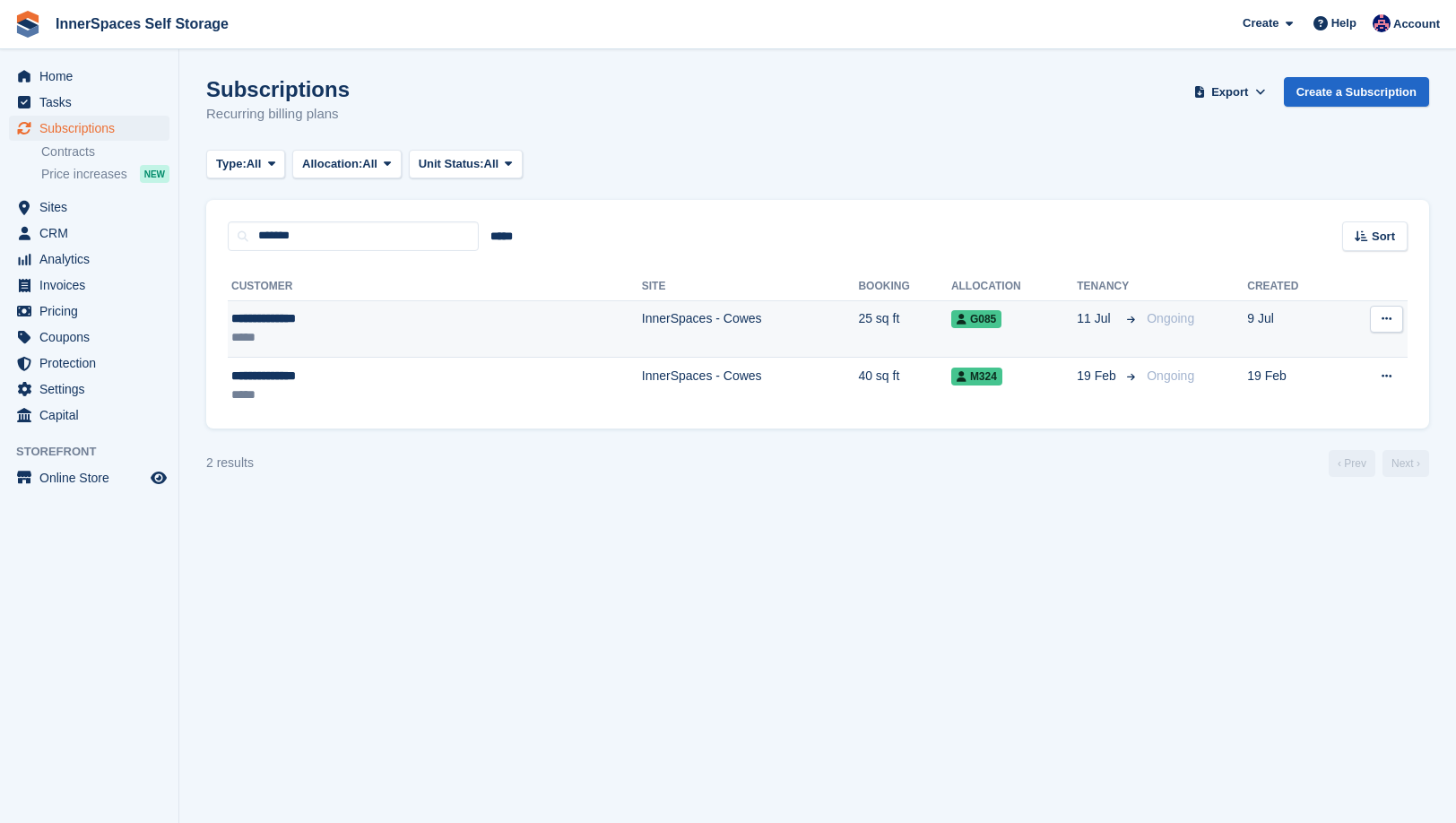 click on "**********" at bounding box center [344, 318] 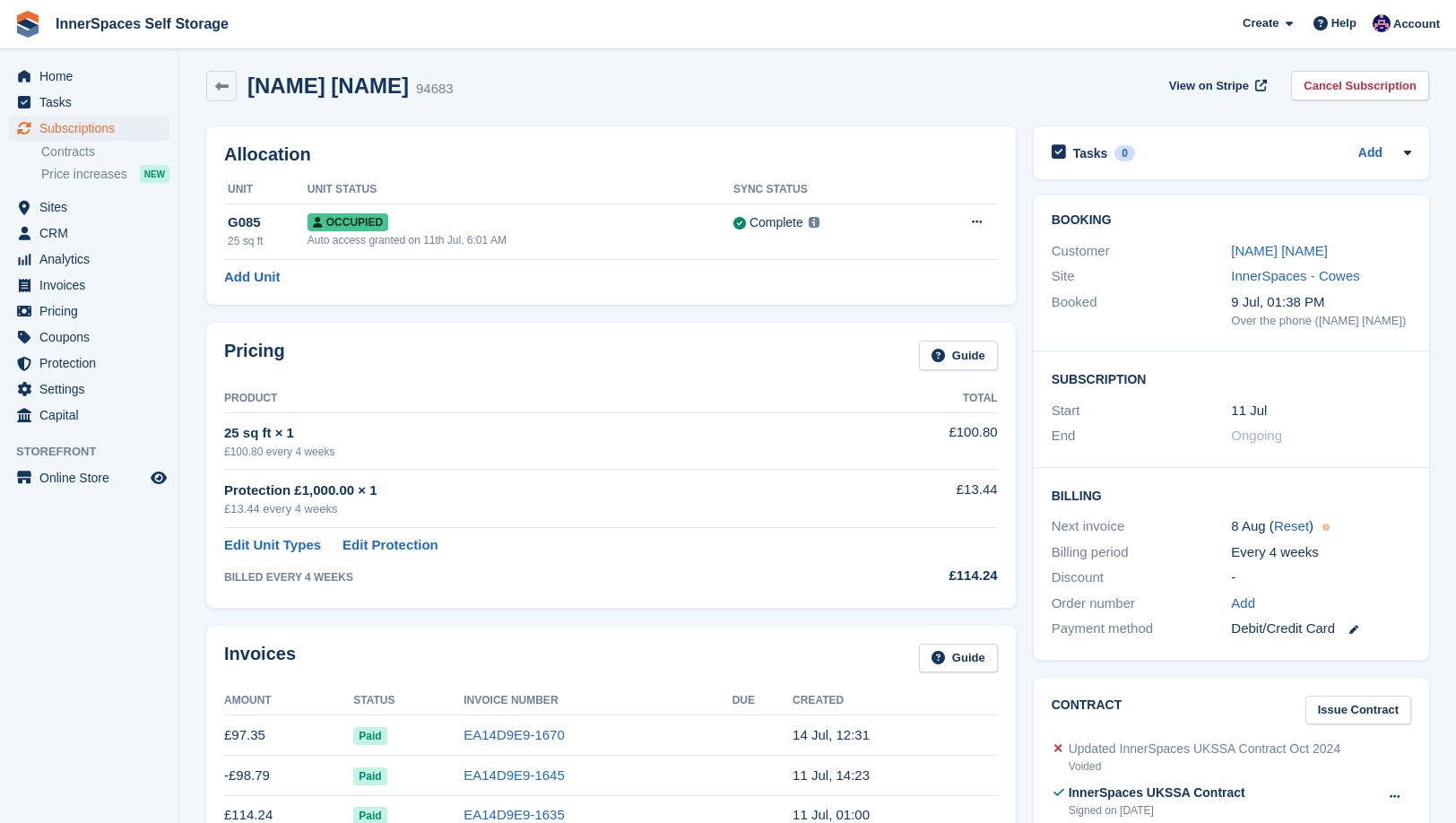 scroll, scrollTop: 4, scrollLeft: 0, axis: vertical 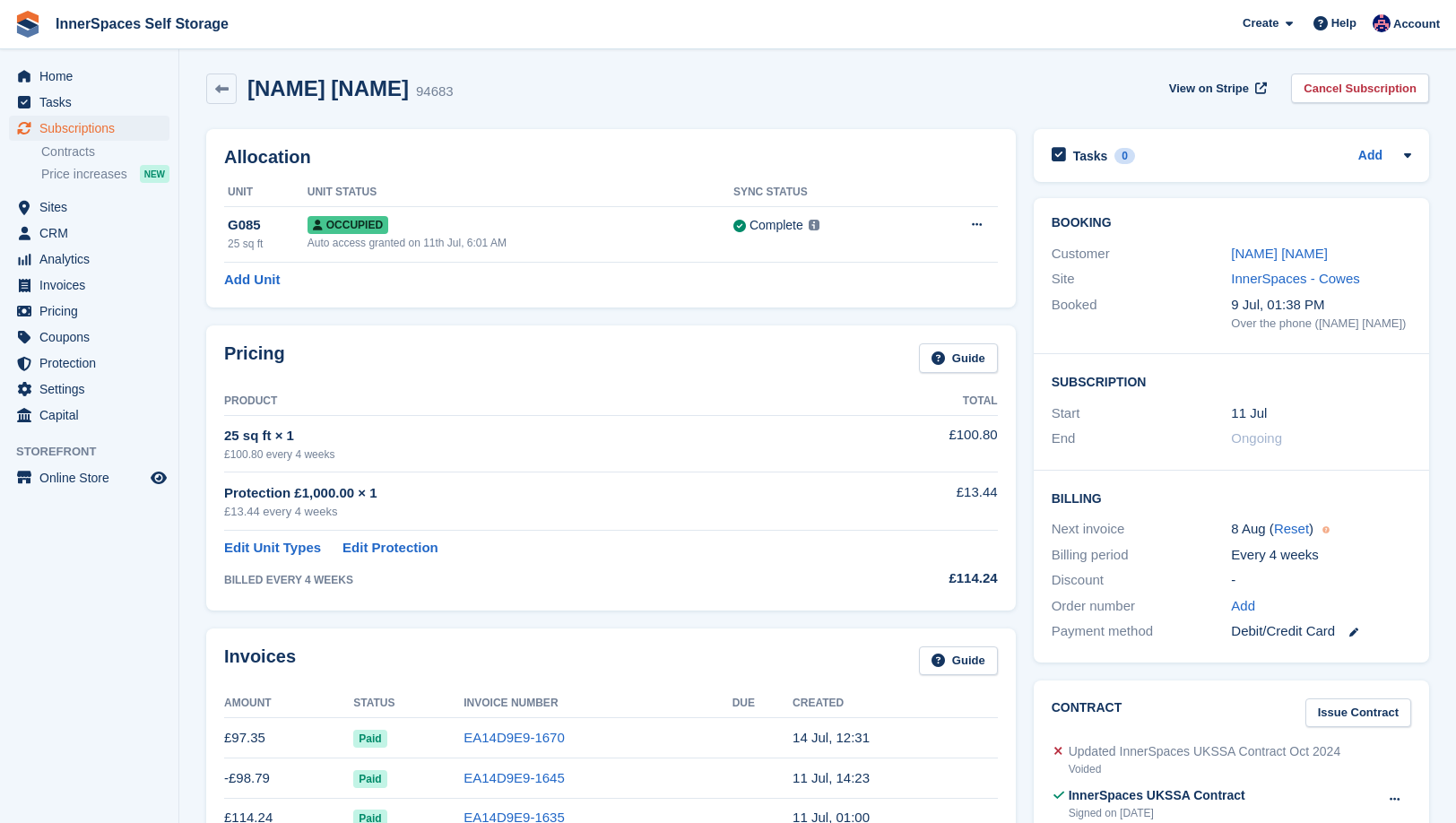 click on "Protection £1,000.00 × 1" at bounding box center (539, 493) 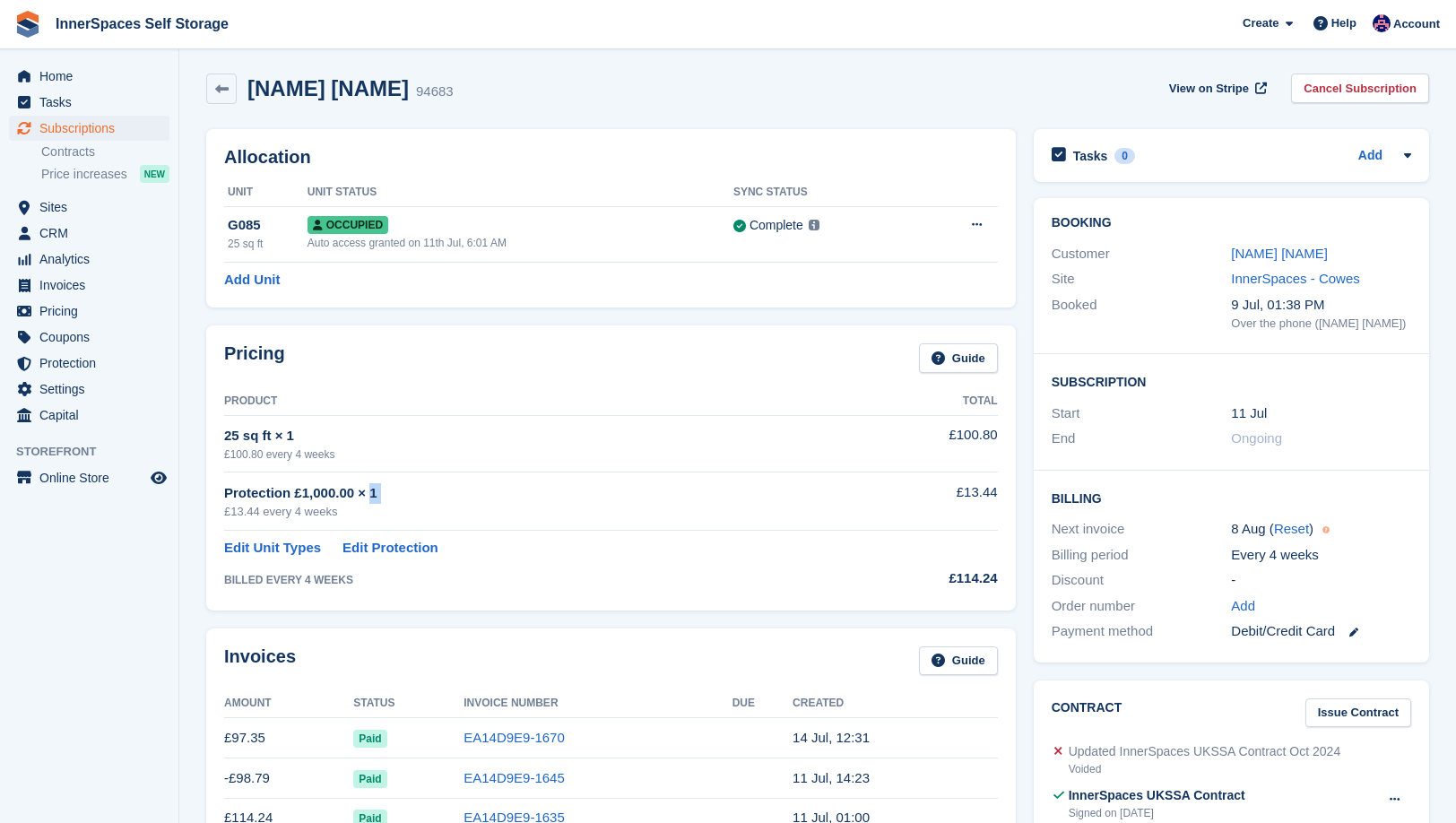 click on "Protection £1,000.00 × 1" at bounding box center (539, 493) 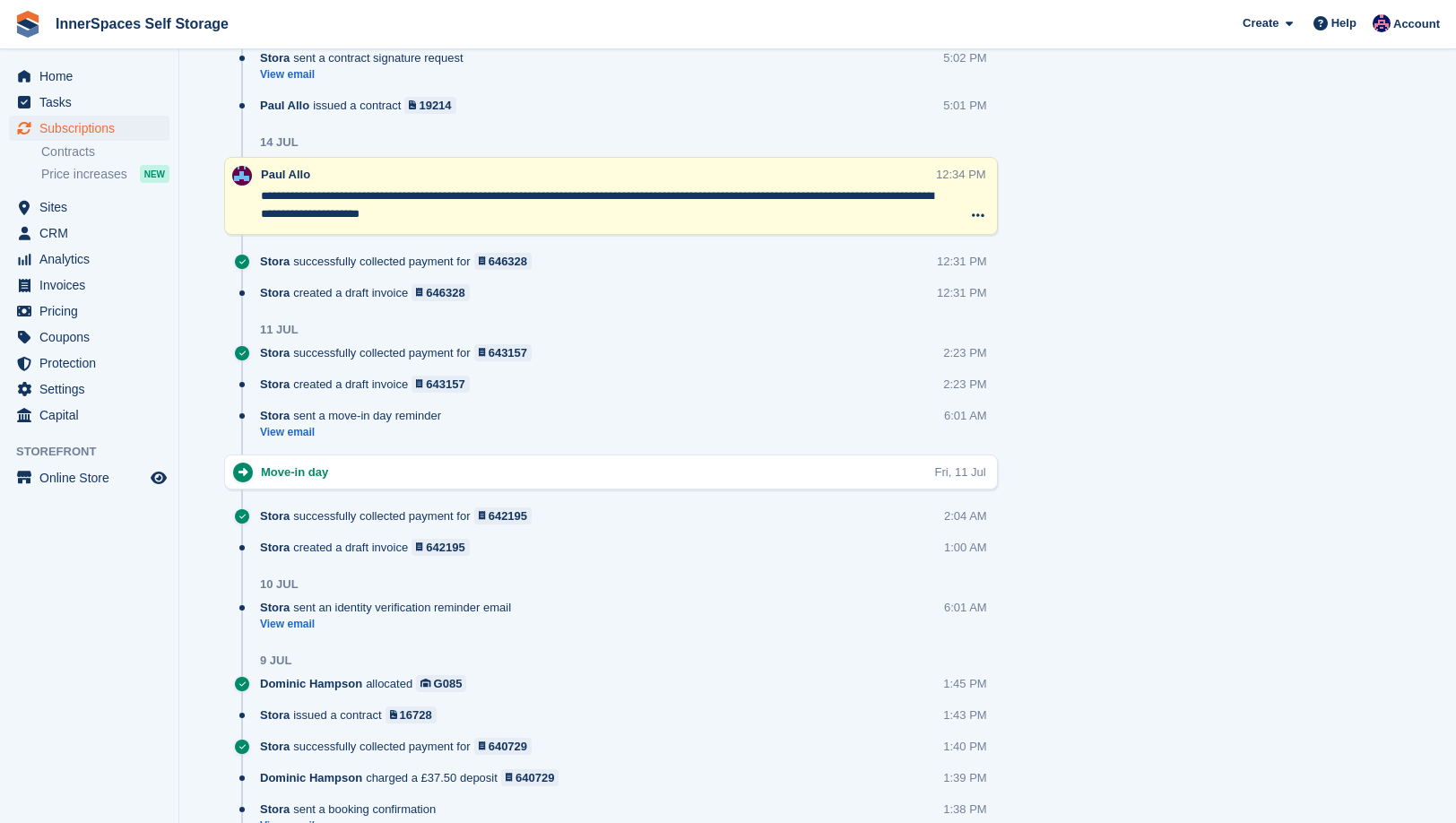 scroll, scrollTop: 1463, scrollLeft: 0, axis: vertical 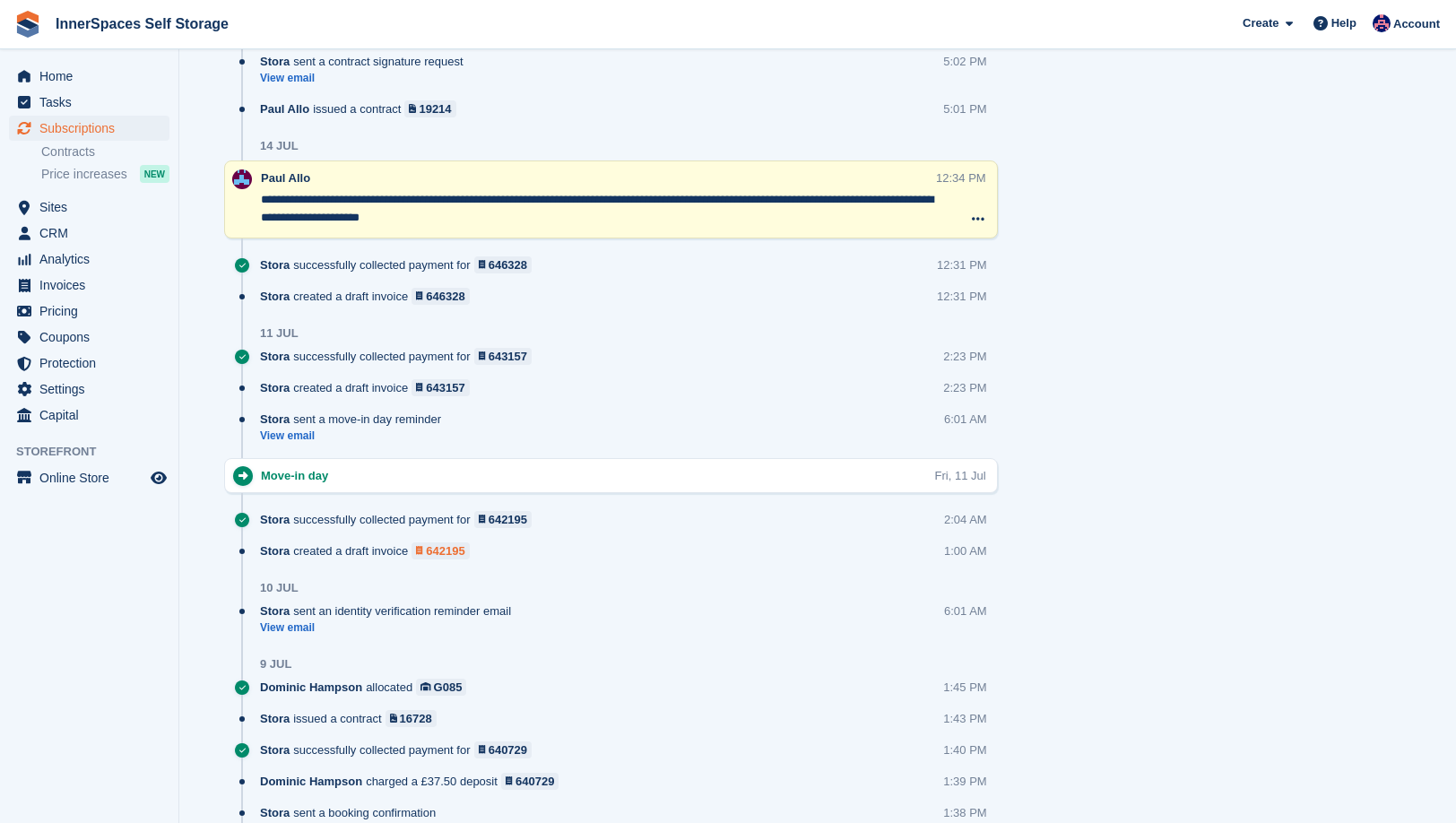 click on "642195" at bounding box center [445, 550] 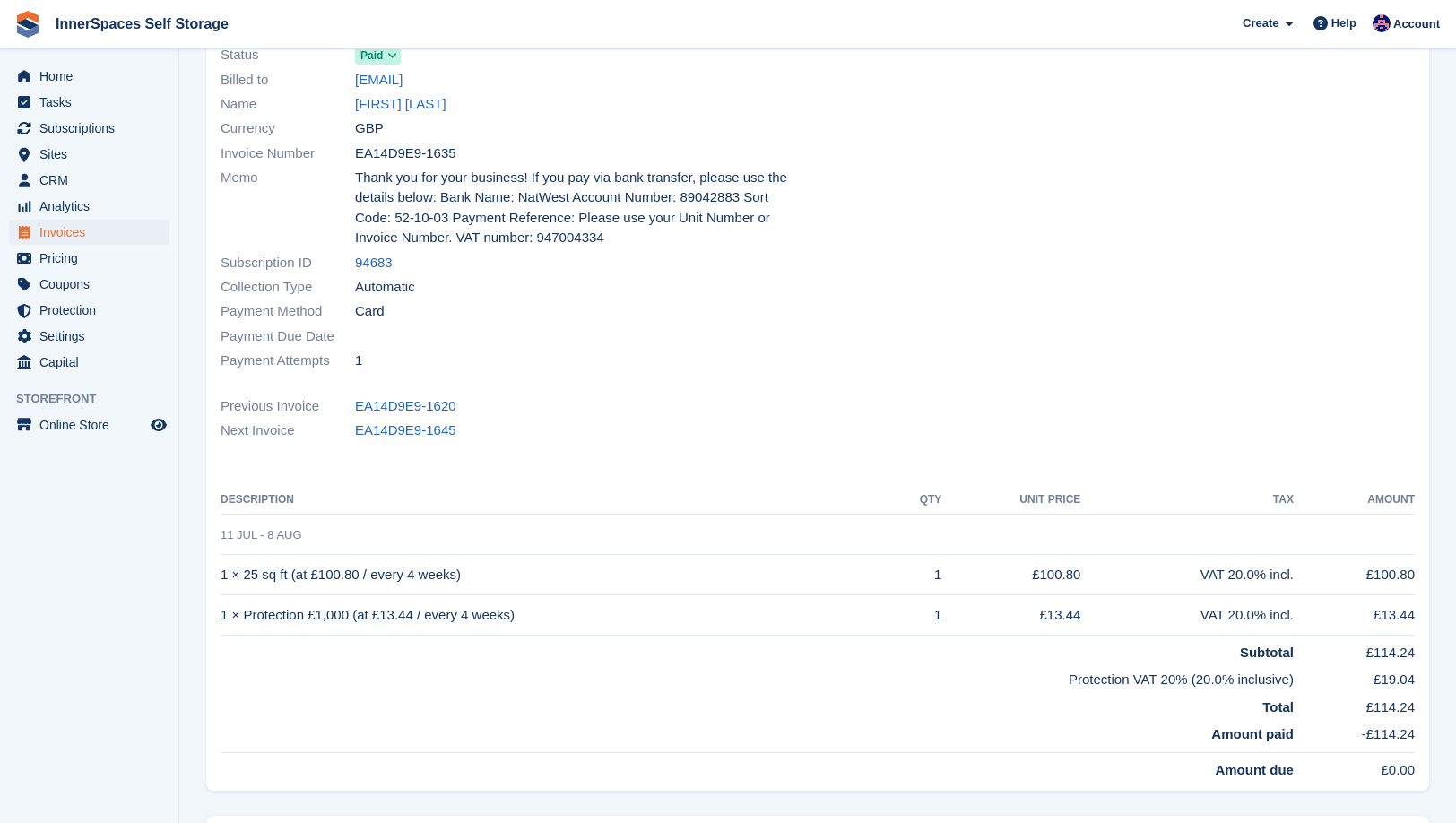 scroll, scrollTop: 0, scrollLeft: 0, axis: both 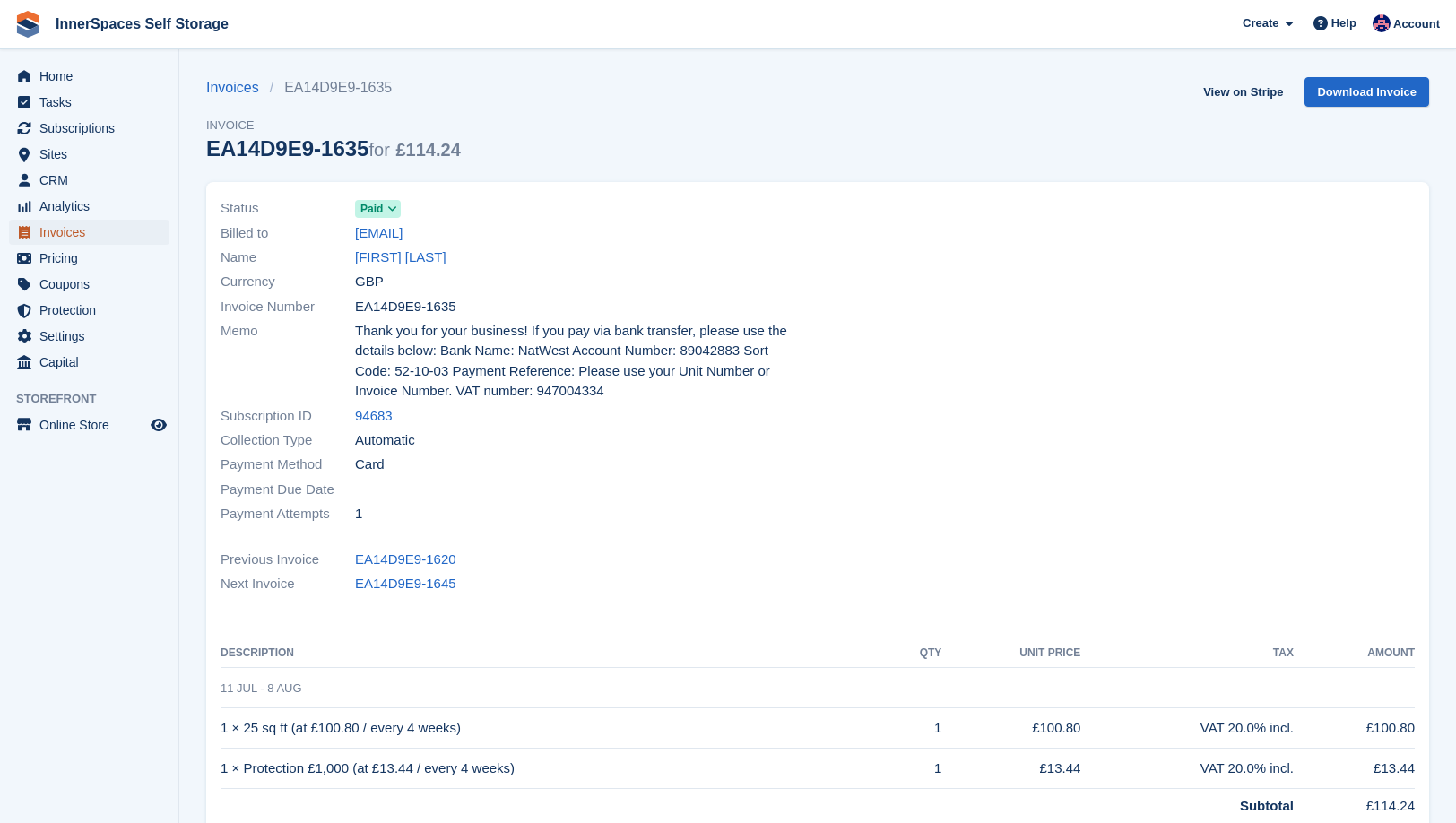 click on "Invoices" at bounding box center [93, 232] 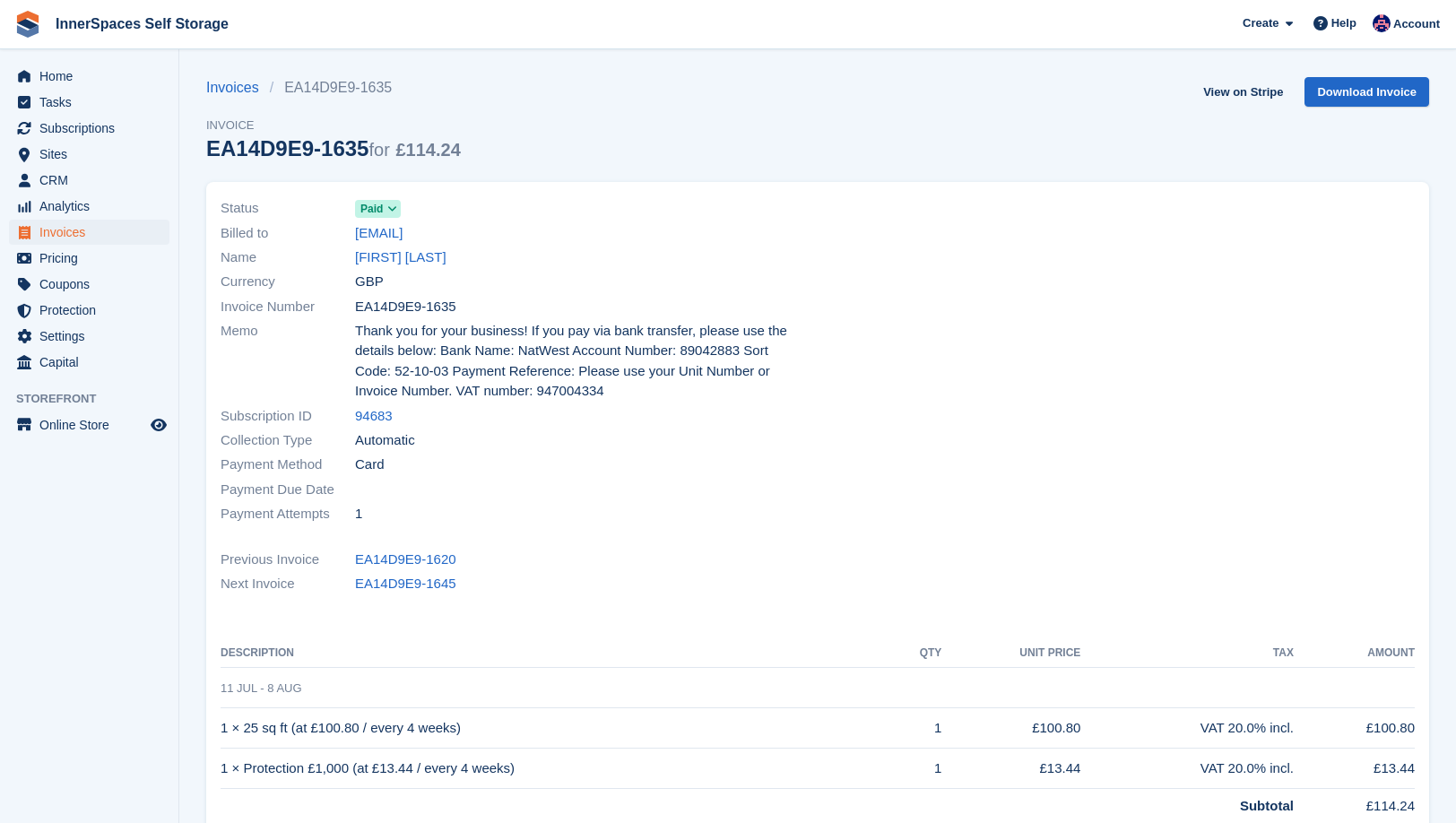 click on "[UUID] for [PRICE]" at bounding box center (334, 148) 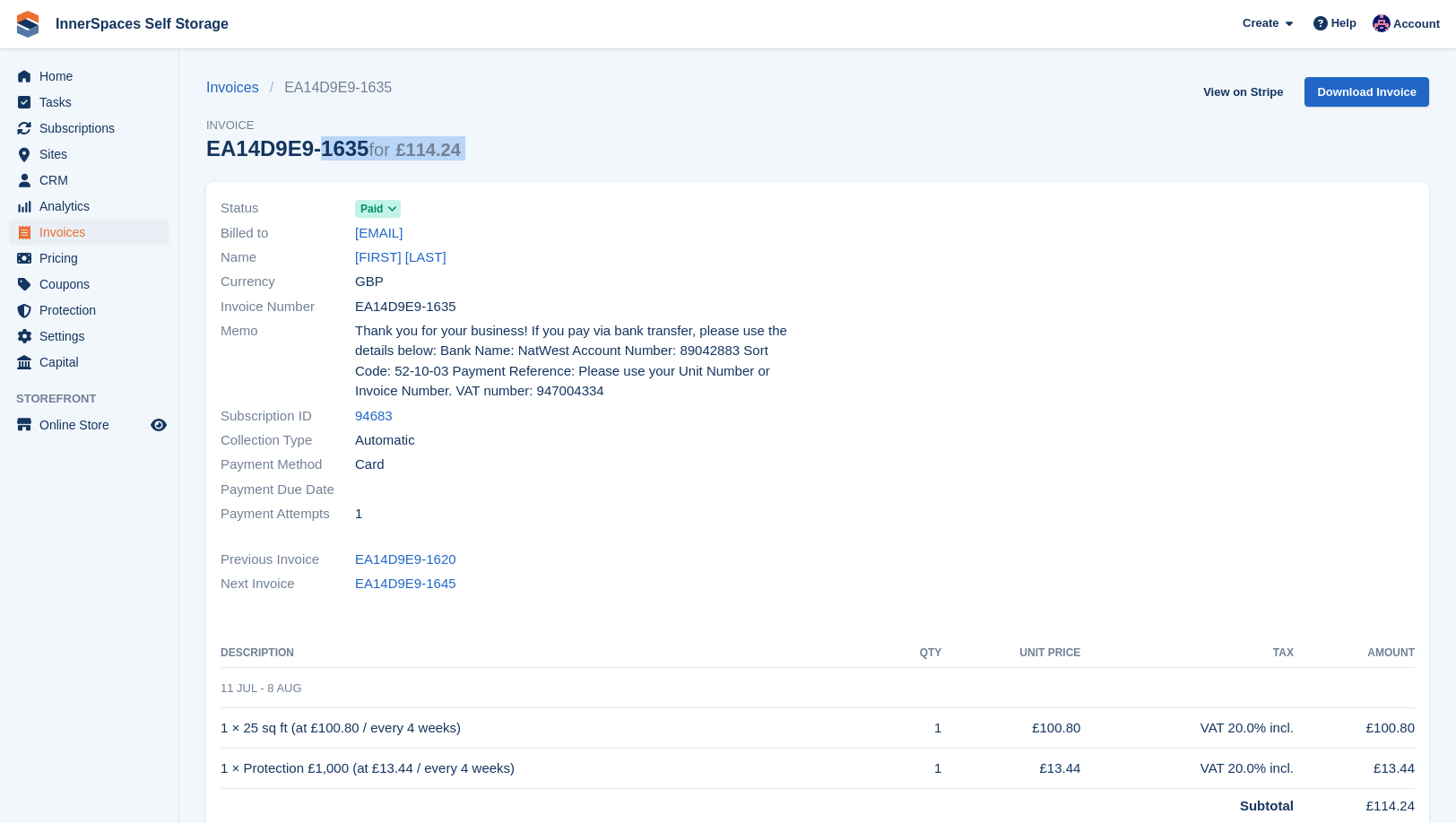 click on "EA14D9E9-1635  for   £114.24" at bounding box center [334, 148] 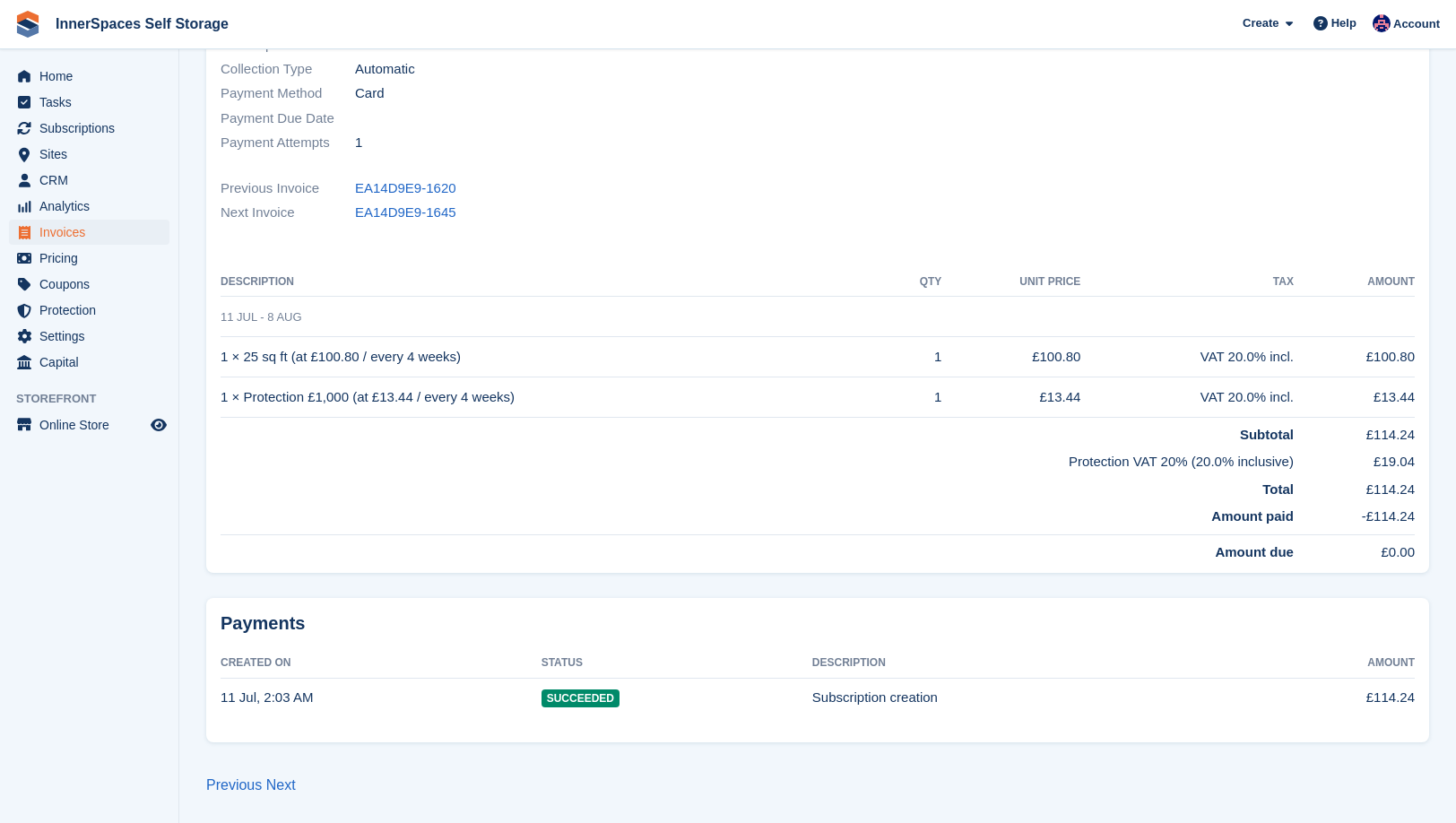 scroll, scrollTop: 0, scrollLeft: 0, axis: both 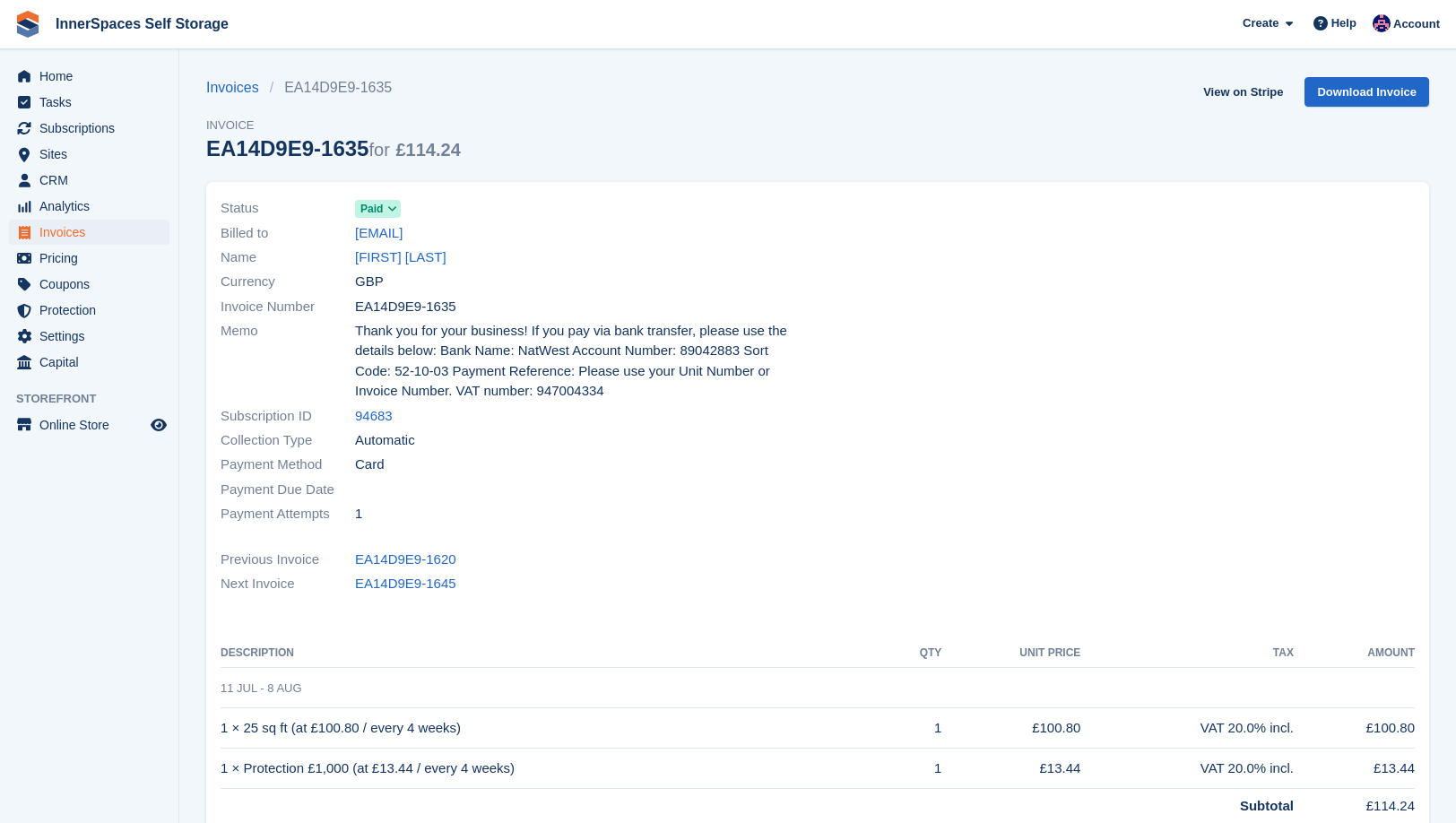click on "Invoice Number
EA14D9E9-1635" at bounding box center (514, 306) 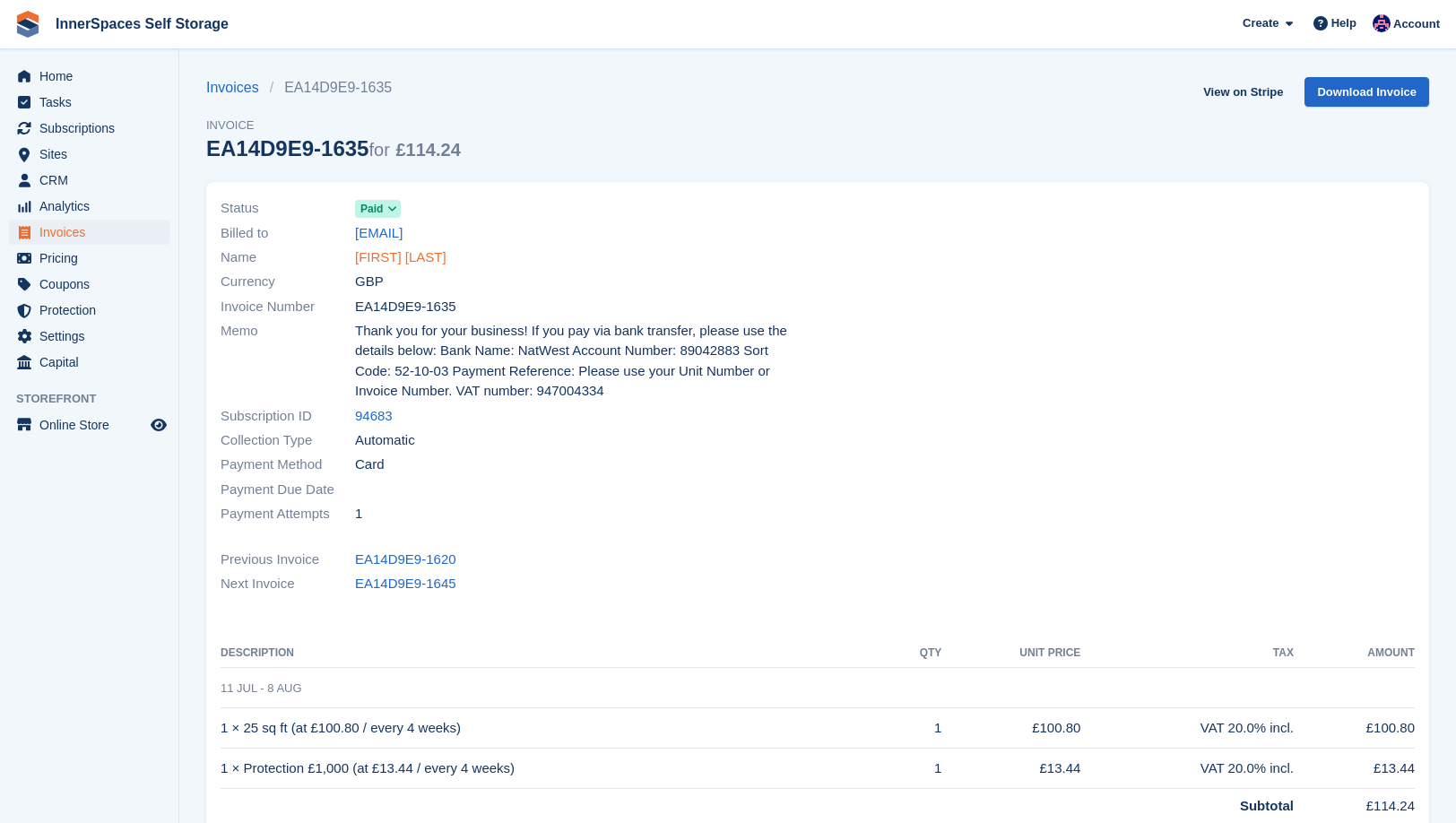 click on "Heather Walker" at bounding box center (401, 257) 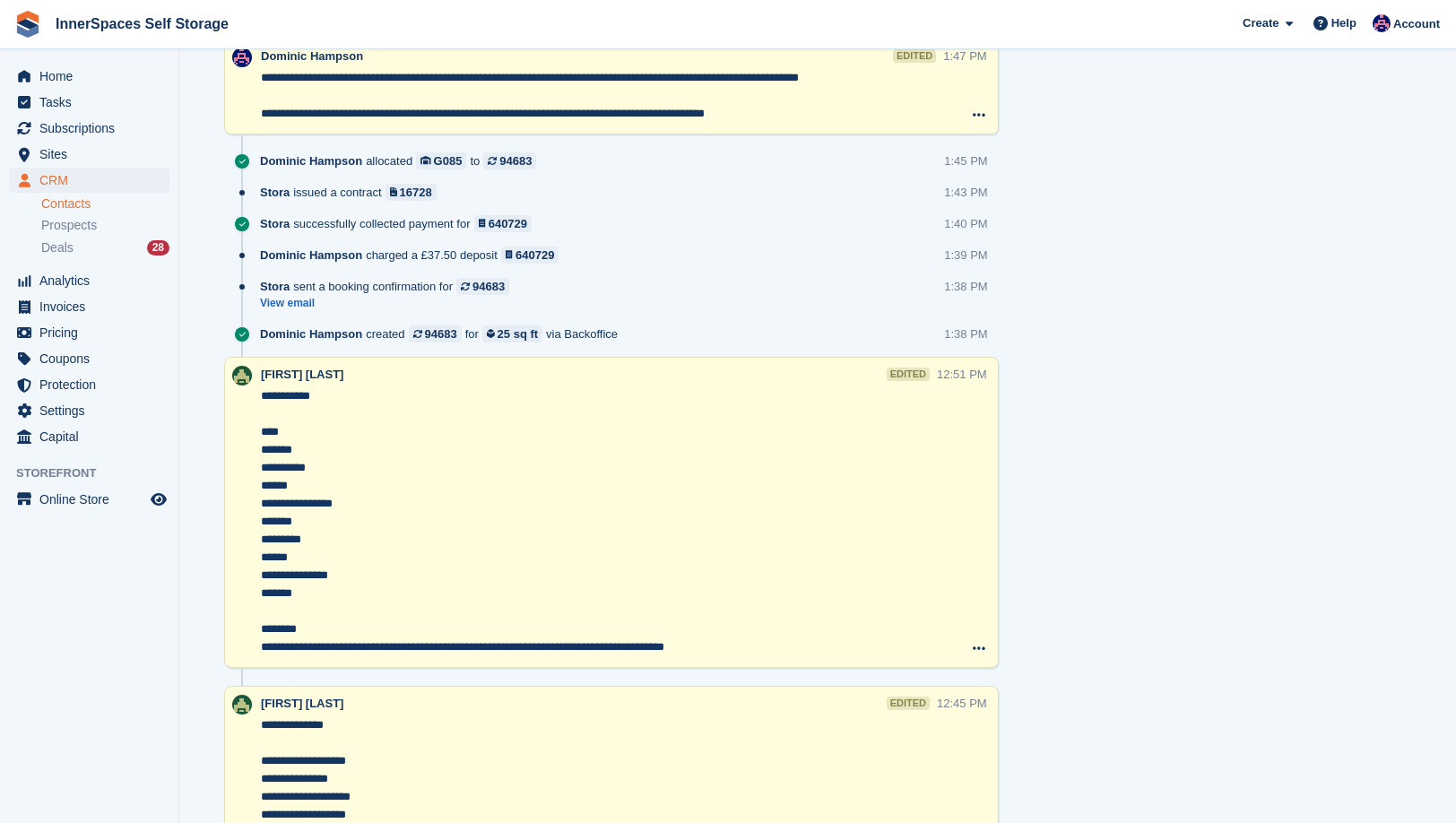 scroll, scrollTop: 3043, scrollLeft: 0, axis: vertical 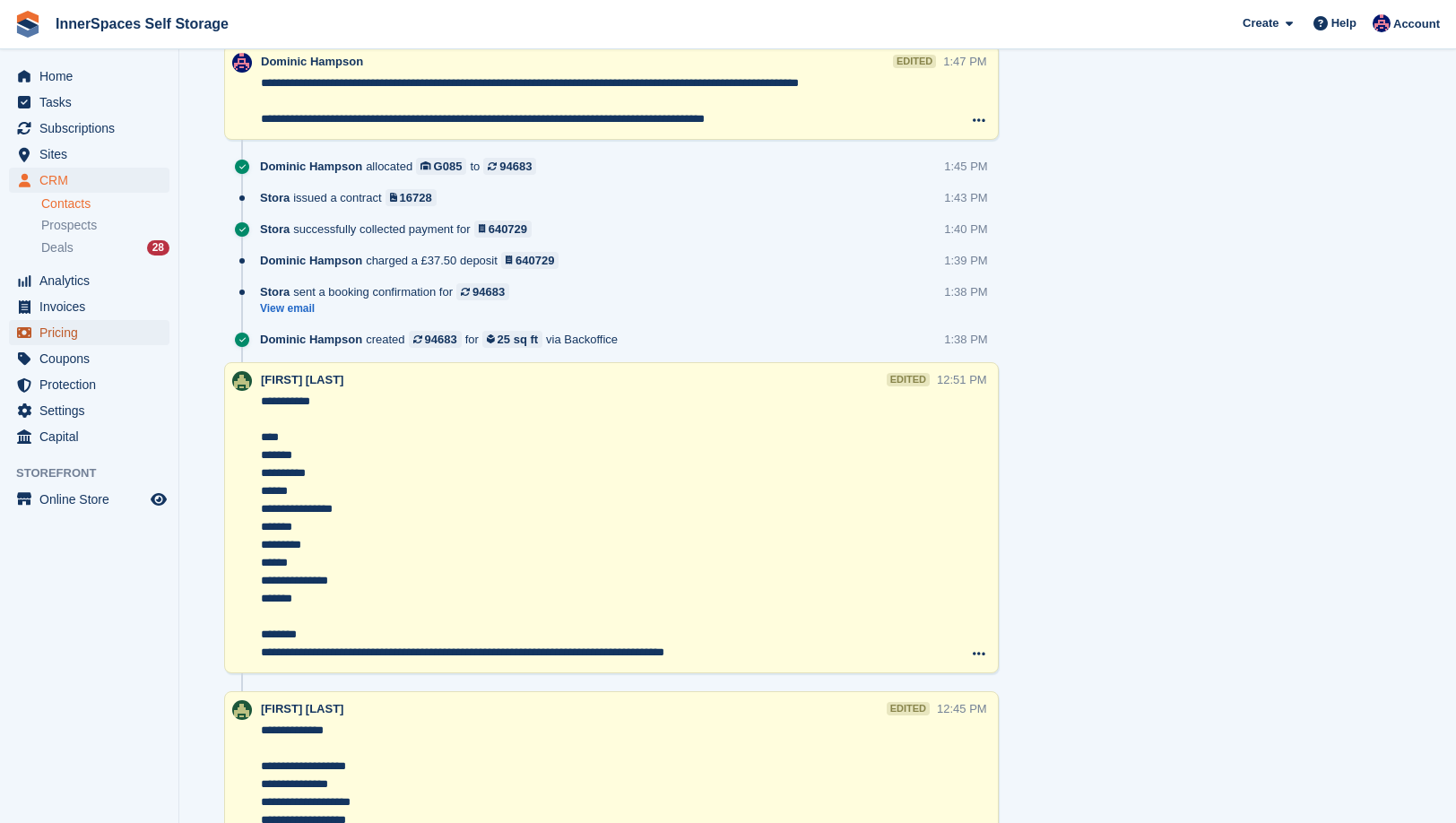 click on "Pricing" at bounding box center (93, 333) 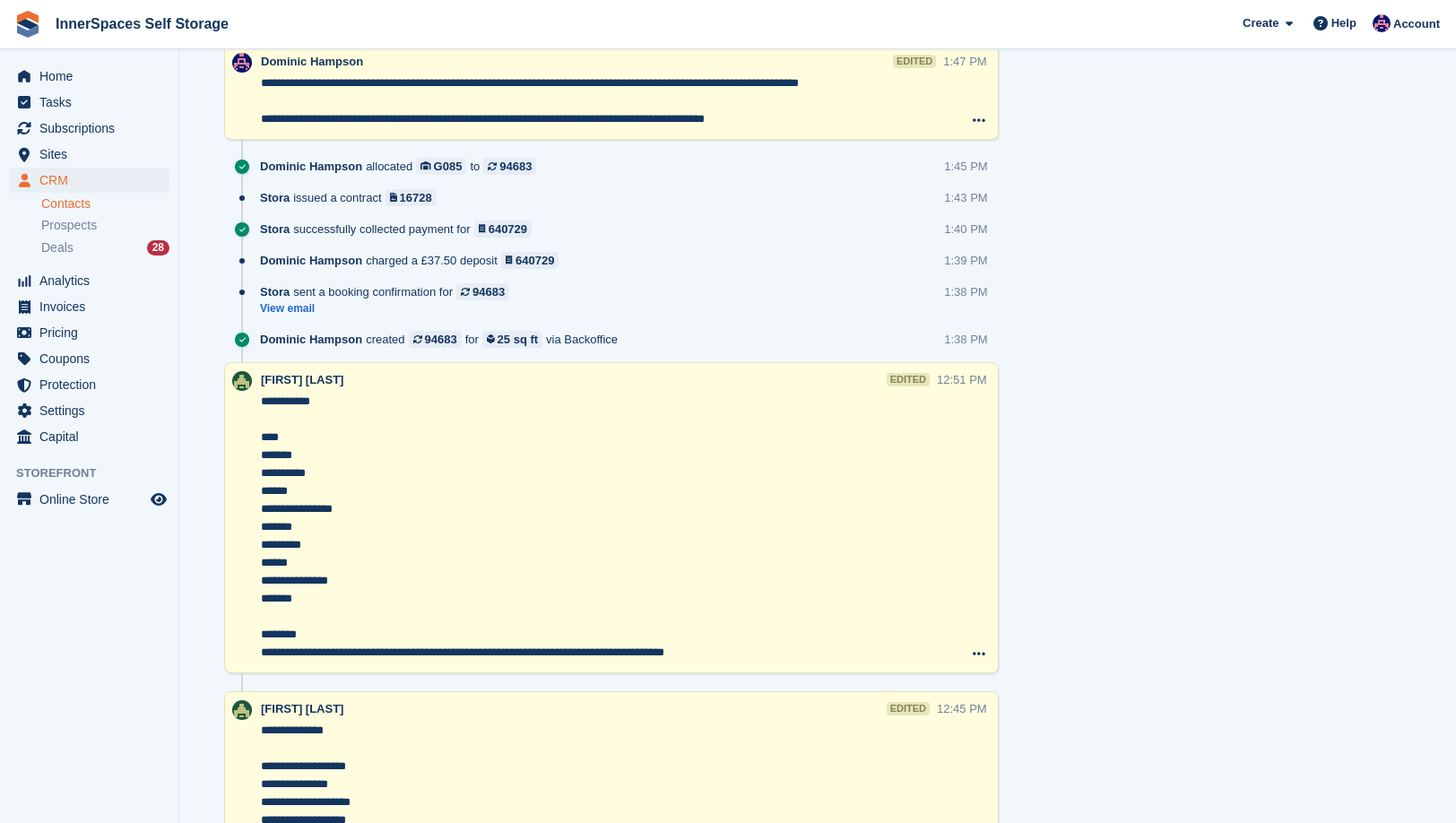 click on "**********" at bounding box center [599, 527] 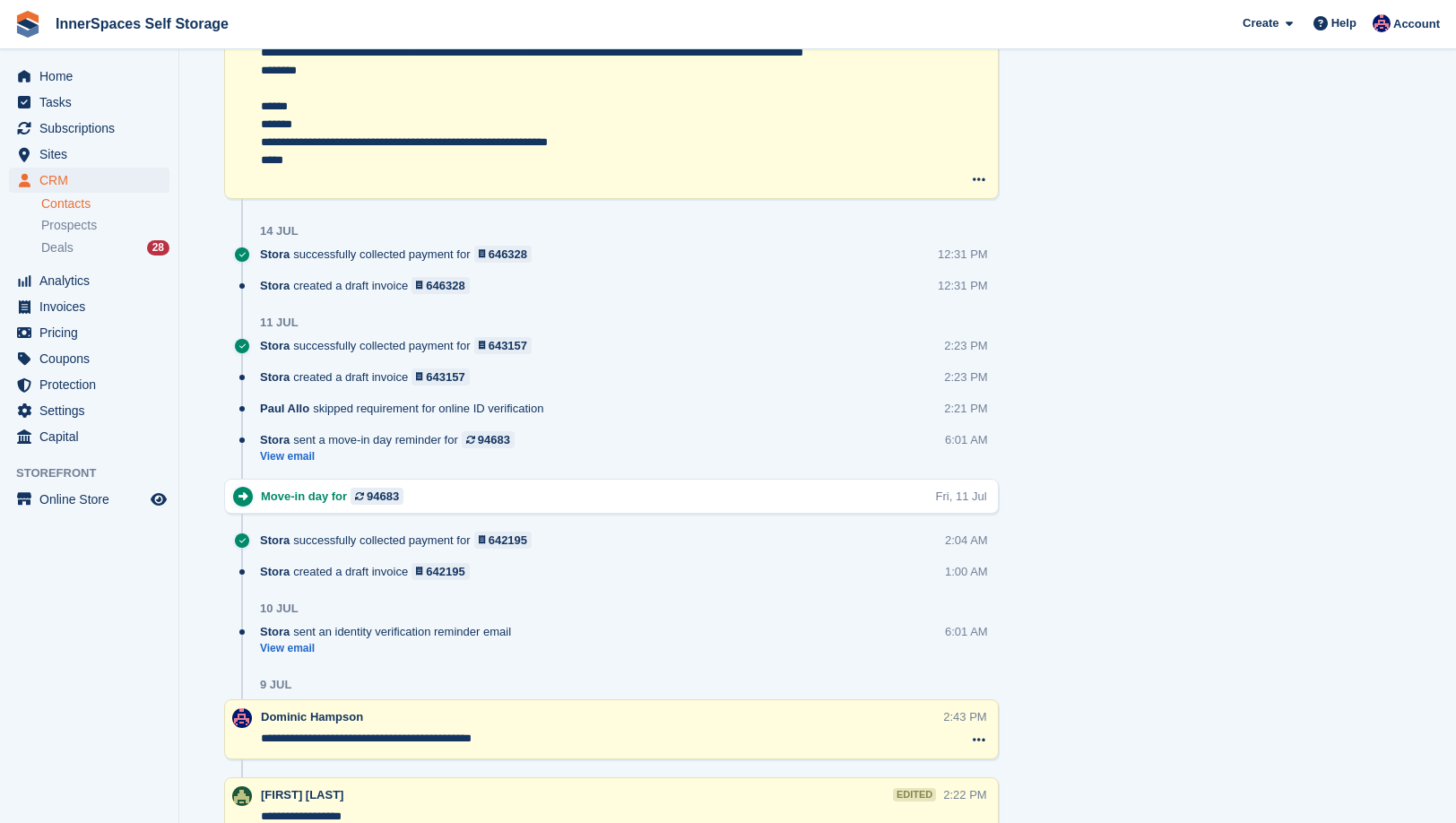 scroll, scrollTop: 1843, scrollLeft: 0, axis: vertical 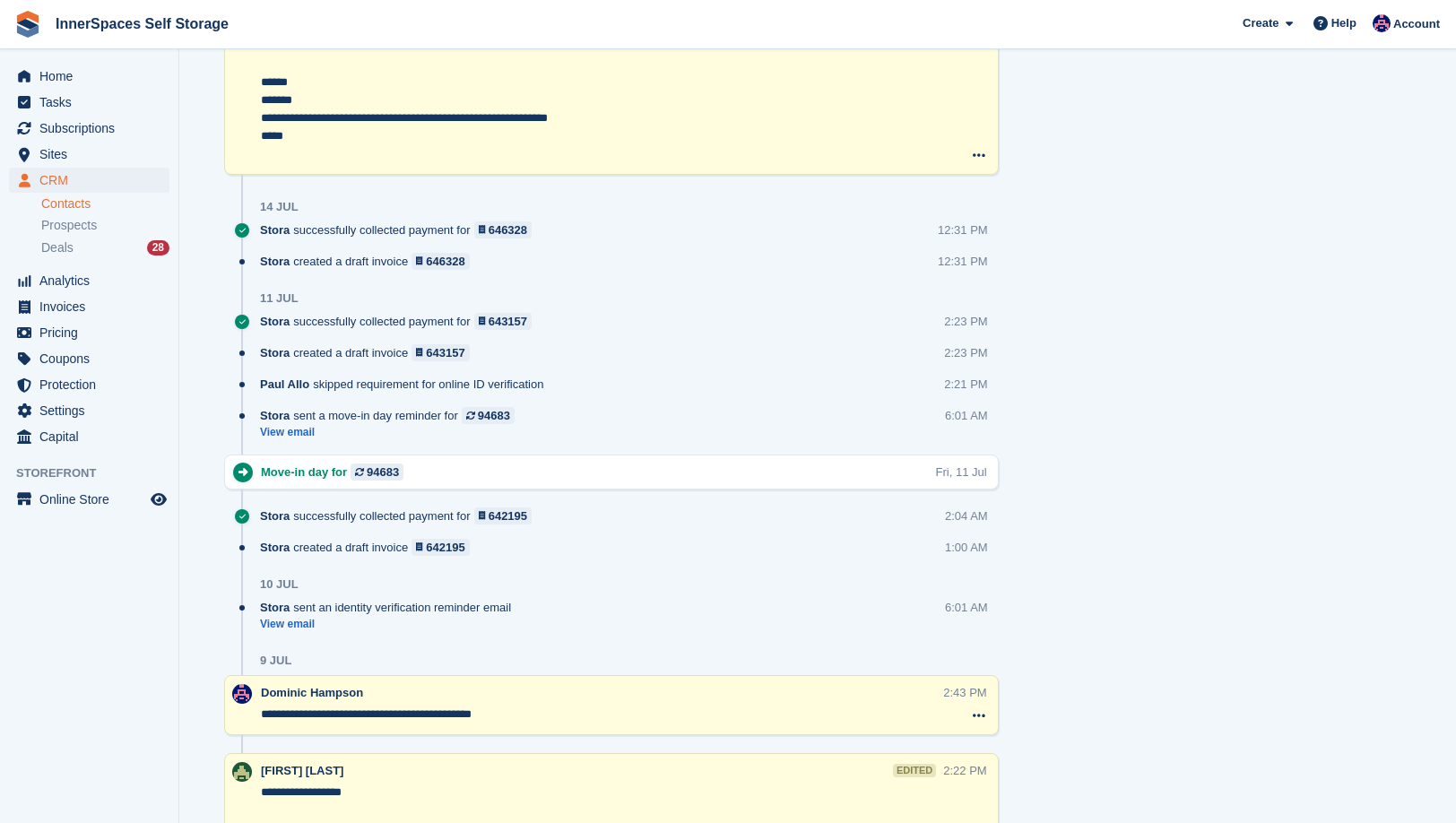drag, startPoint x: 368, startPoint y: 395, endPoint x: 558, endPoint y: 378, distance: 190.75901 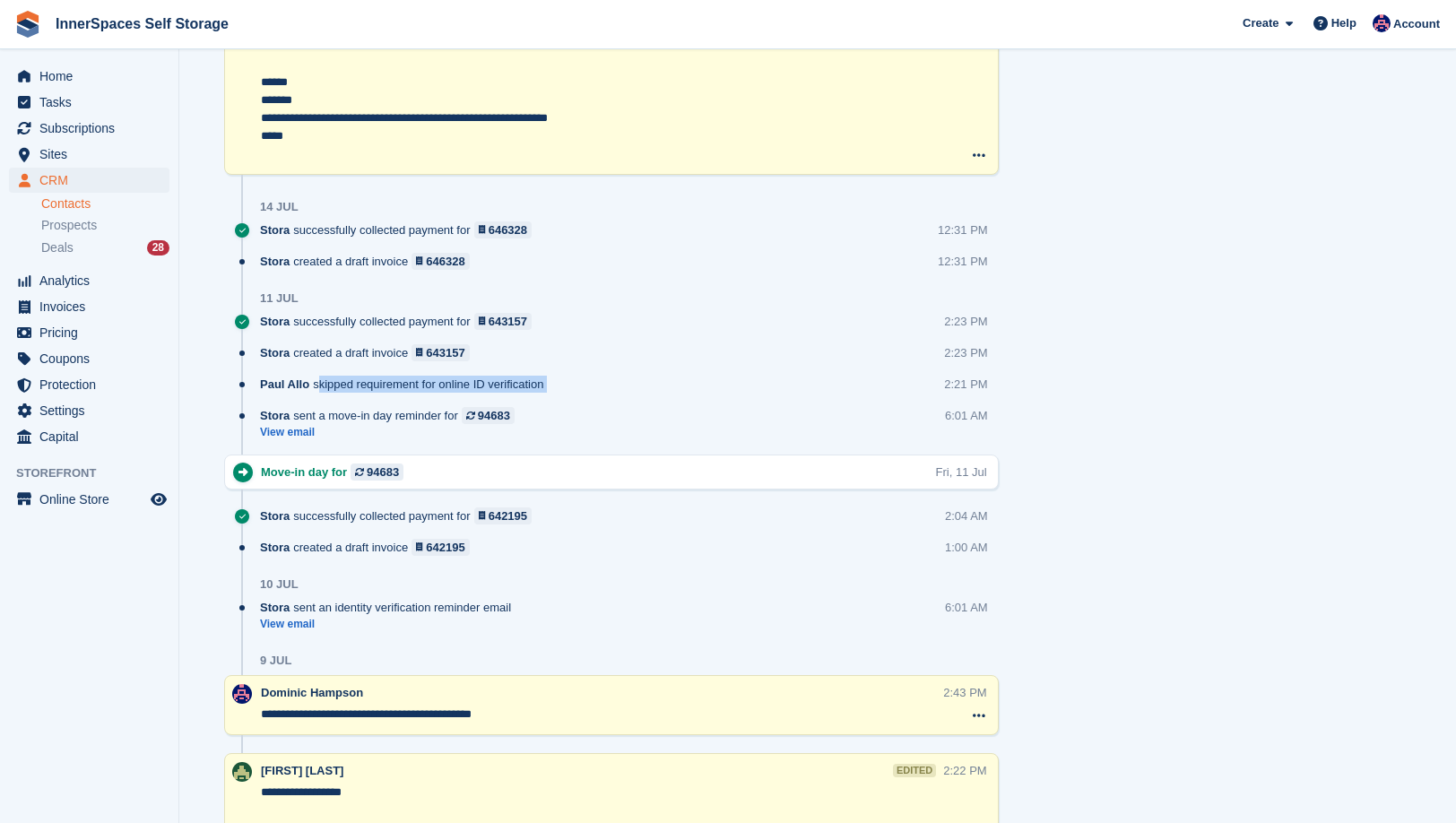 click on "Paul Allo  skipped requirement for online ID verification" at bounding box center (406, 384) 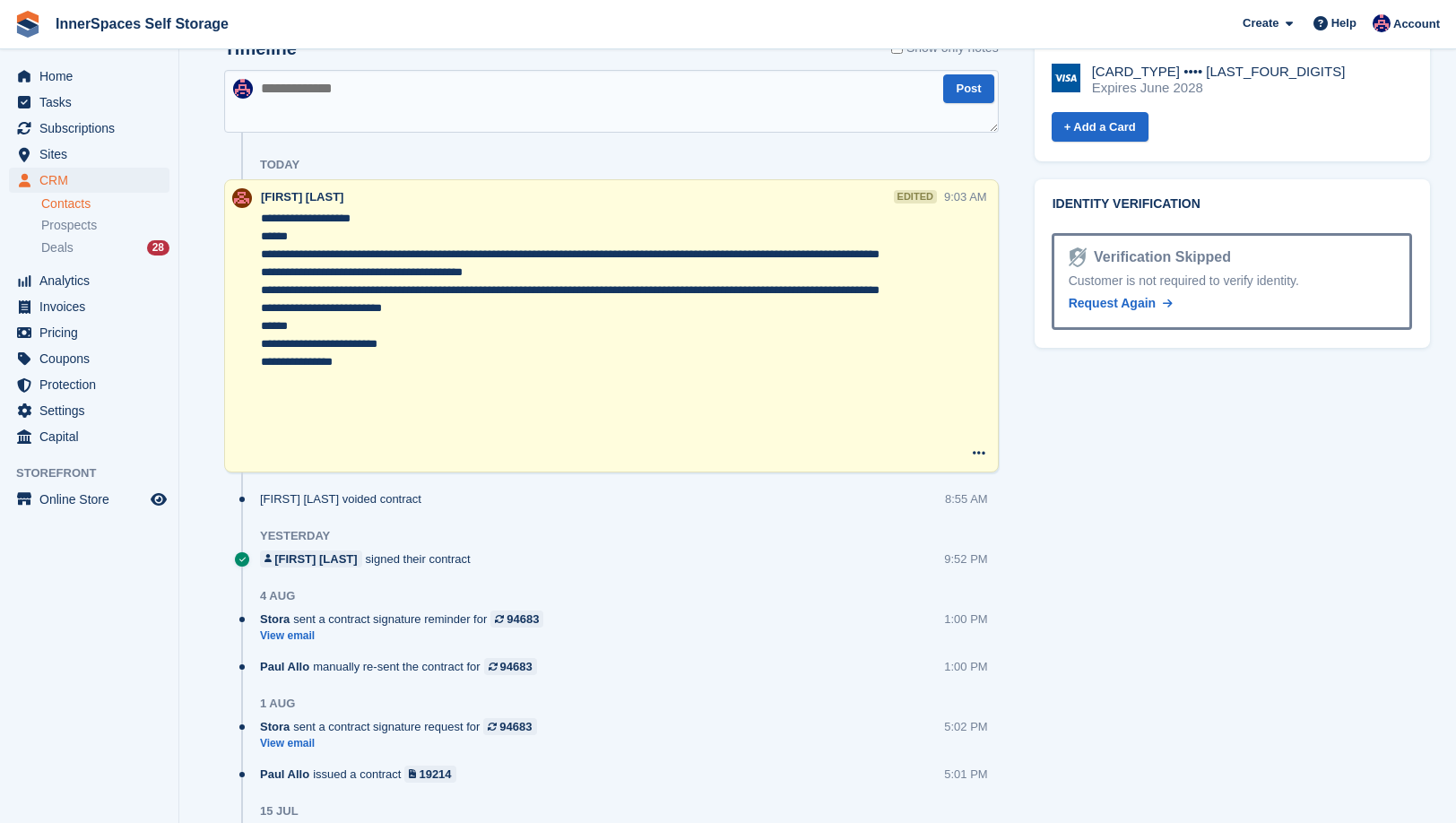 scroll, scrollTop: 909, scrollLeft: 0, axis: vertical 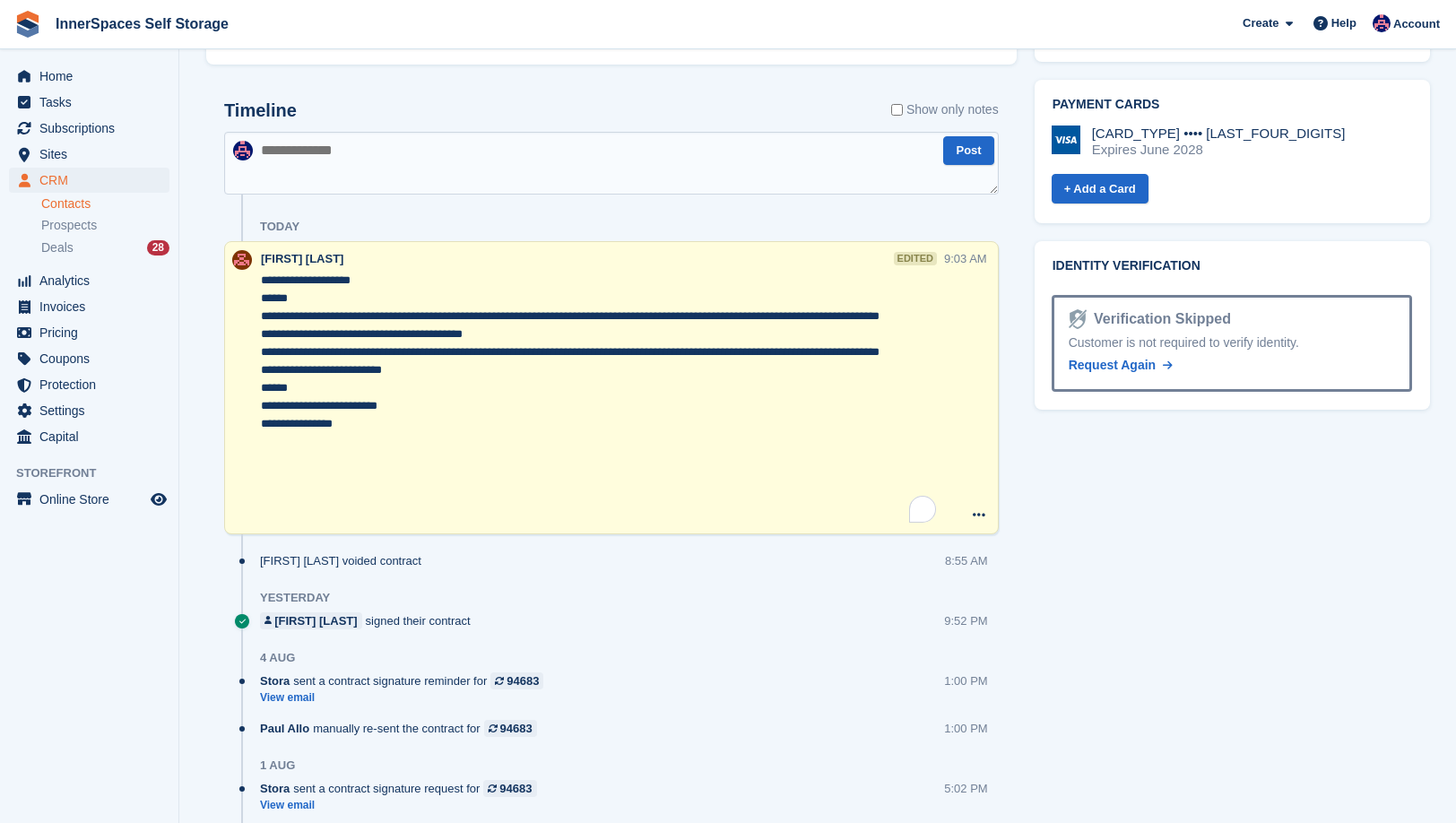 drag, startPoint x: 464, startPoint y: 300, endPoint x: 518, endPoint y: 439, distance: 149.1208 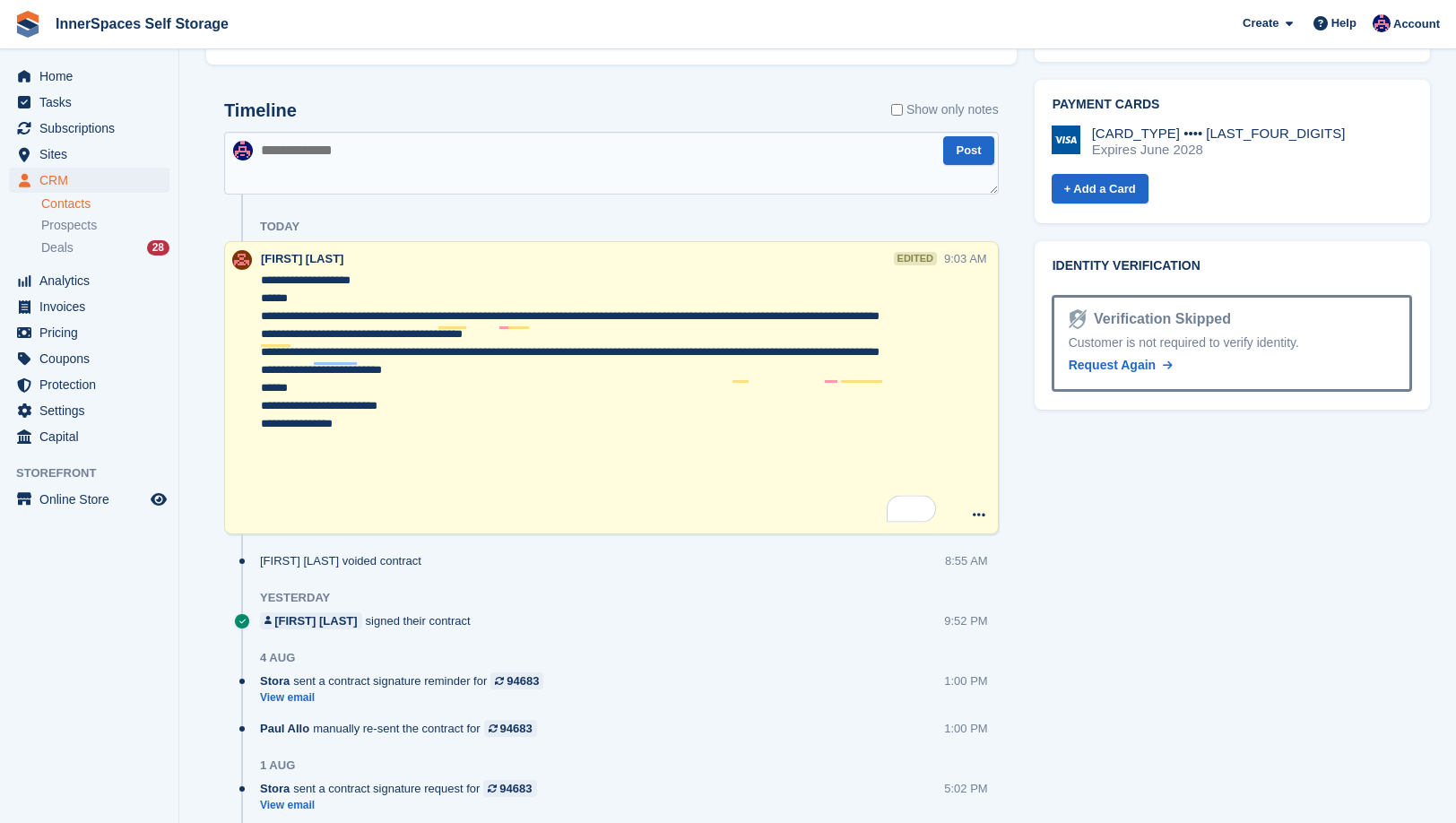 drag, startPoint x: 504, startPoint y: 463, endPoint x: 492, endPoint y: 280, distance: 183.39302 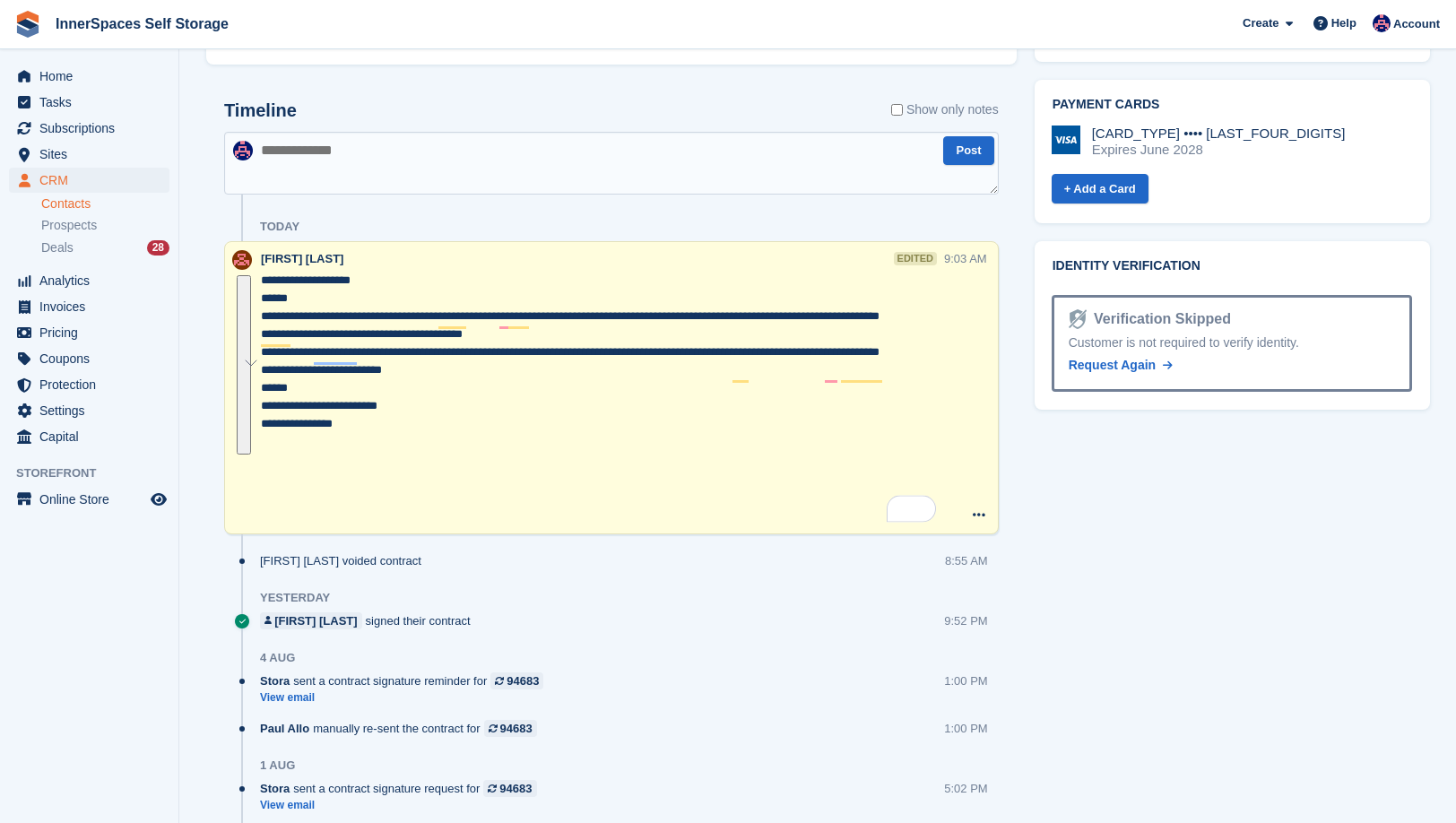 click on "**********" at bounding box center [600, 397] 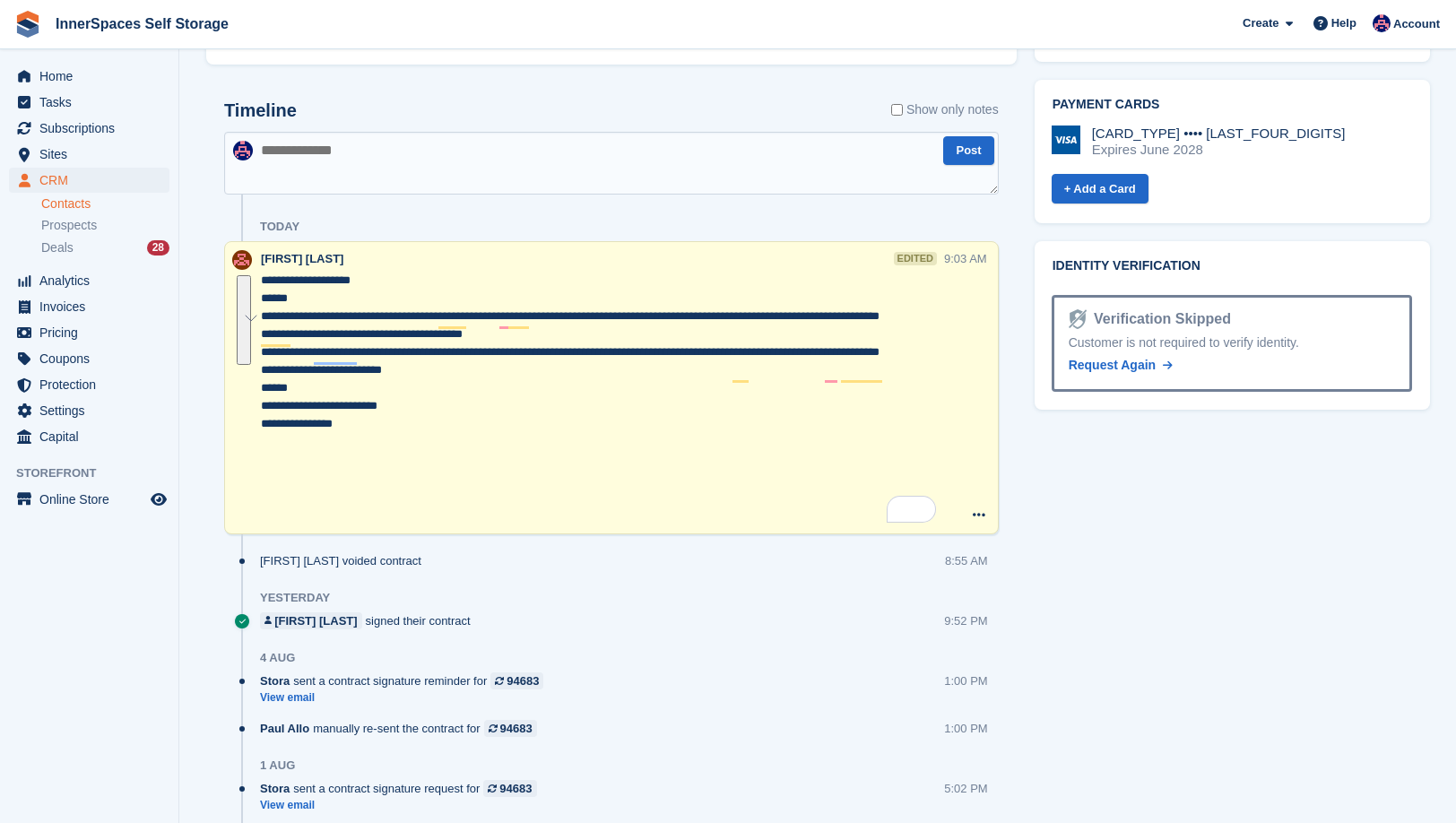 drag, startPoint x: 505, startPoint y: 307, endPoint x: 532, endPoint y: 403, distance: 99.72462 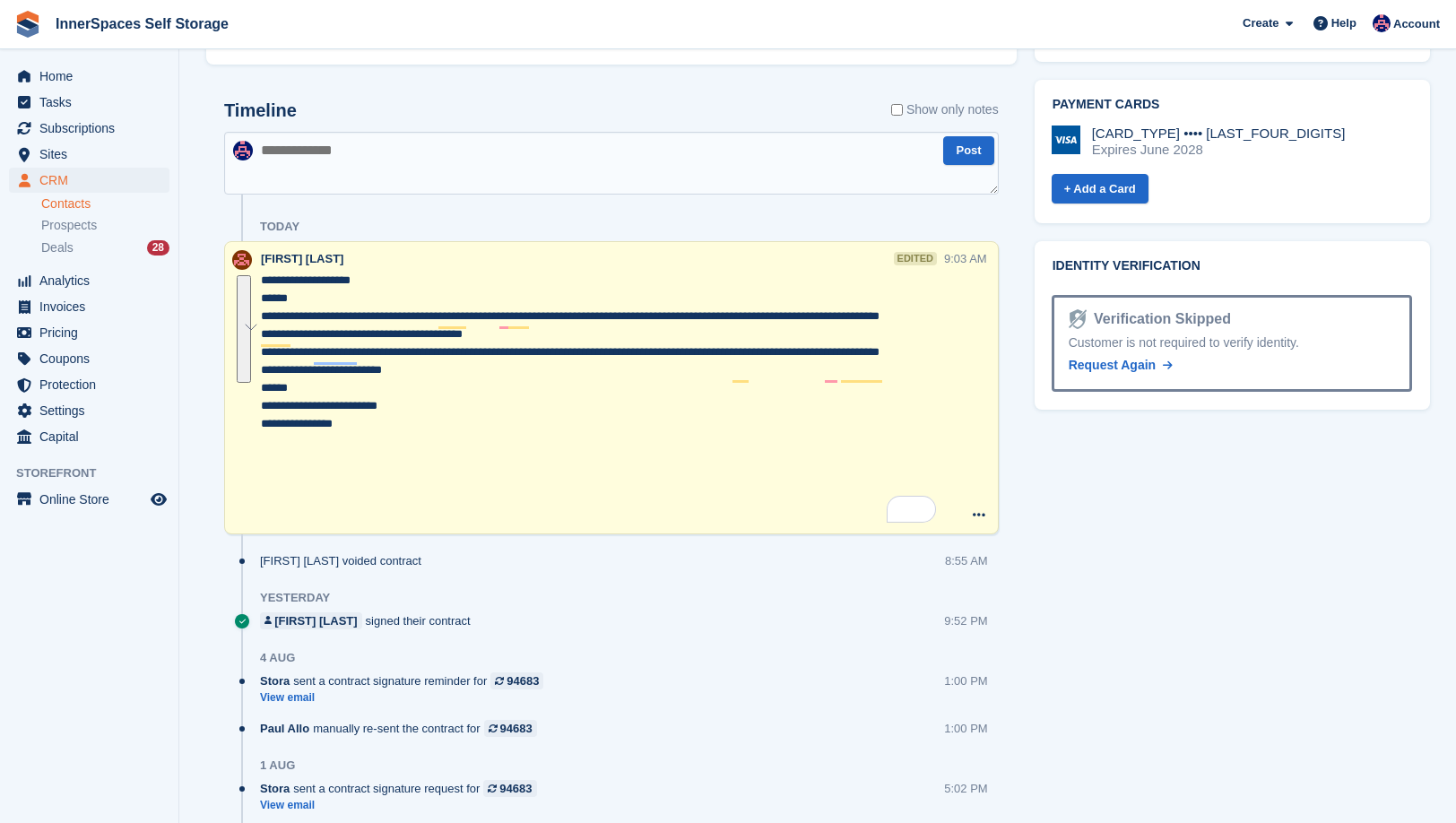 click on "**********" at bounding box center (600, 397) 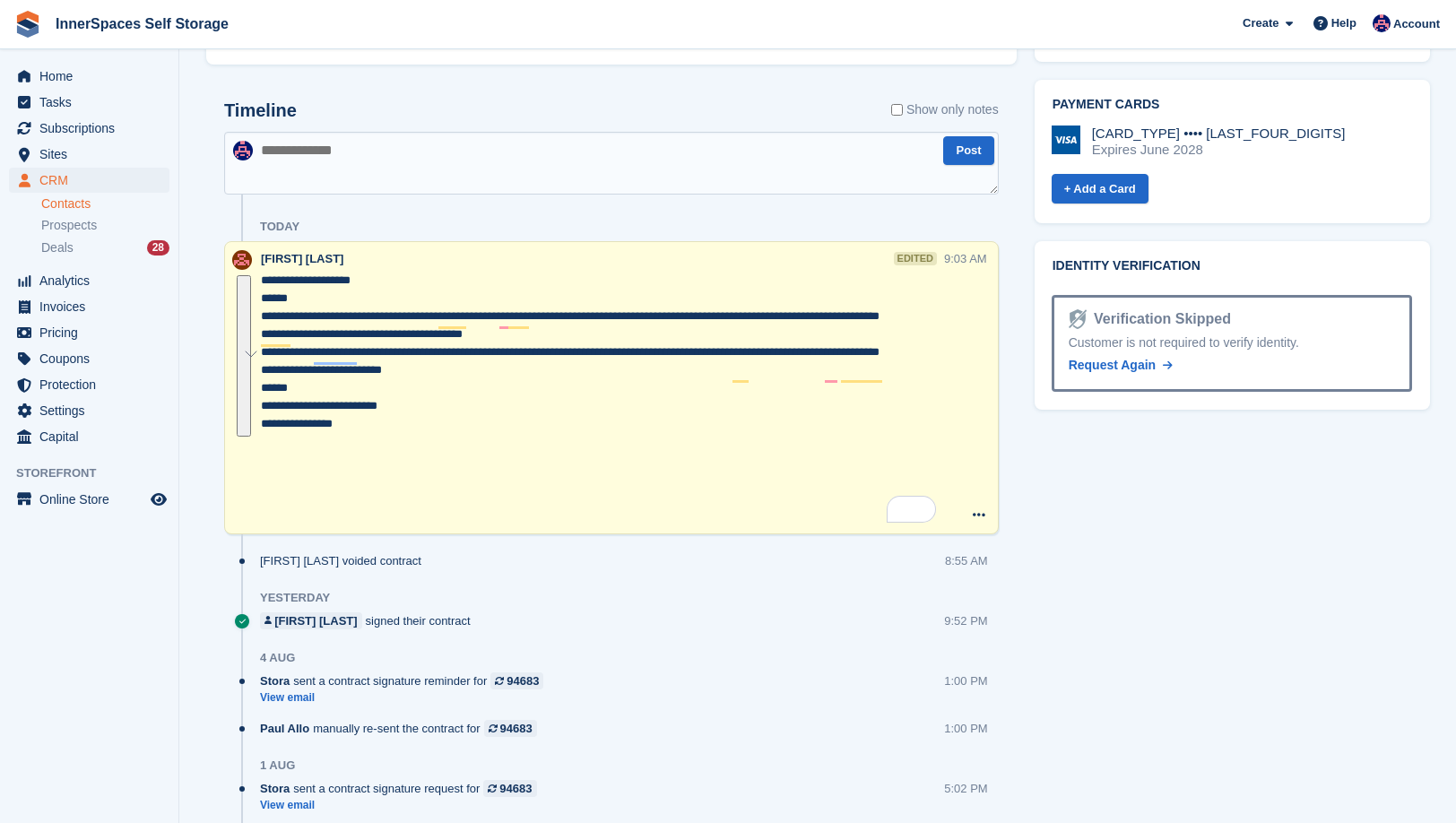 drag, startPoint x: 512, startPoint y: 444, endPoint x: 505, endPoint y: 294, distance: 150.16324 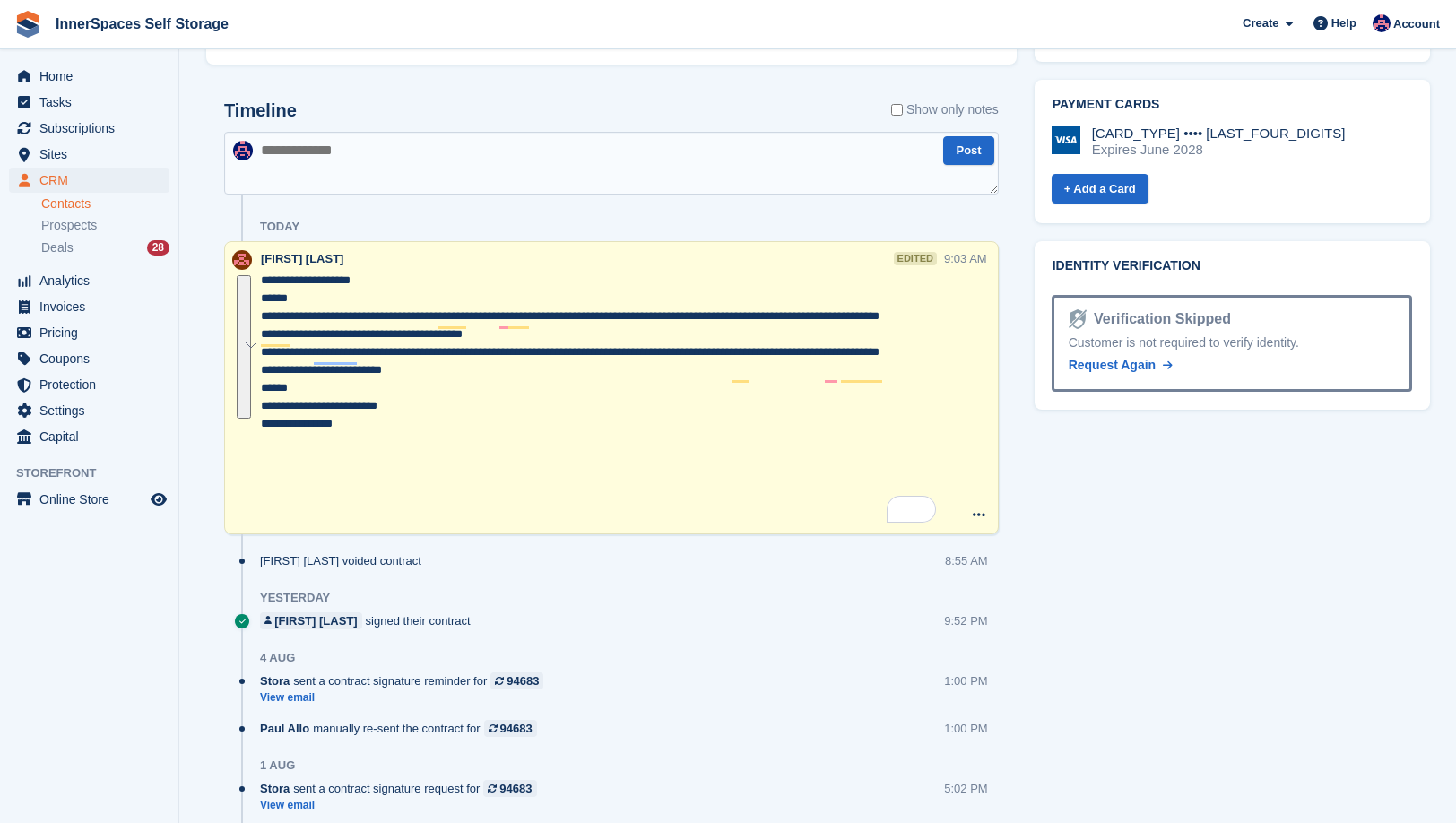 click on "**********" at bounding box center (600, 397) 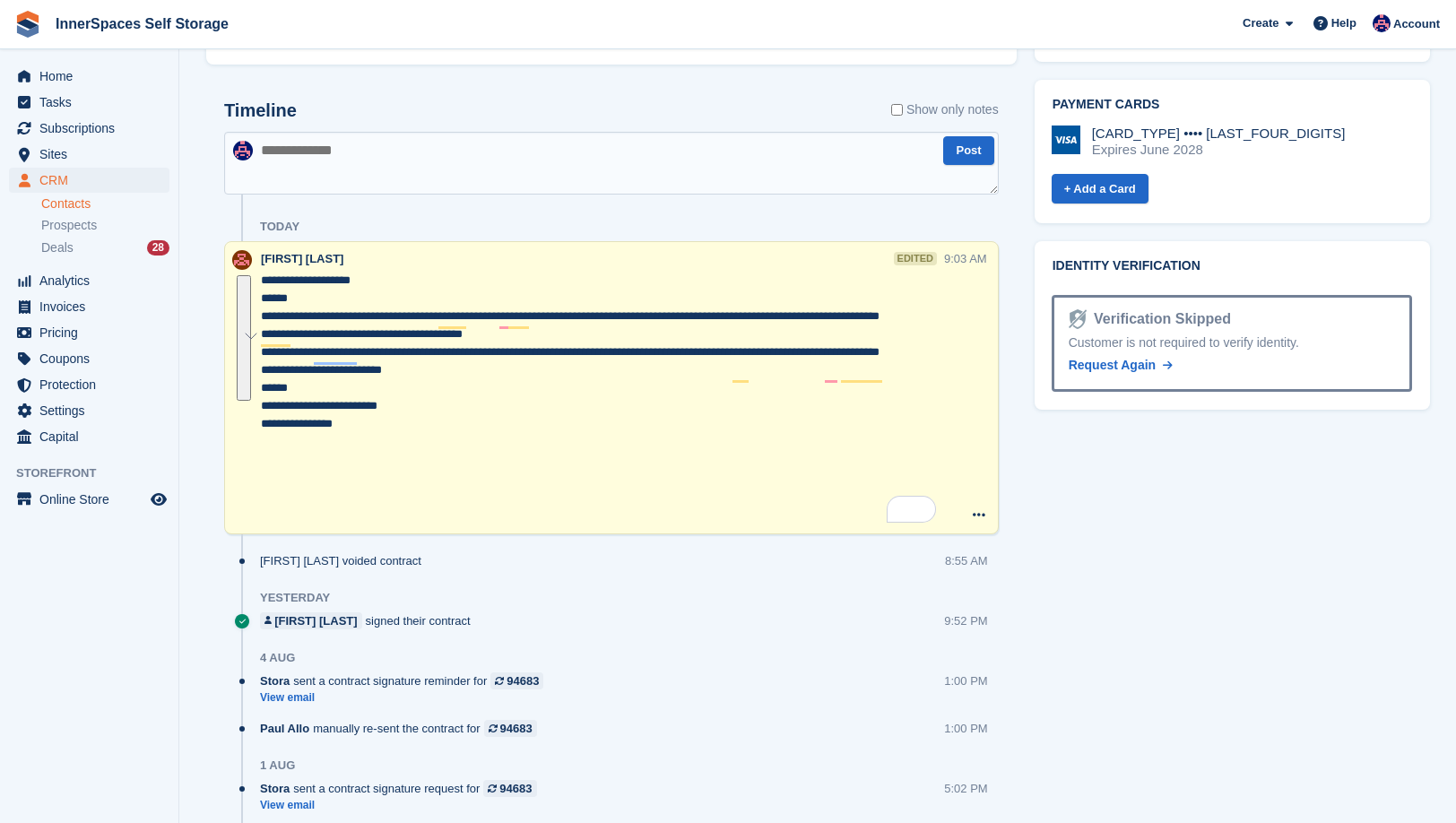 drag, startPoint x: 505, startPoint y: 294, endPoint x: 551, endPoint y: 421, distance: 135.0741 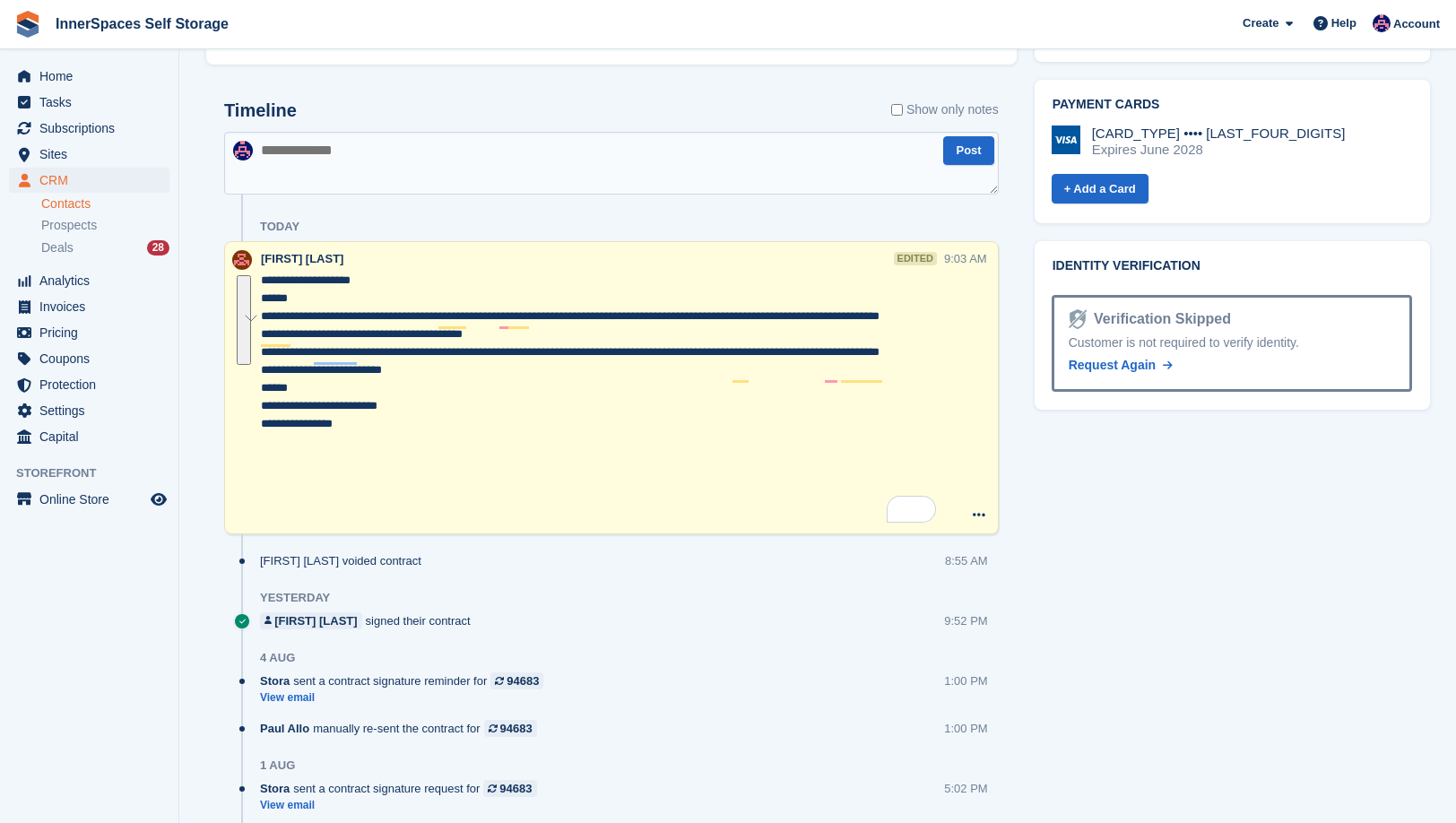 drag, startPoint x: 553, startPoint y: 310, endPoint x: 551, endPoint y: 403, distance: 93.0215 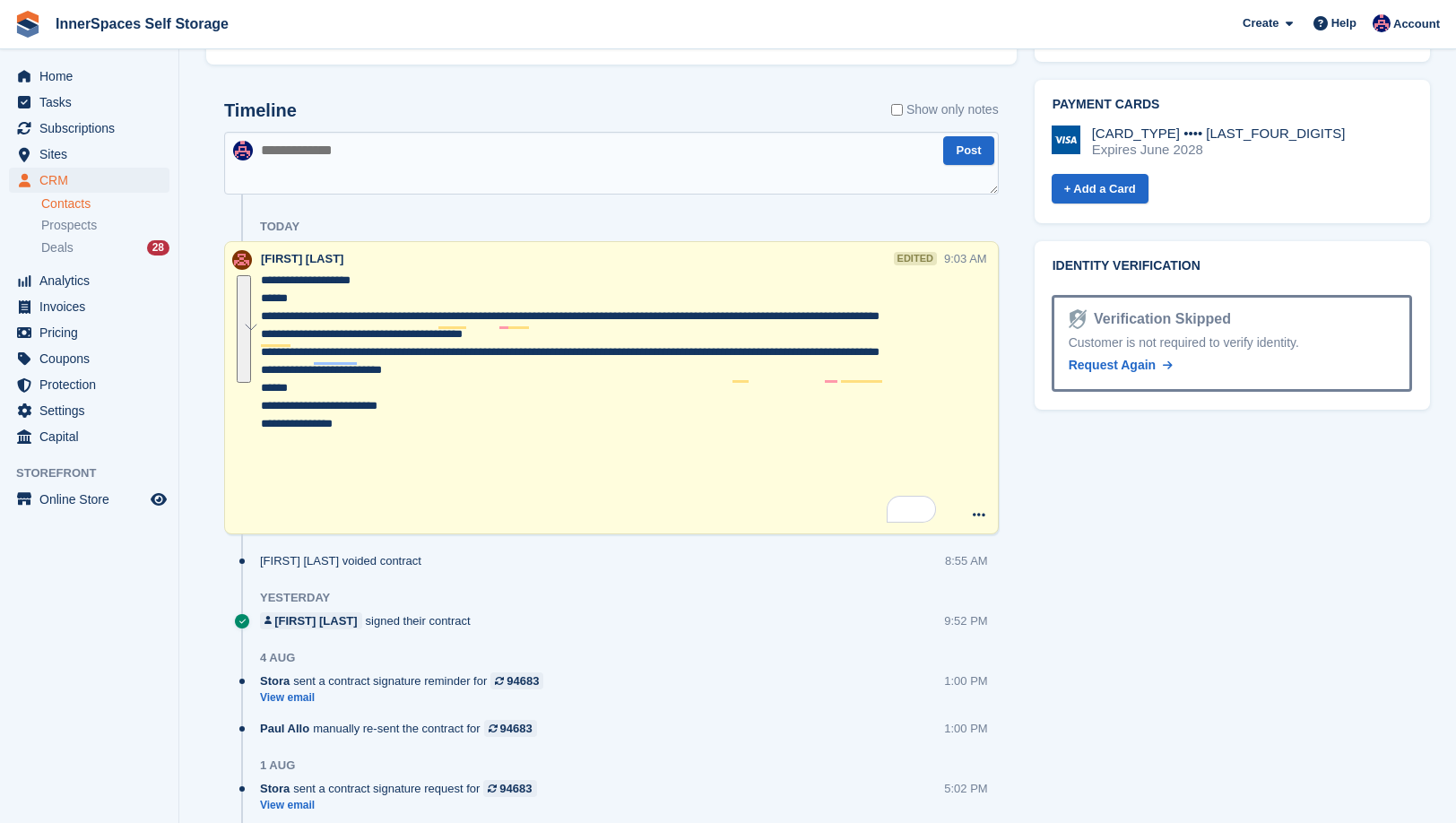 click on "**********" at bounding box center [600, 397] 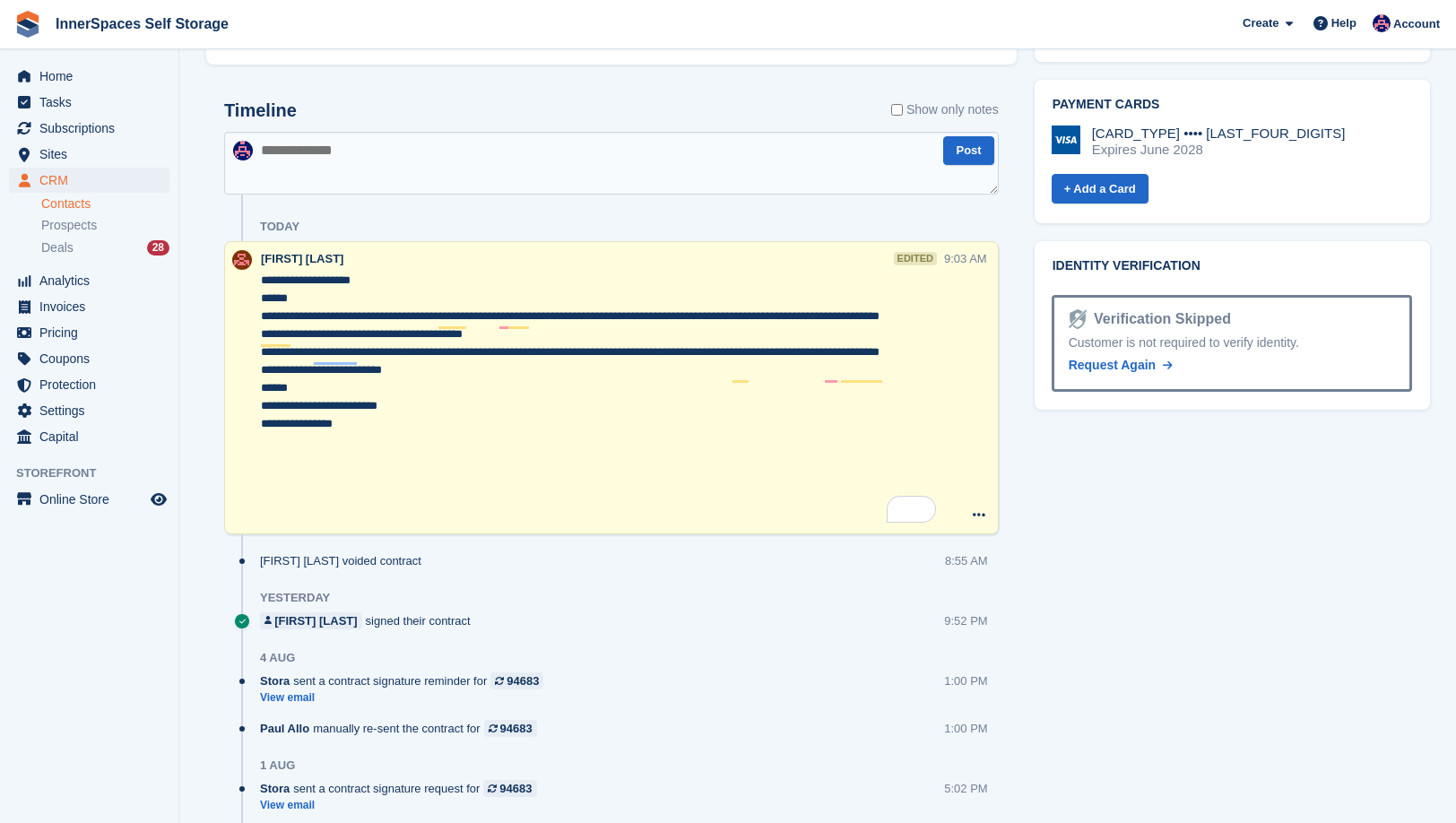 drag, startPoint x: 539, startPoint y: 422, endPoint x: 512, endPoint y: 347, distance: 79.71198 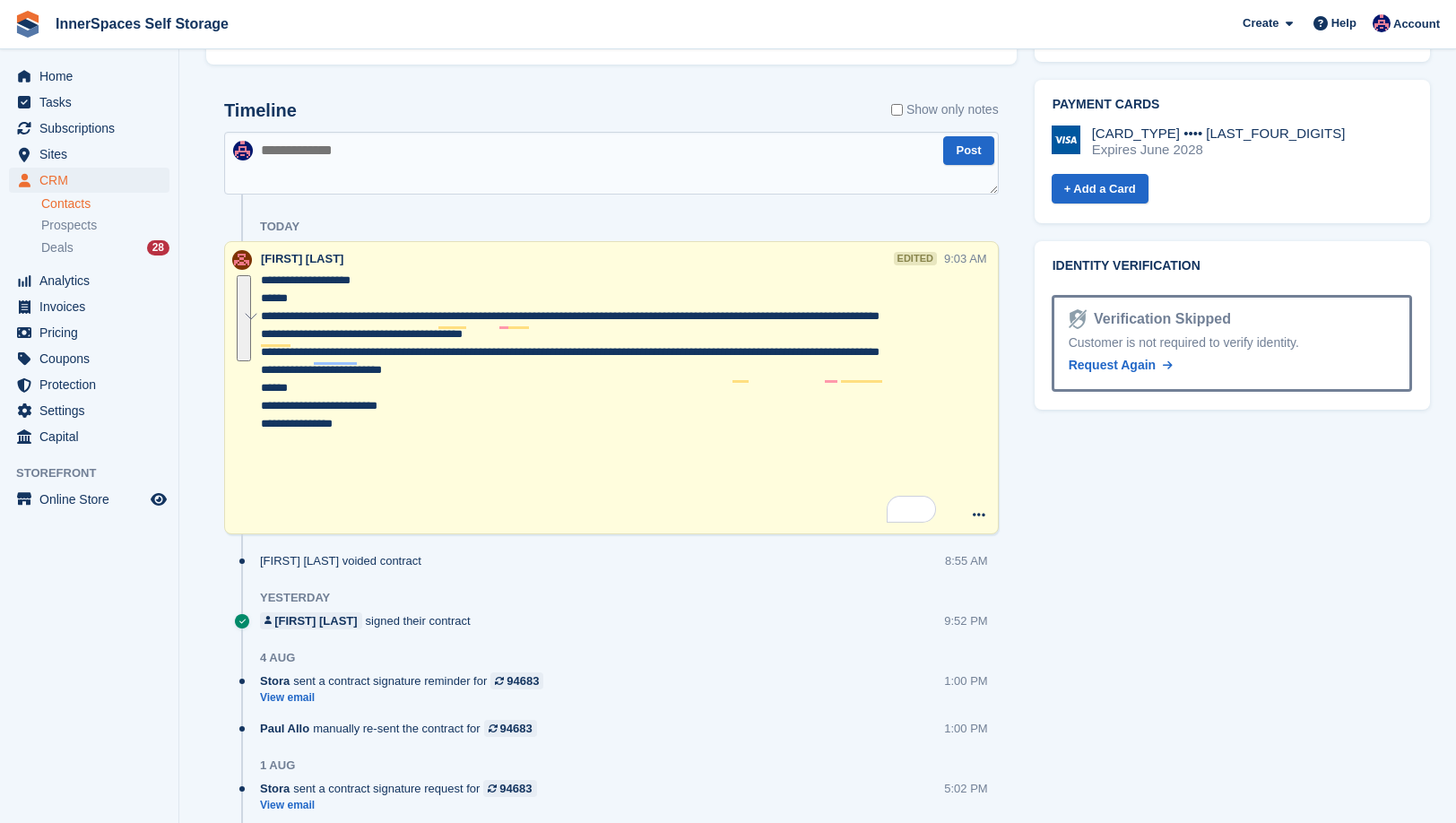 click on "**********" at bounding box center (600, 397) 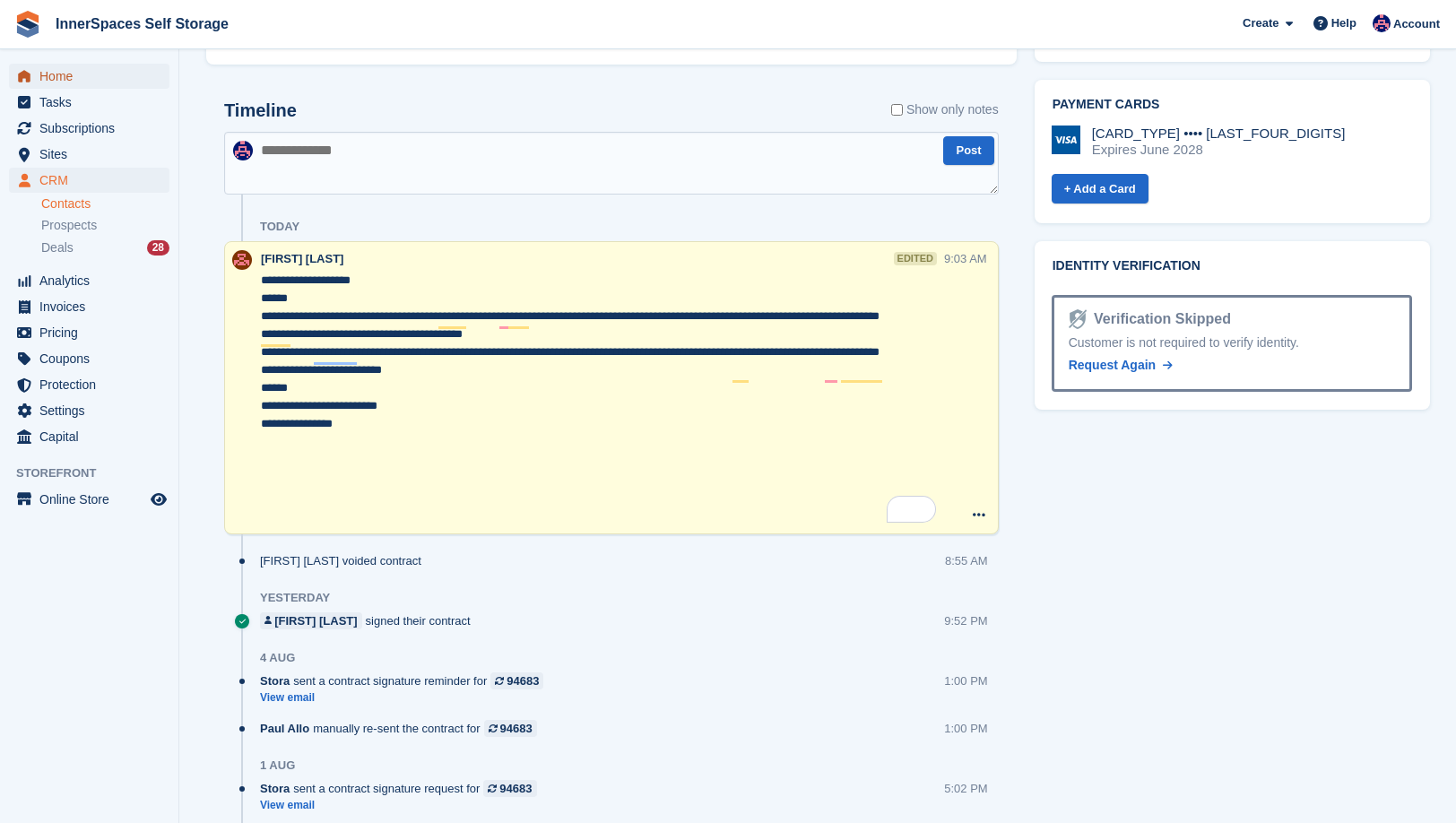 click on "Home" at bounding box center [93, 76] 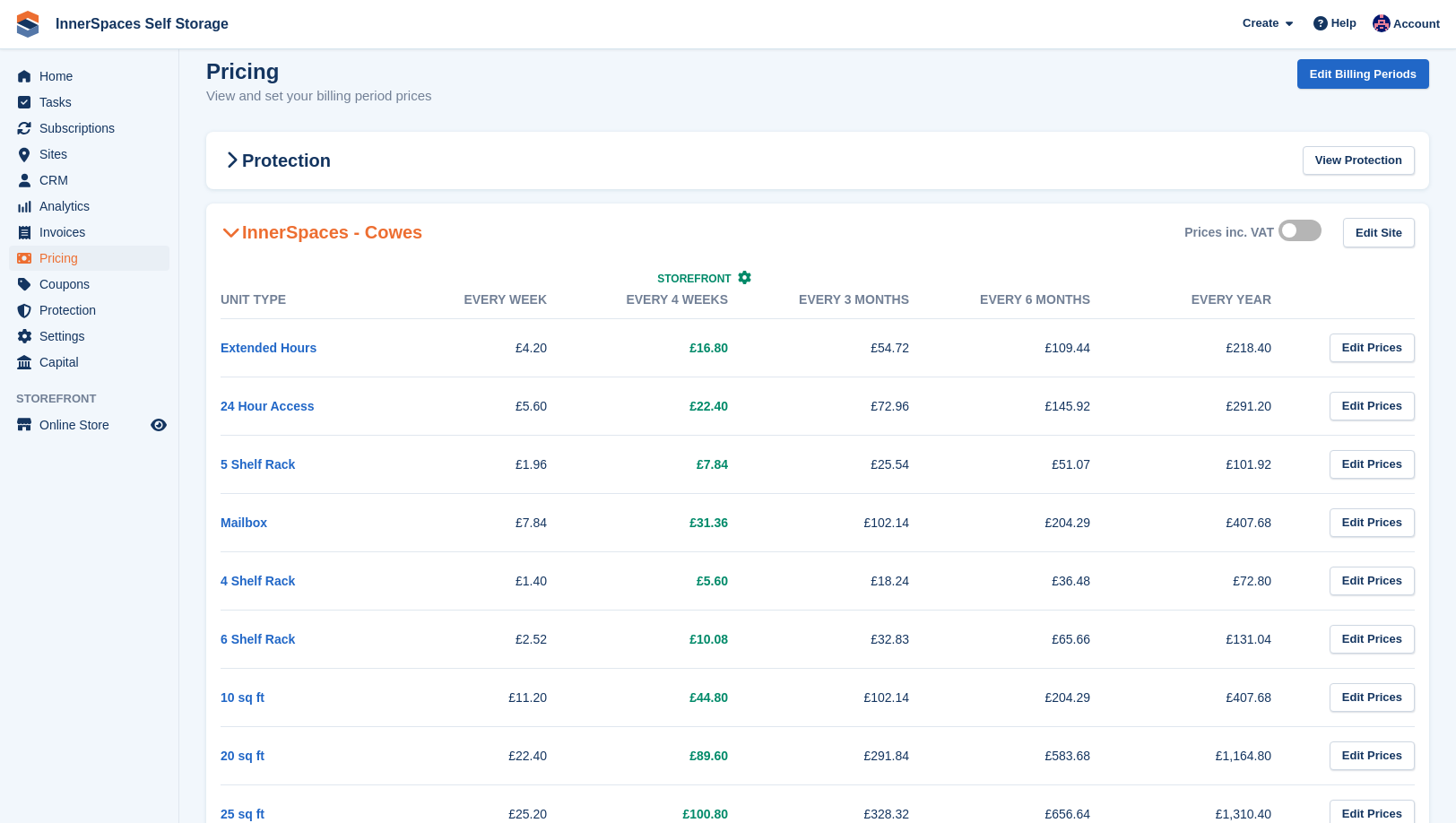scroll, scrollTop: 23, scrollLeft: 0, axis: vertical 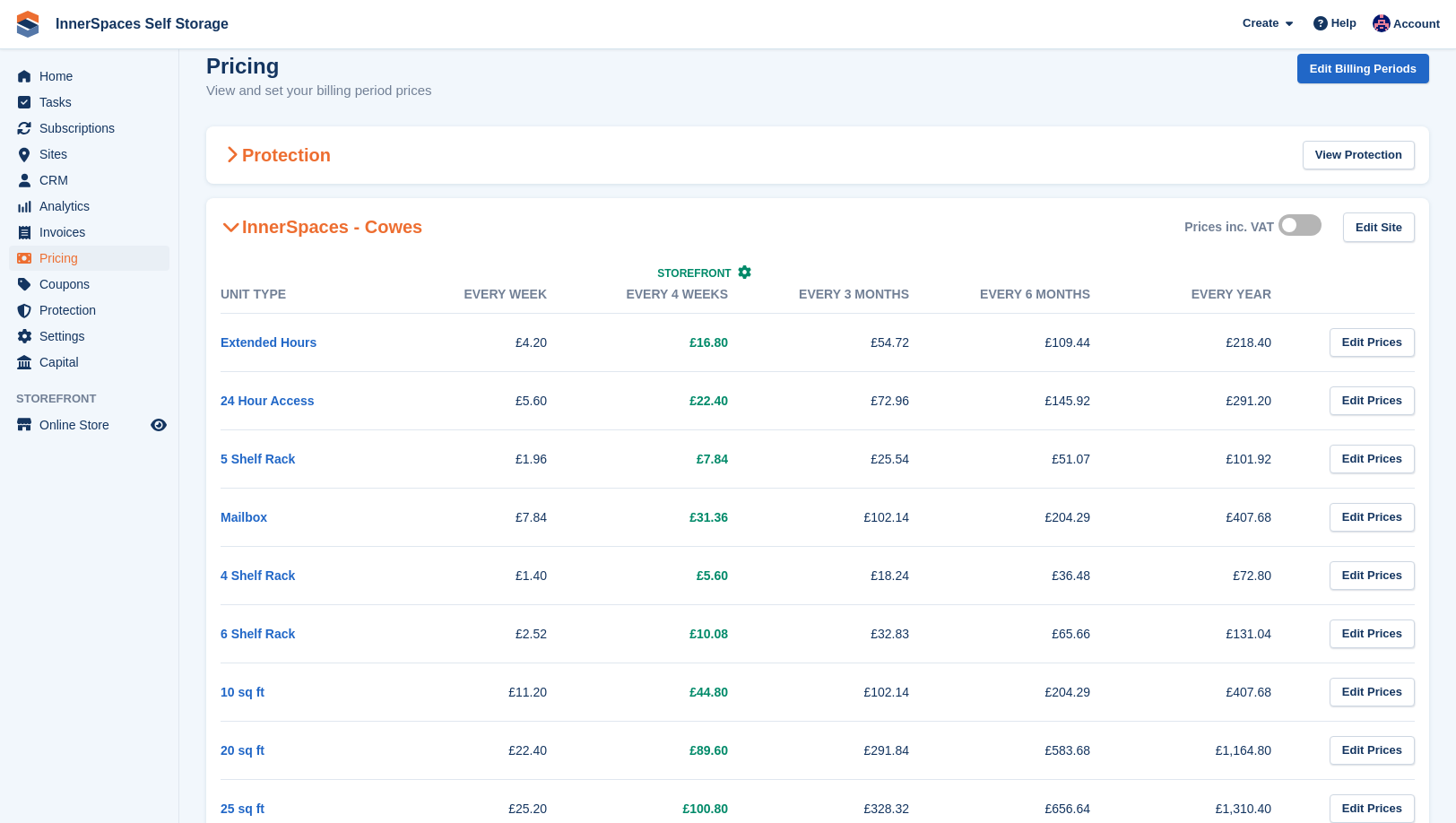 click on "Protection" at bounding box center (275, 155) 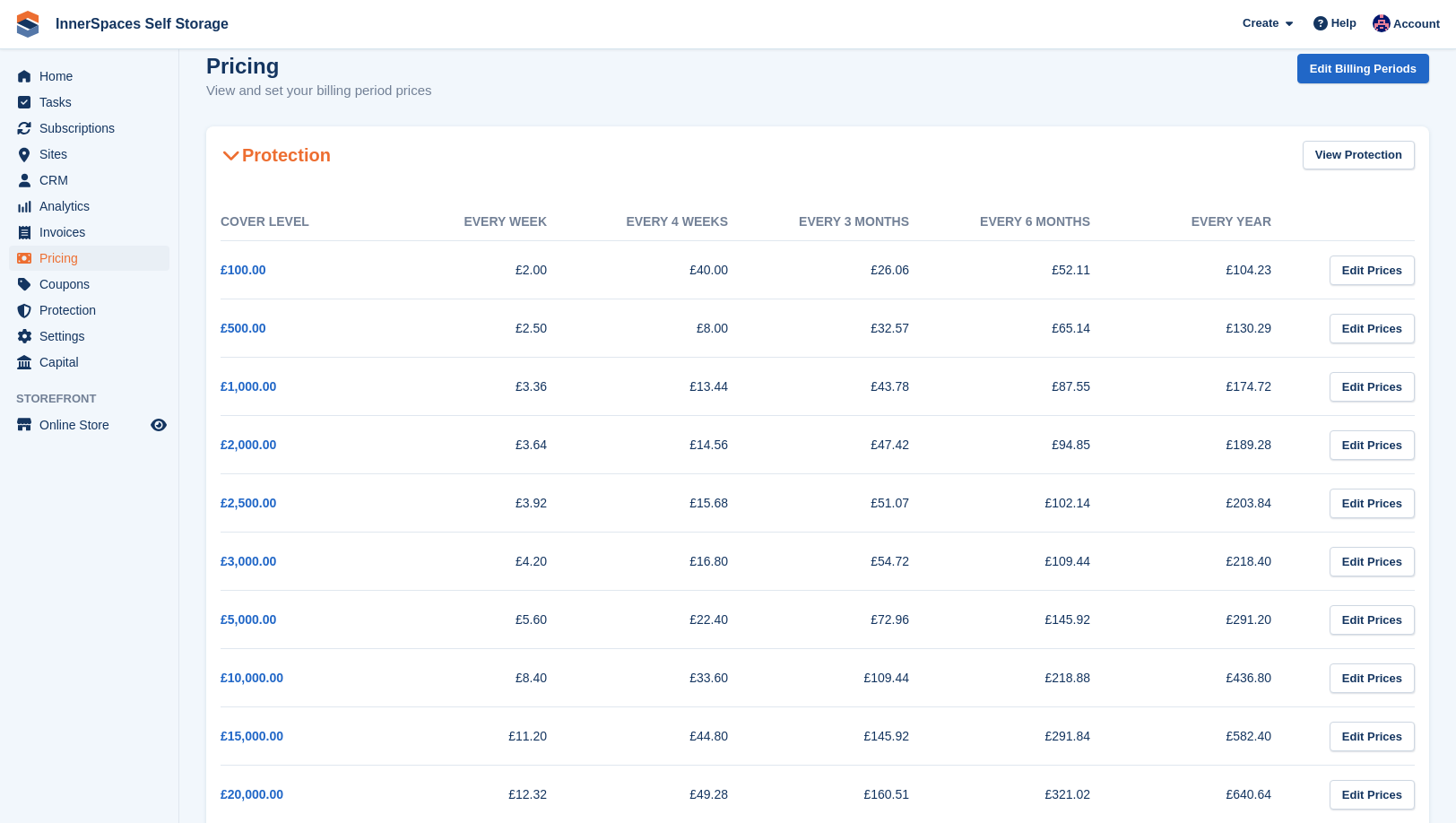 scroll, scrollTop: 48, scrollLeft: 0, axis: vertical 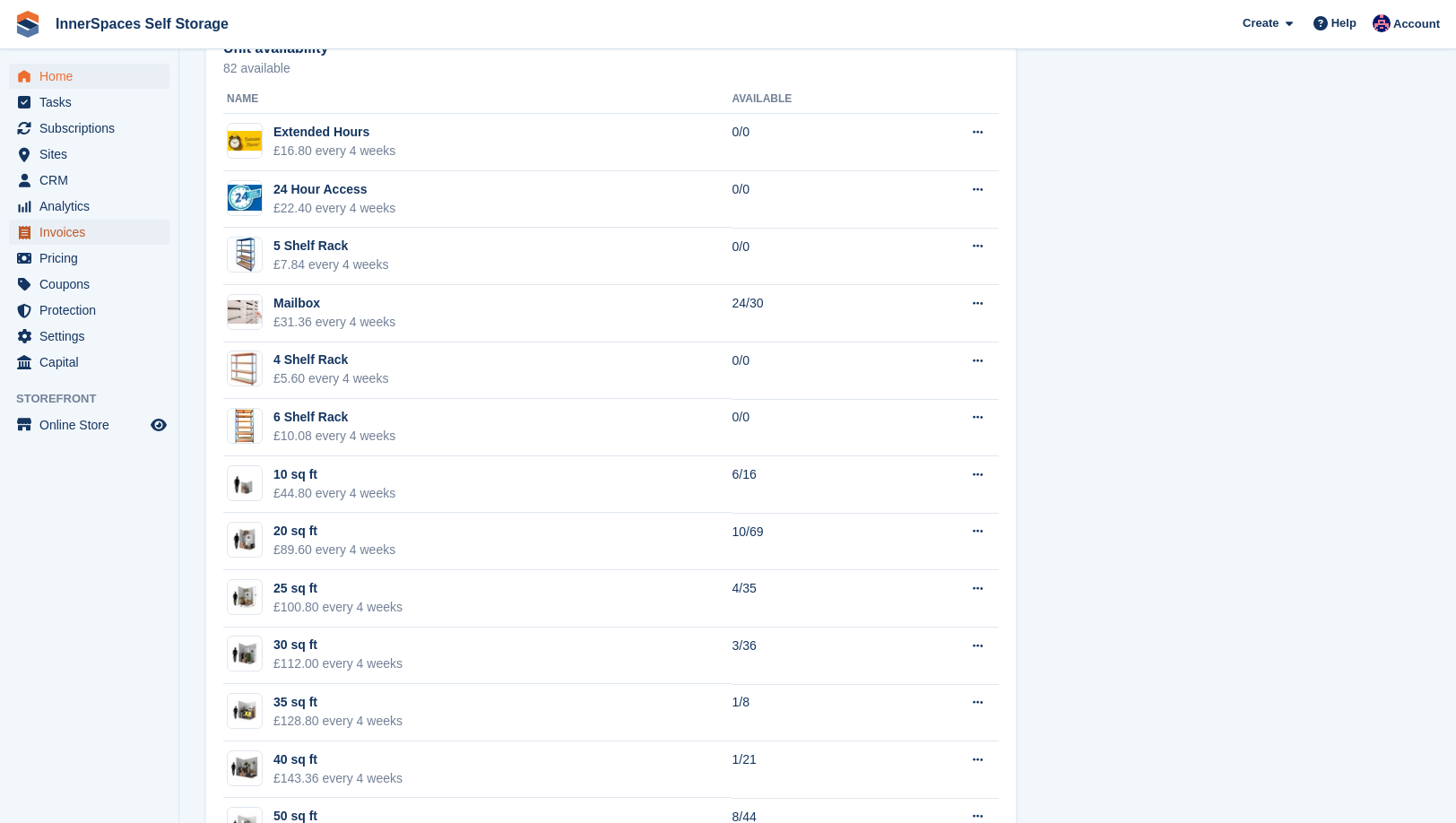 click on "Invoices" at bounding box center (93, 232) 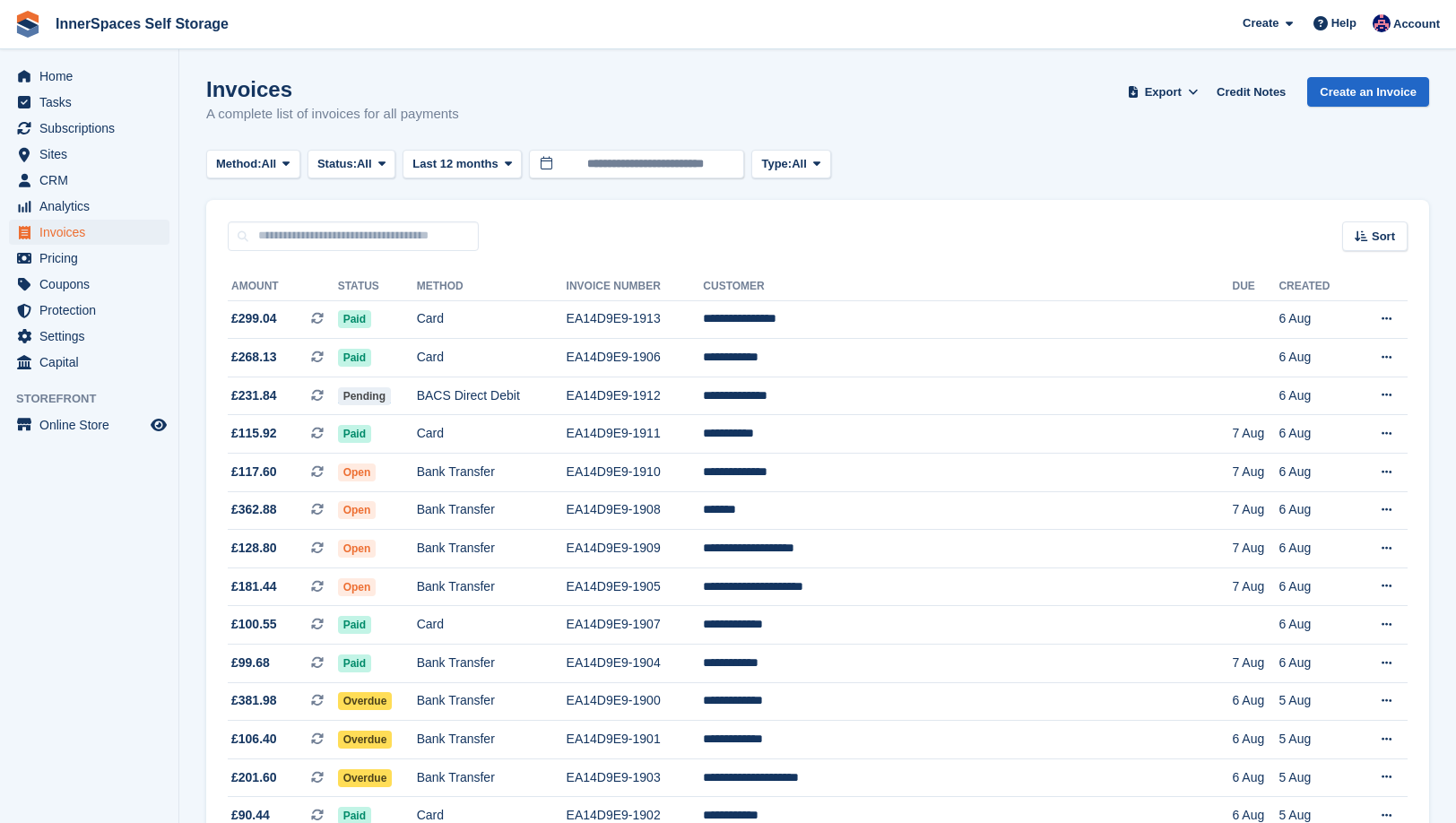 scroll, scrollTop: 0, scrollLeft: 0, axis: both 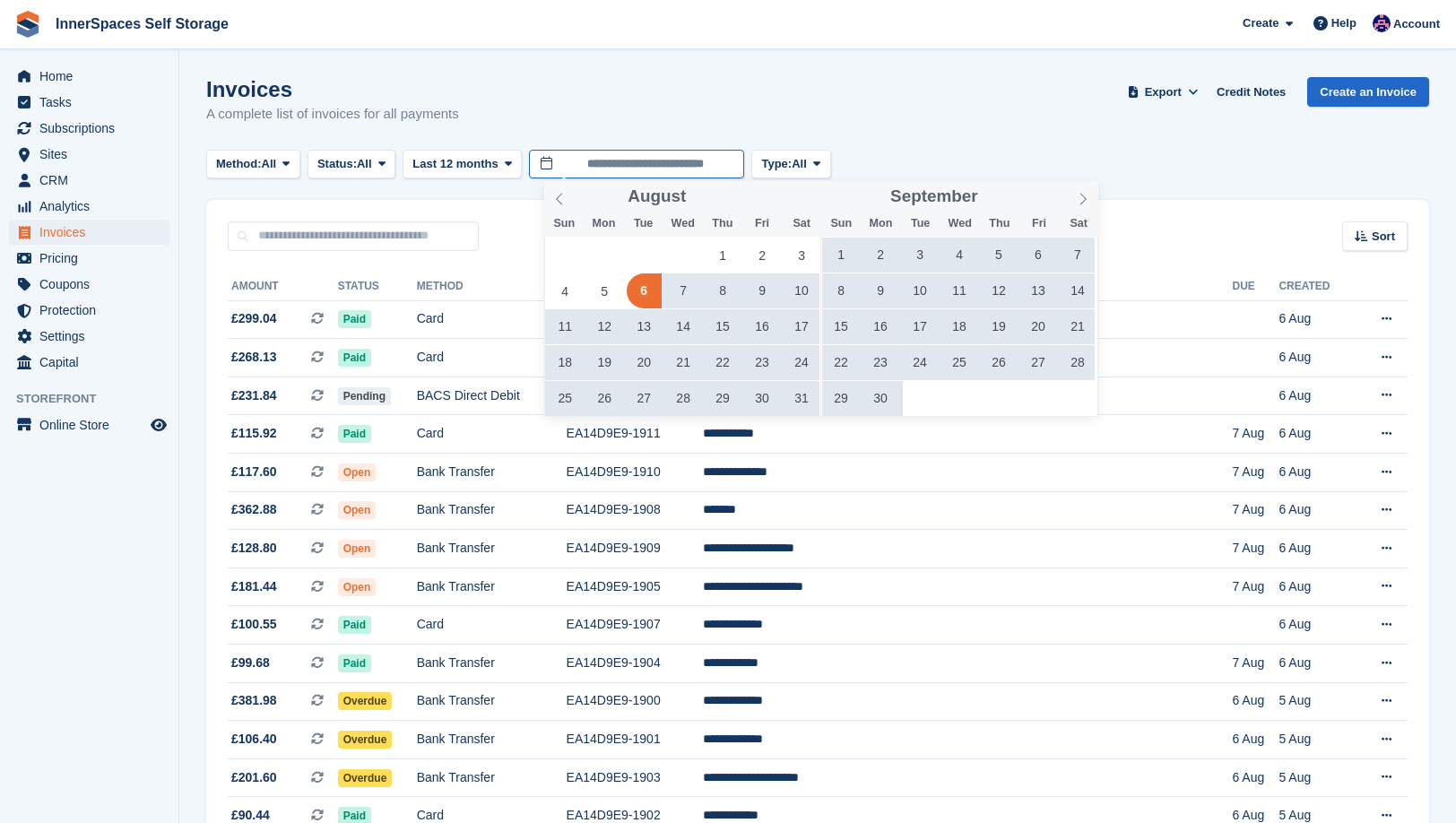 click on "**********" at bounding box center (637, 164) 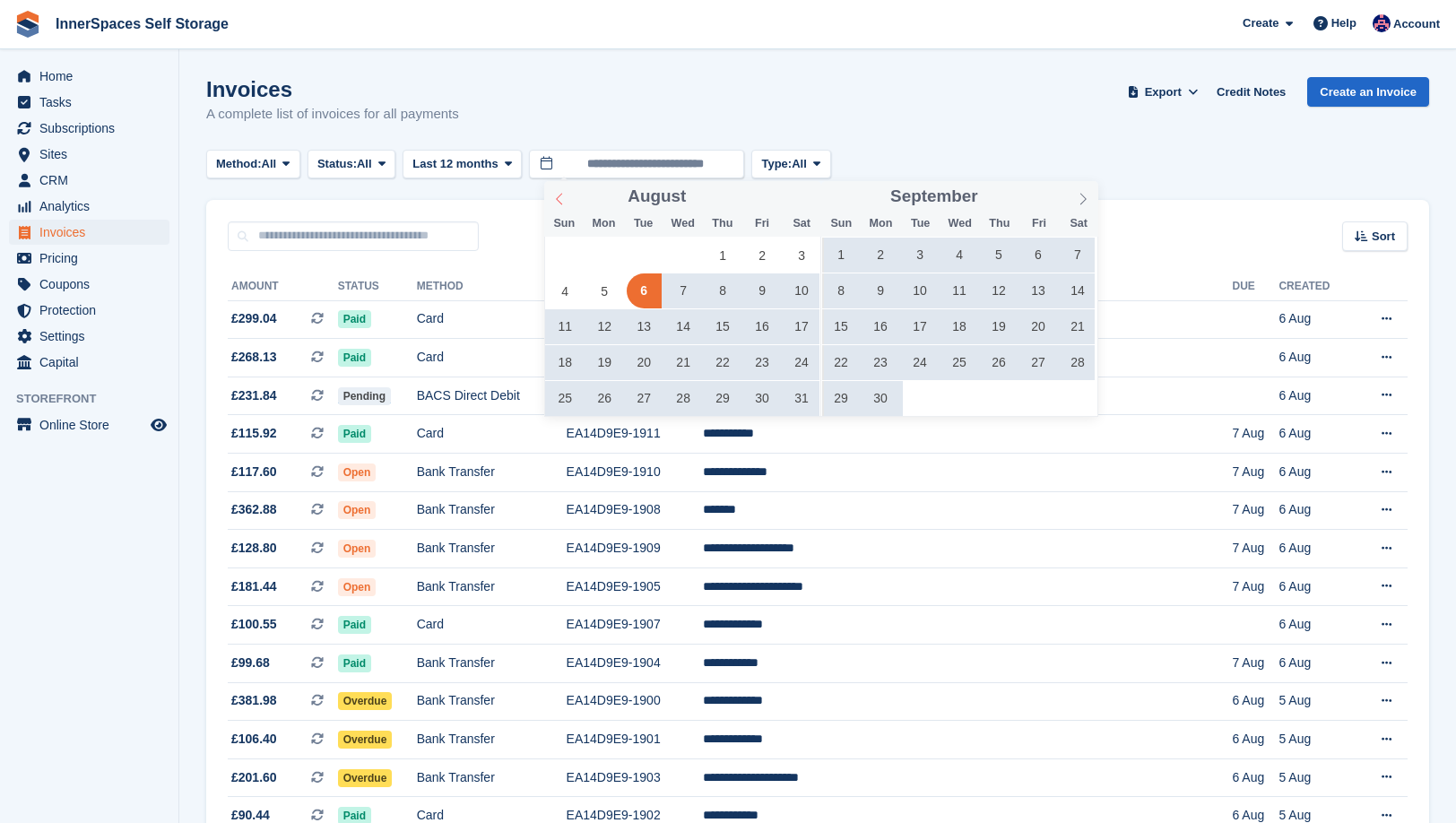 click at bounding box center (559, 196) 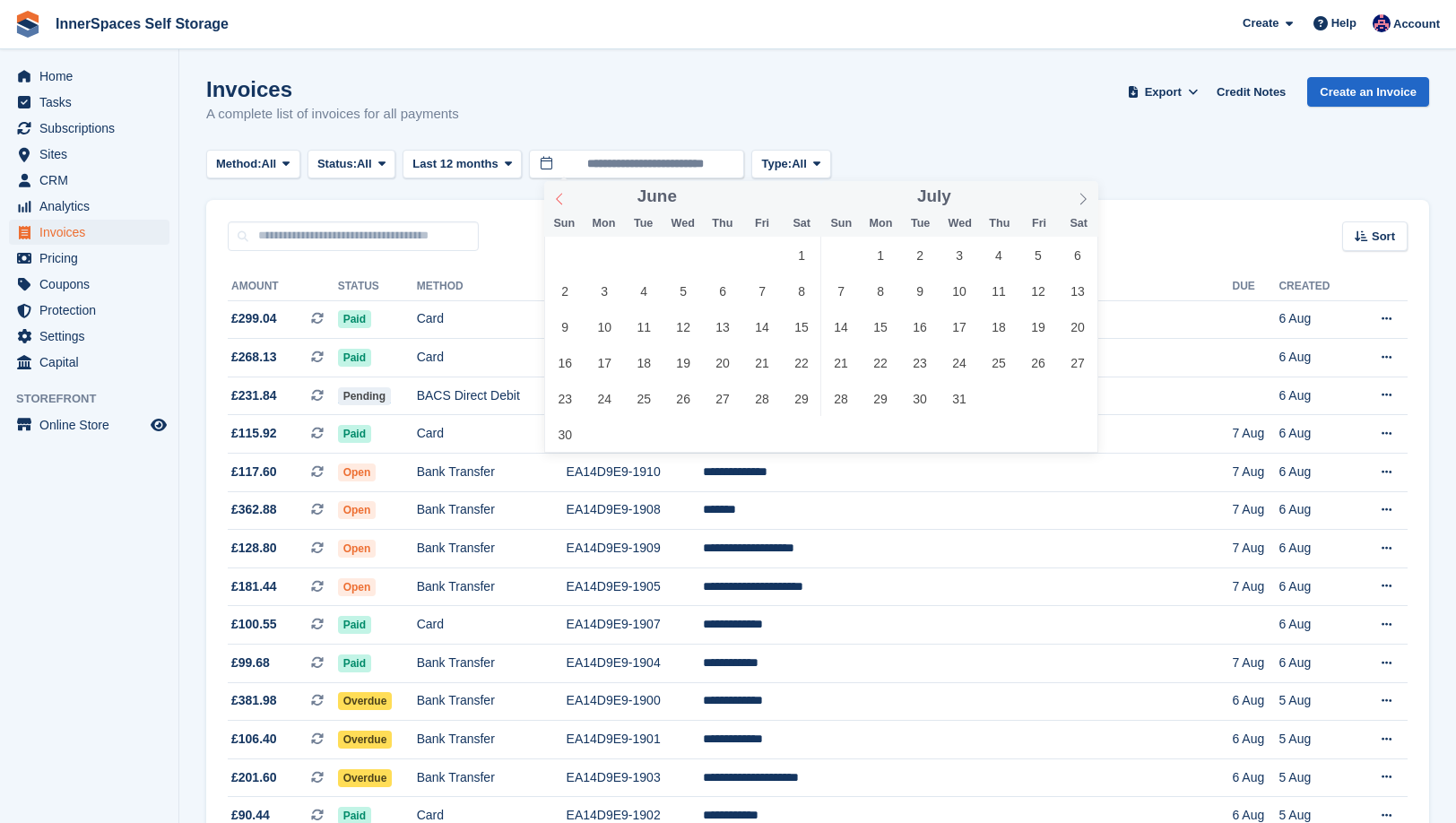 click 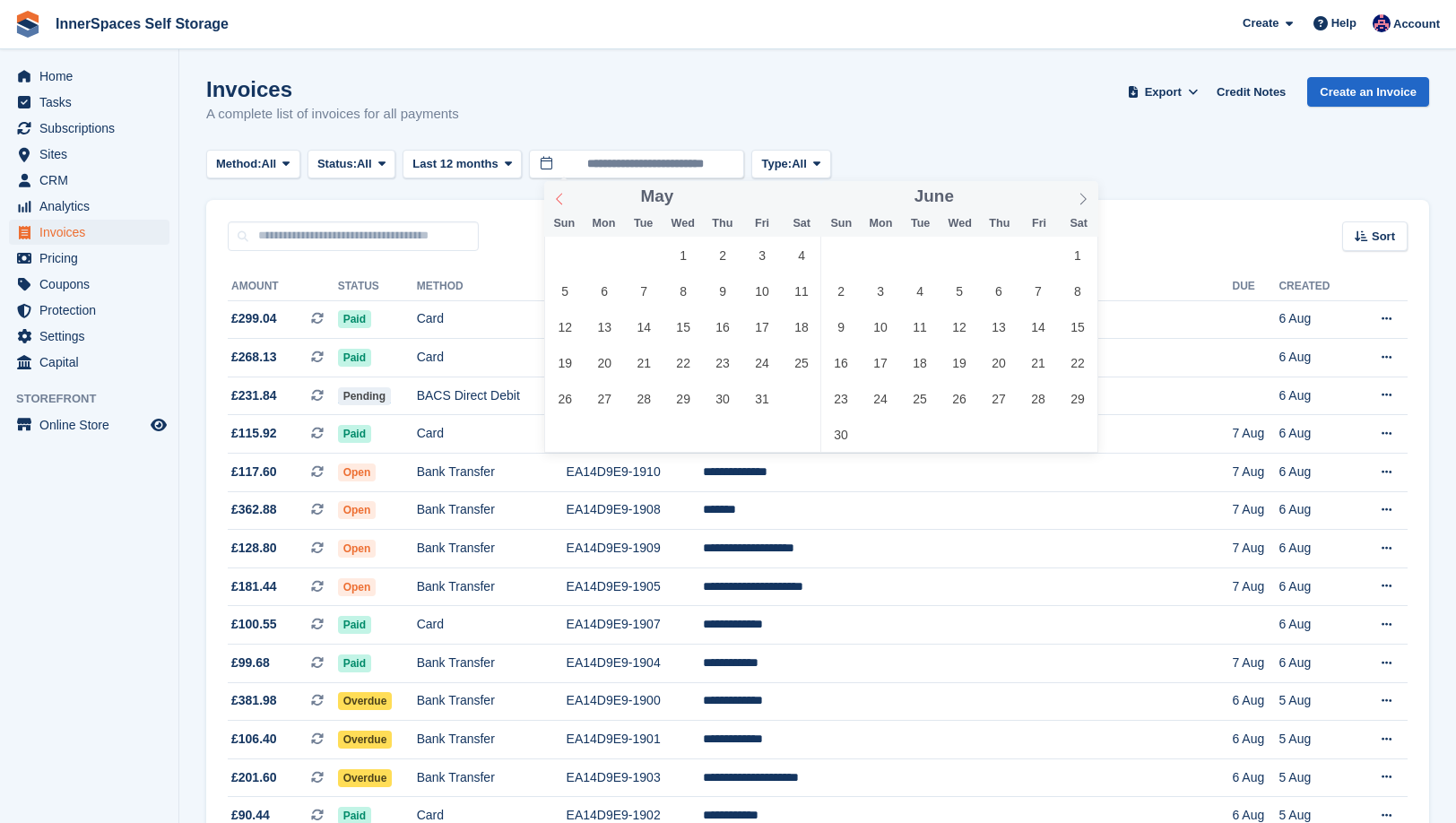 click 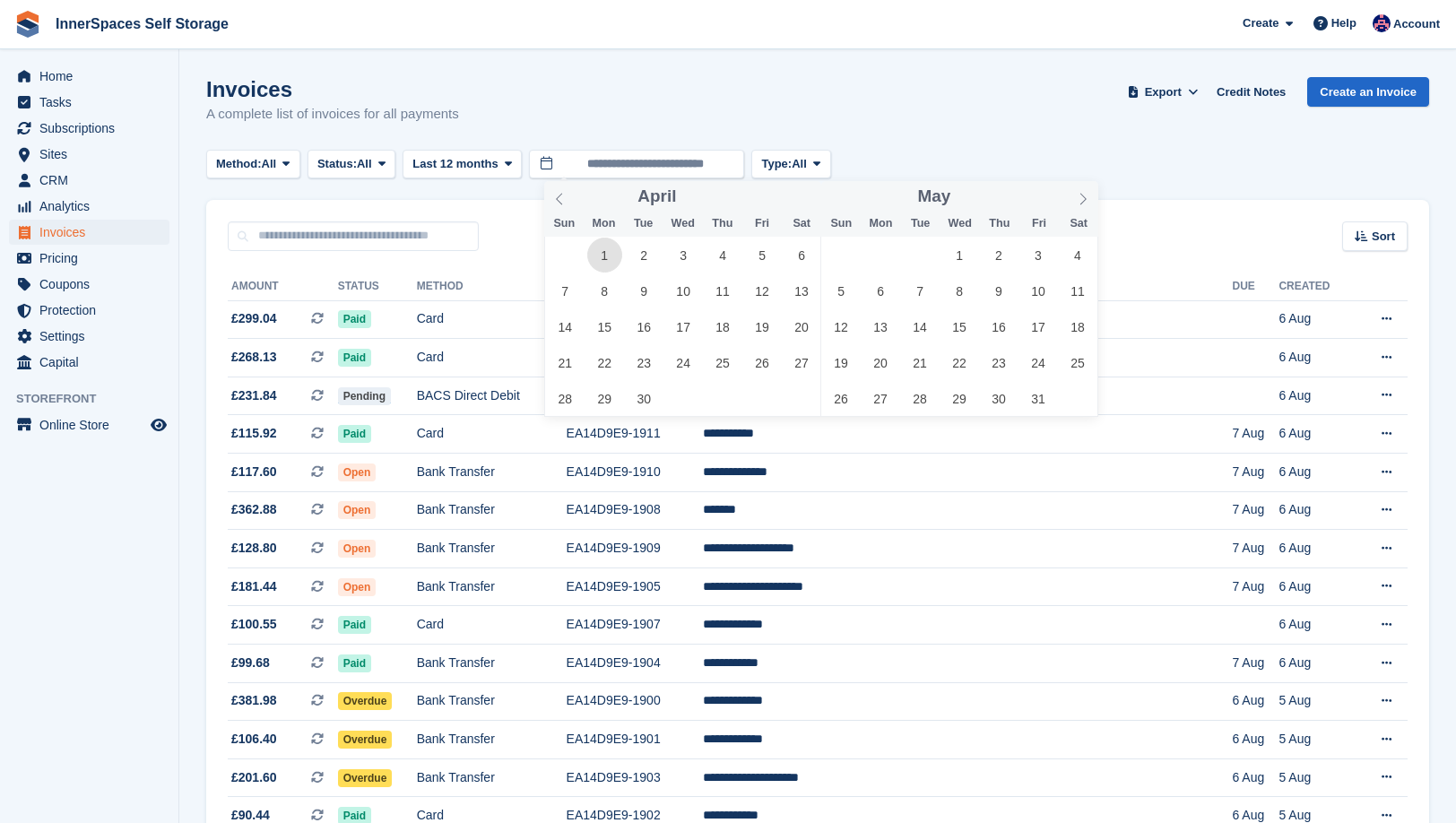 click on "1" at bounding box center (604, 255) 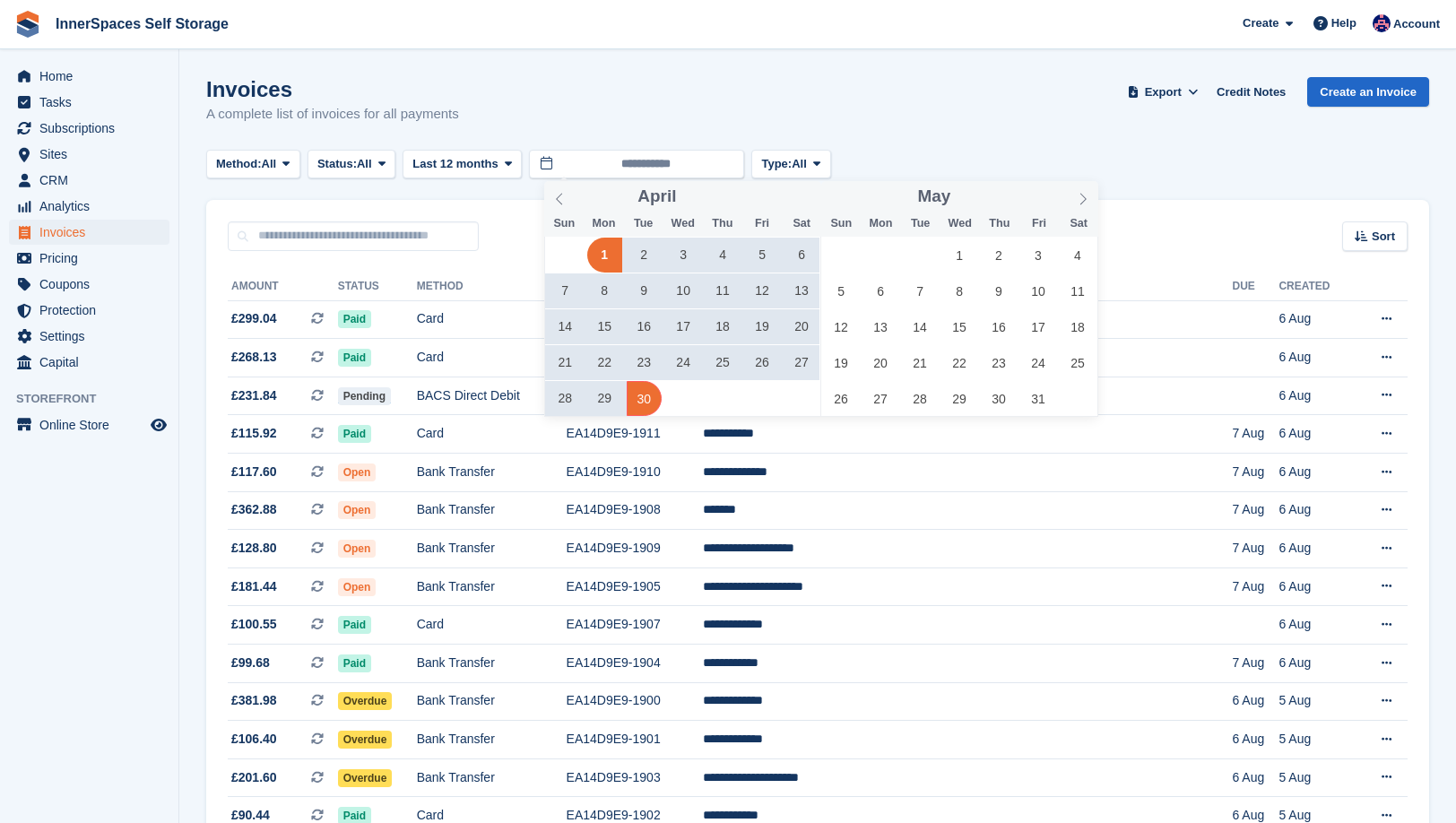 click on "30" at bounding box center (644, 398) 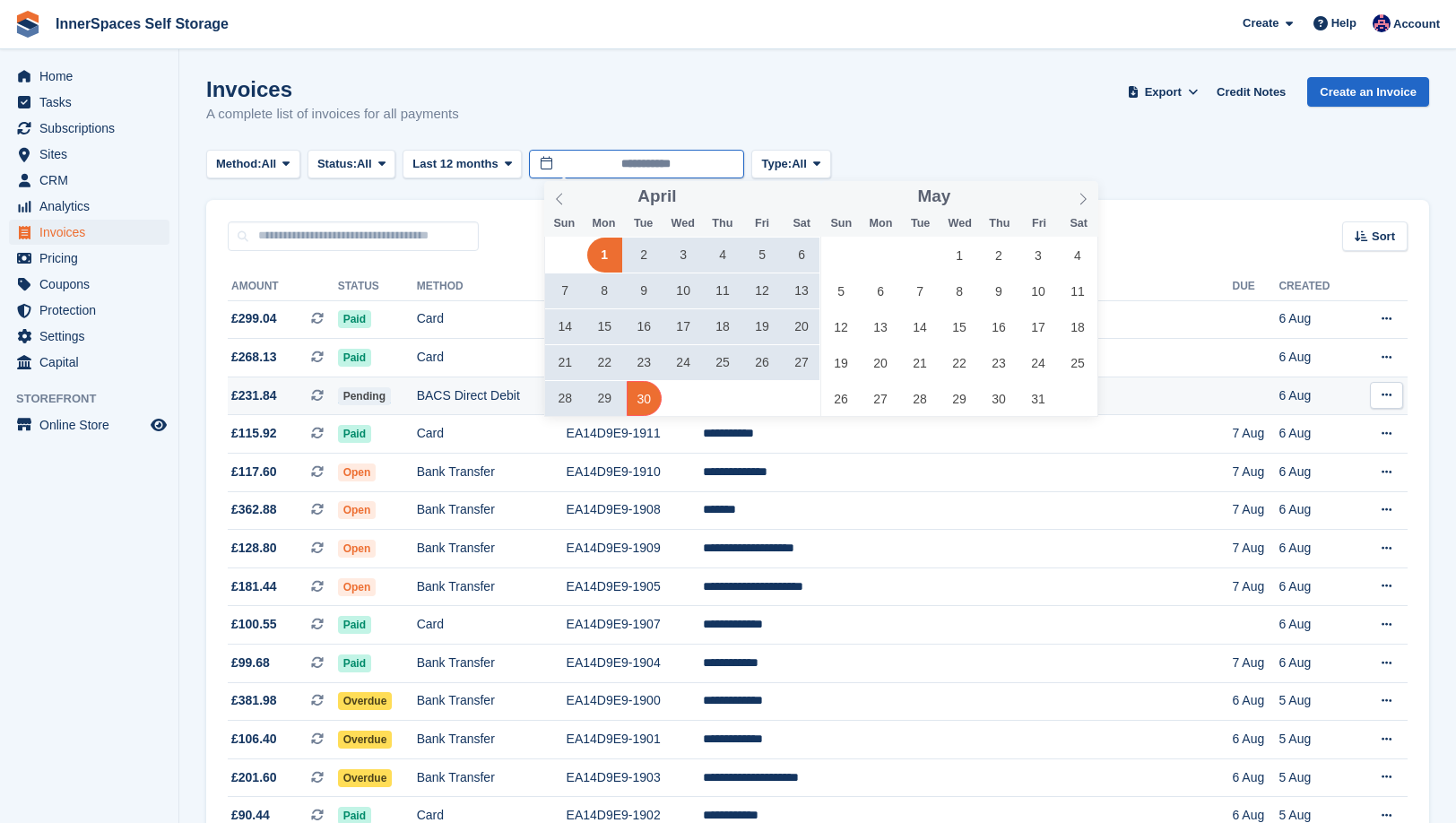 type on "**********" 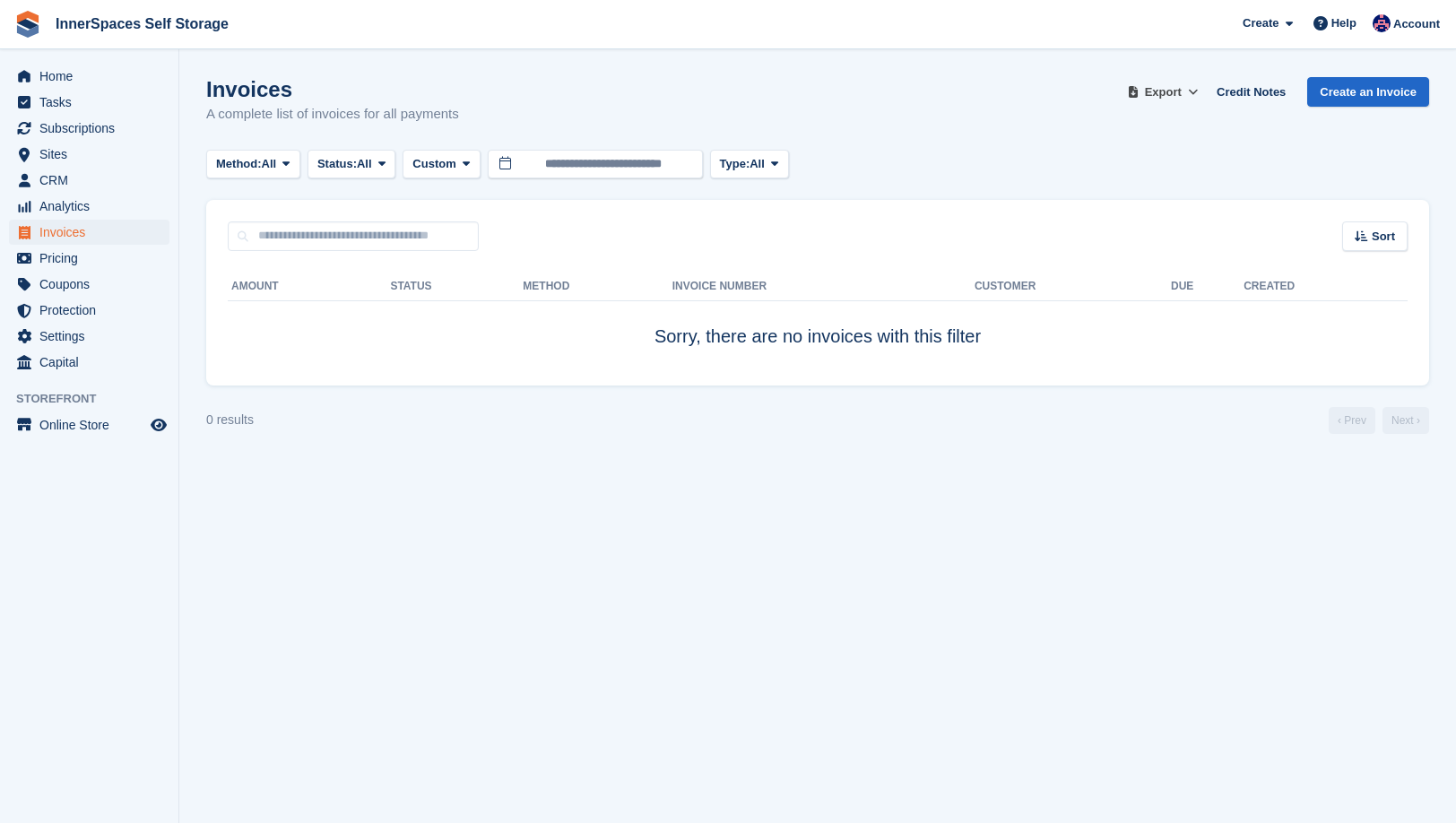 drag, startPoint x: 1164, startPoint y: 97, endPoint x: 663, endPoint y: 240, distance: 521.009 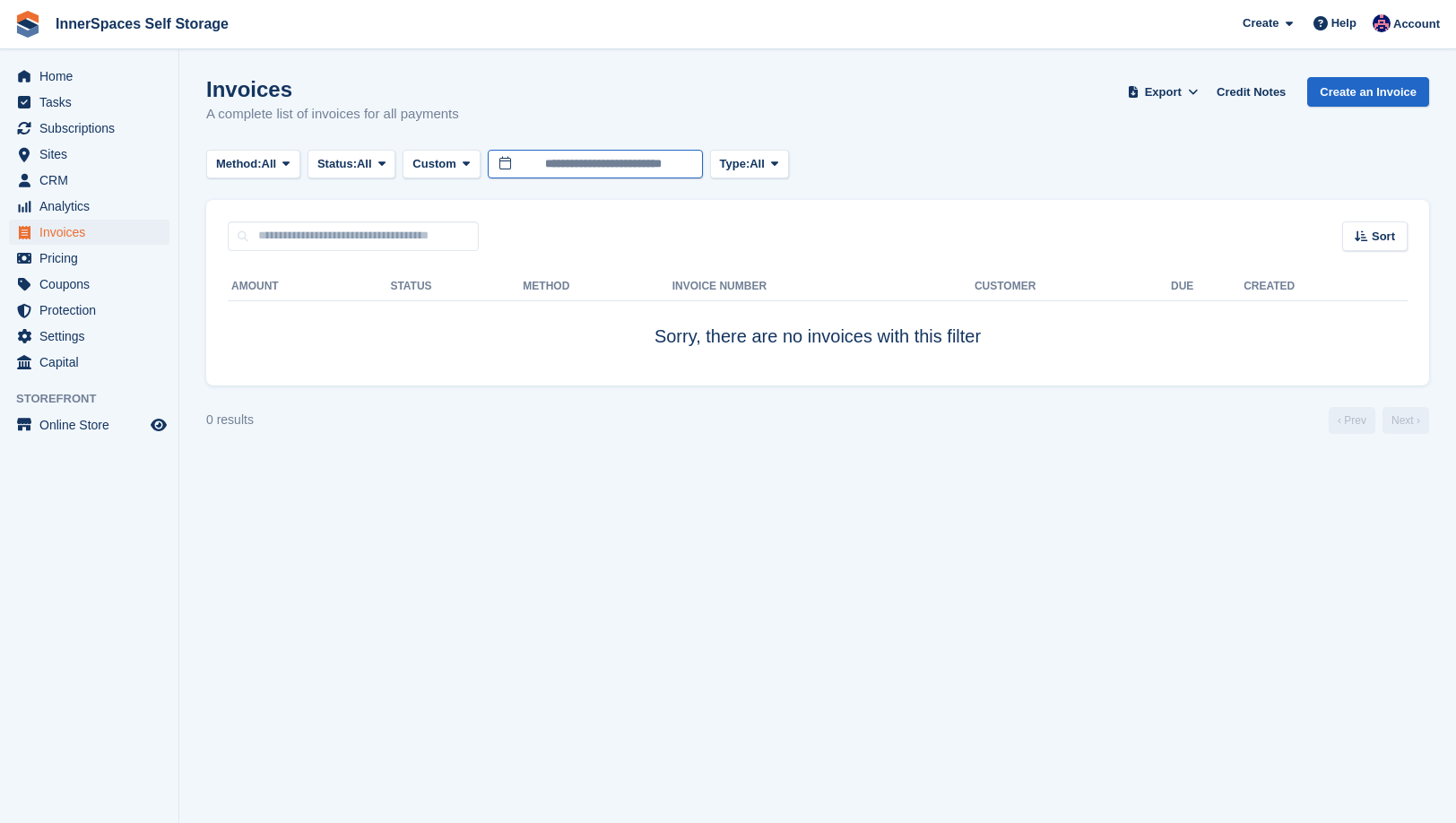 click on "**********" at bounding box center (595, 164) 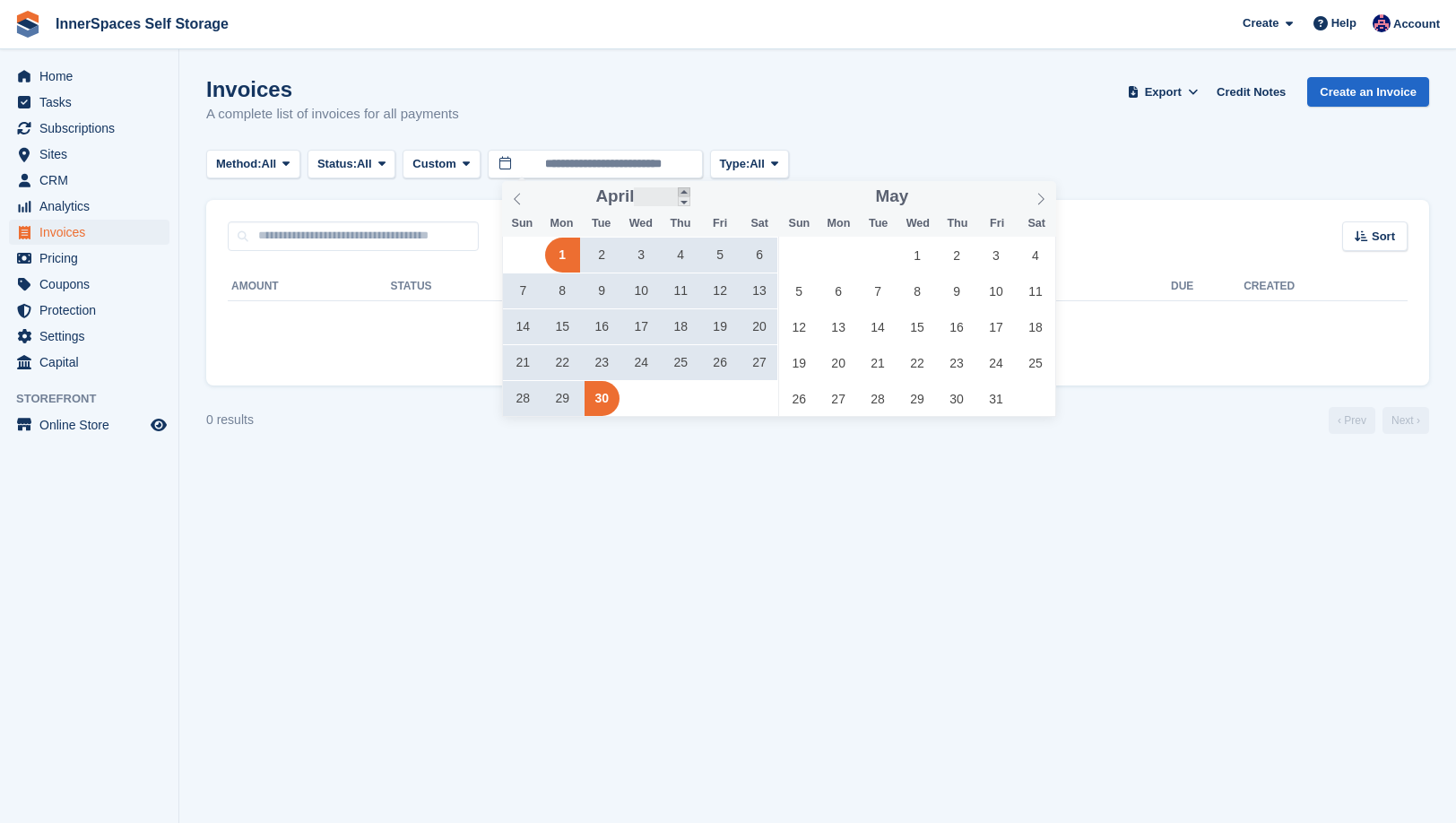 click at bounding box center [684, 192] 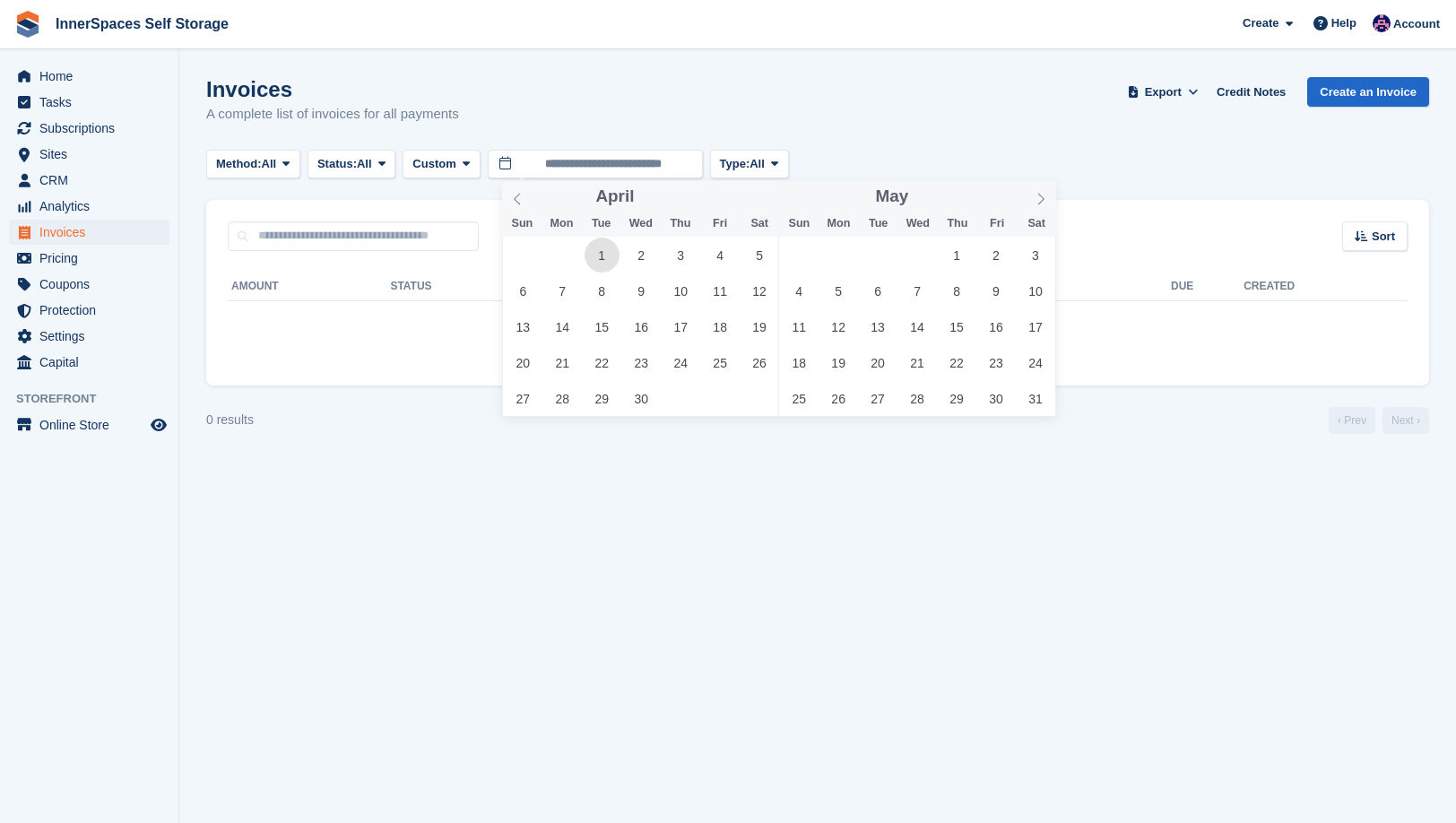 click on "1" at bounding box center (602, 255) 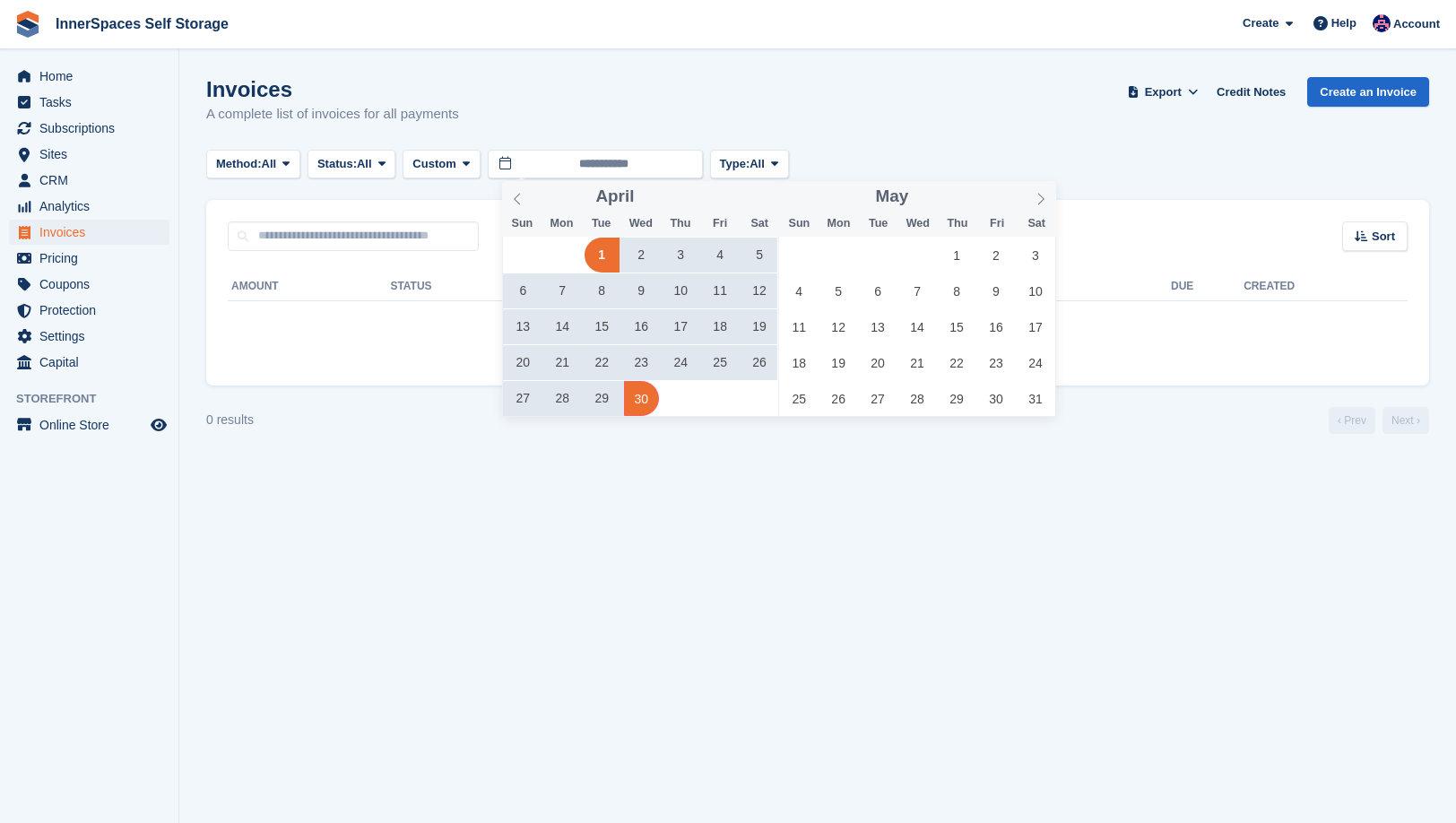 click on "30" at bounding box center [641, 398] 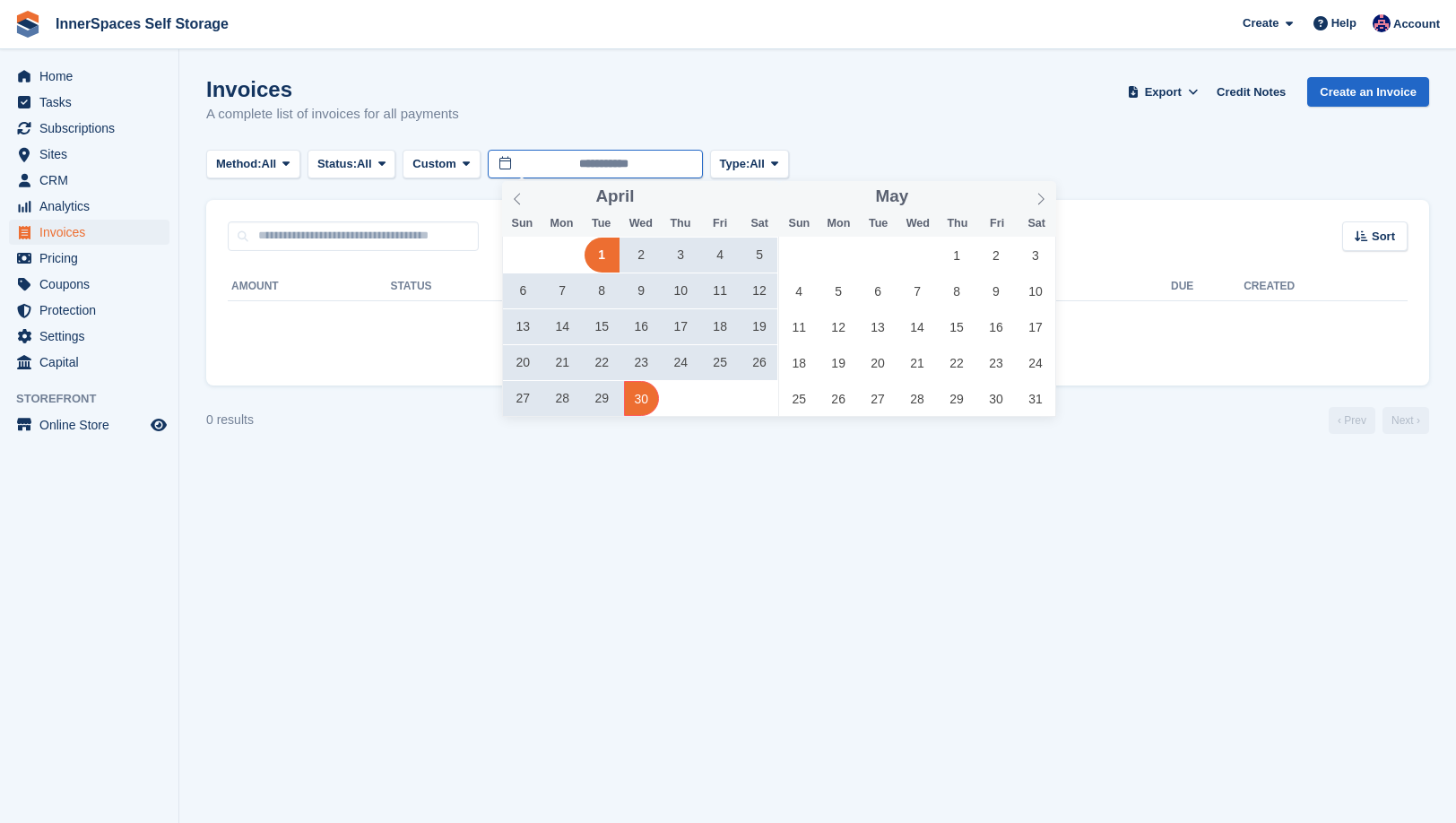 type on "**********" 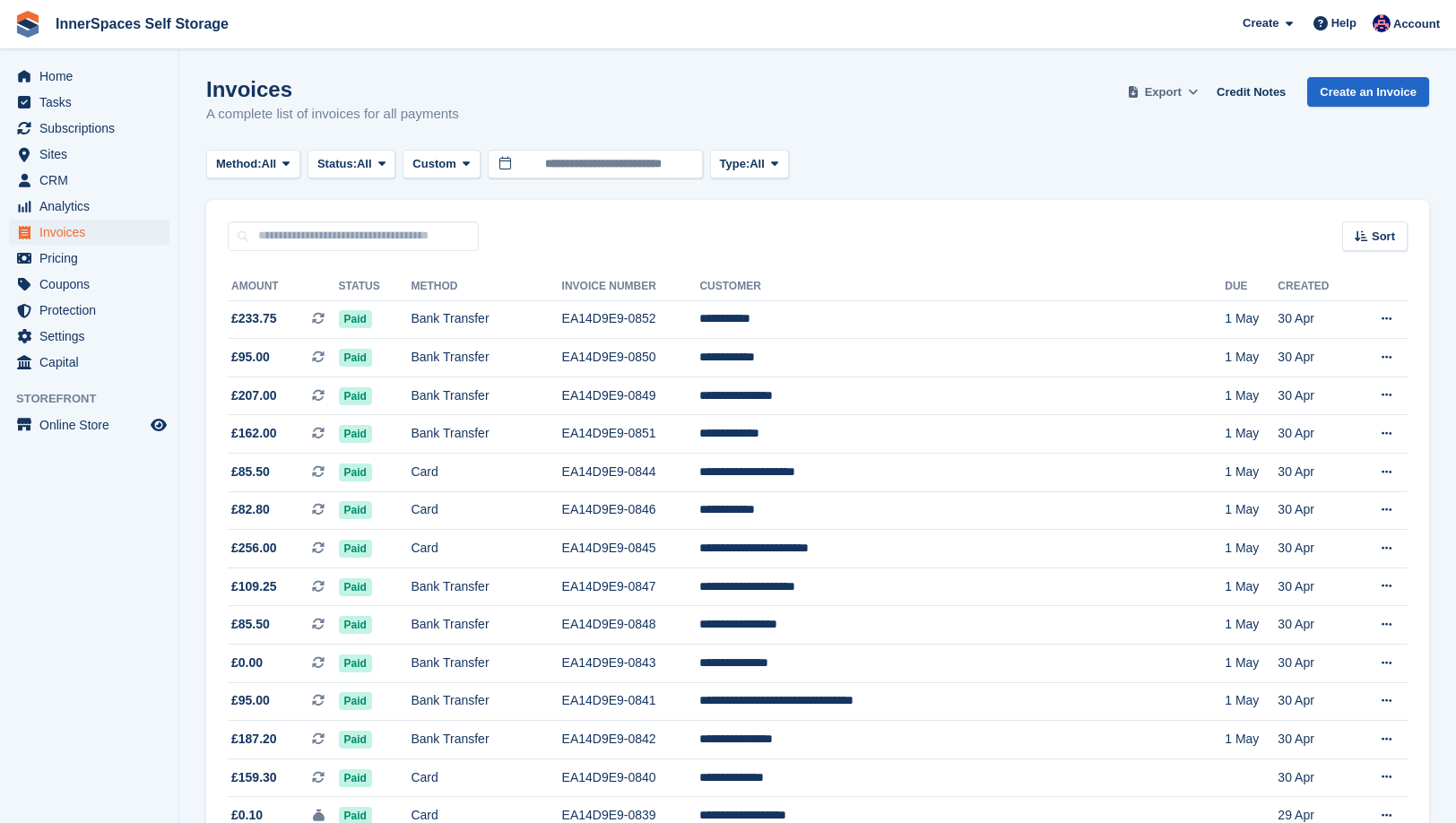 click on "Export" at bounding box center (1163, 92) 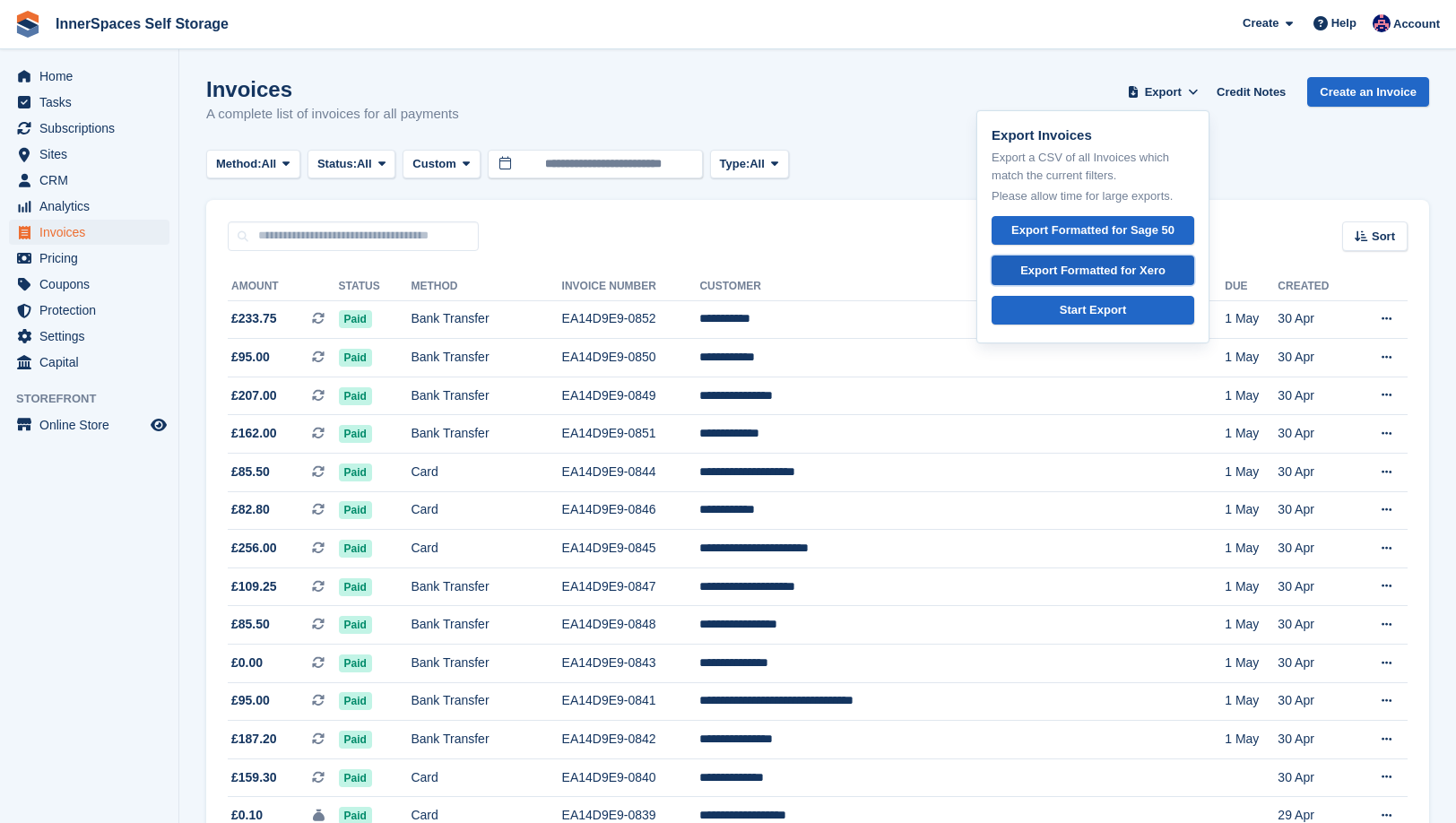 click on "Export Formatted for Xero" at bounding box center [1093, 271] 